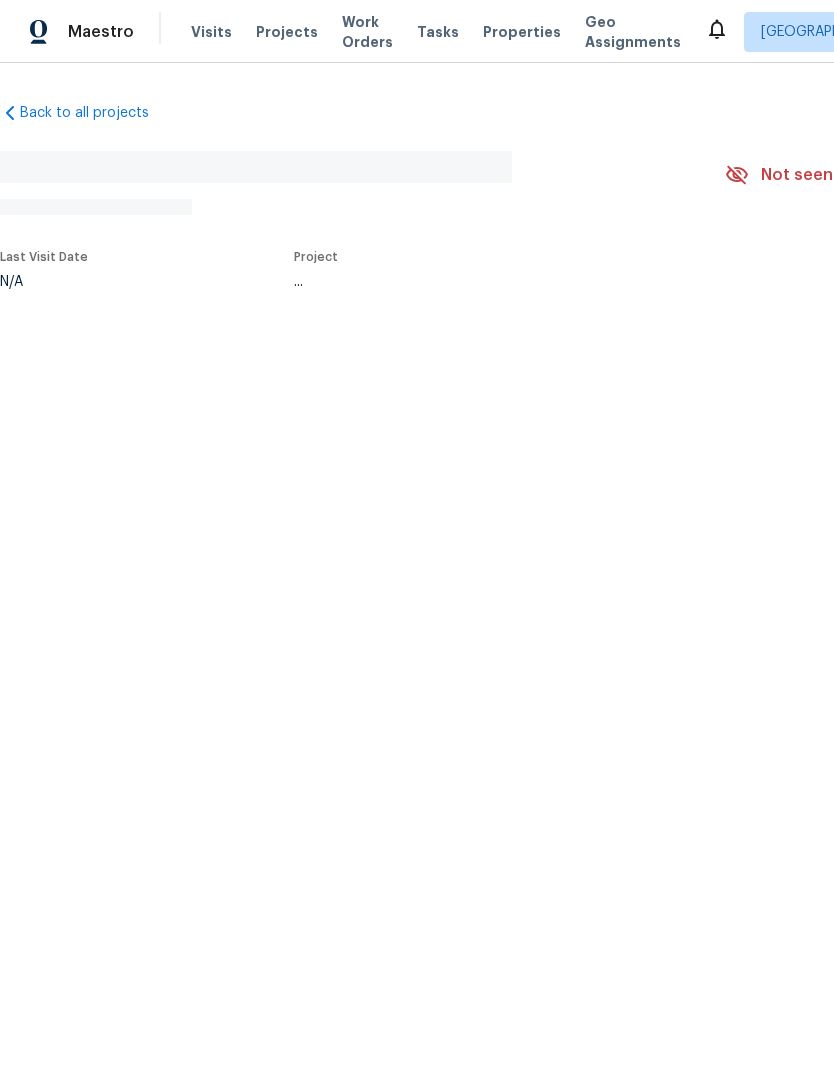 scroll, scrollTop: 0, scrollLeft: 0, axis: both 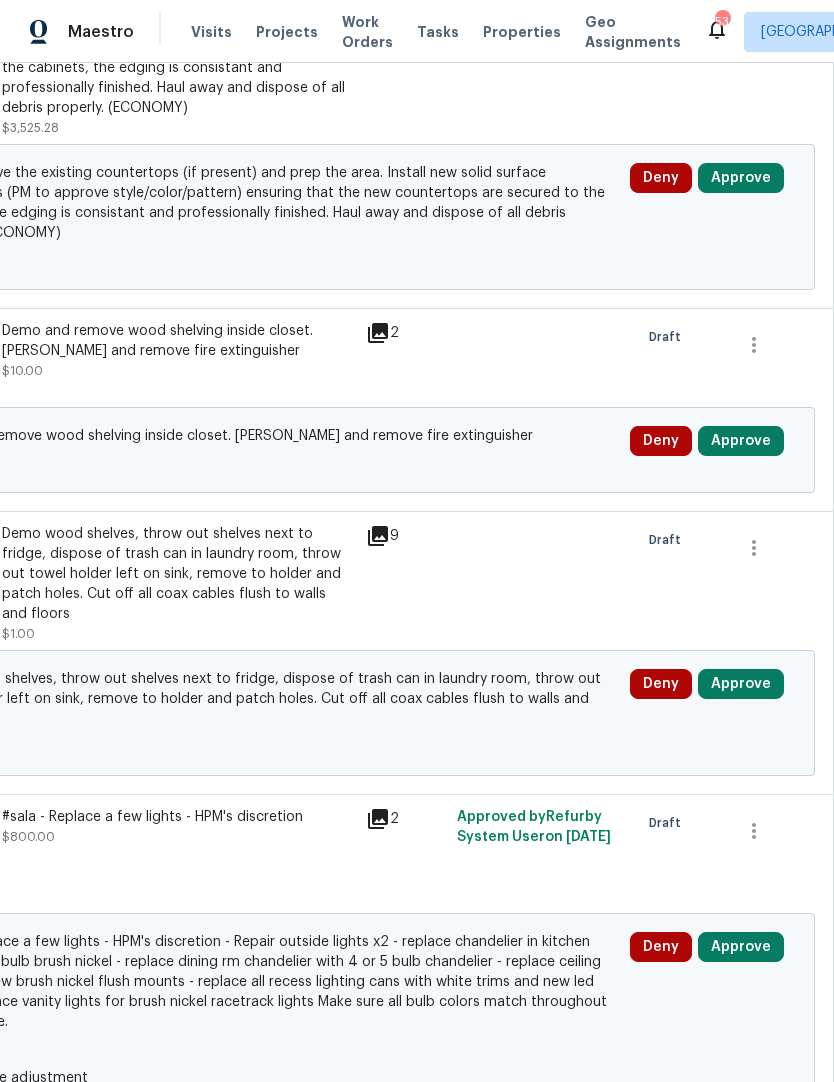 click on "Approve" at bounding box center [741, 441] 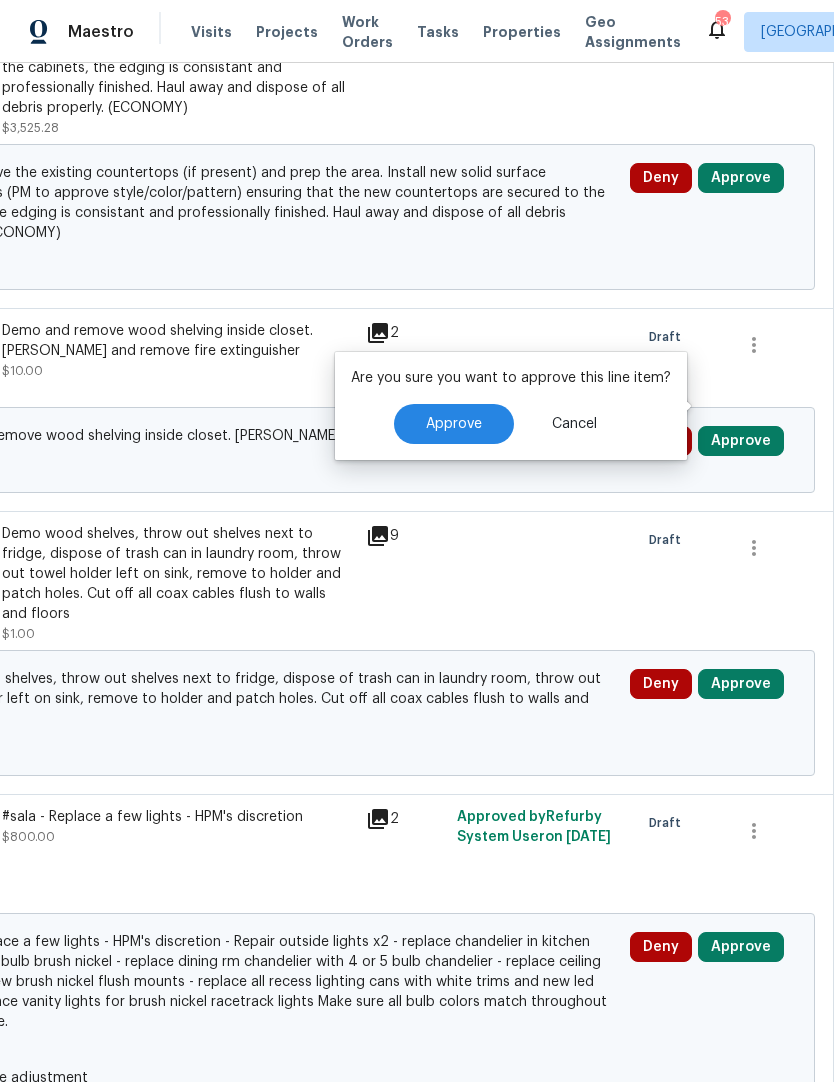 click on "Approve" at bounding box center [454, 424] 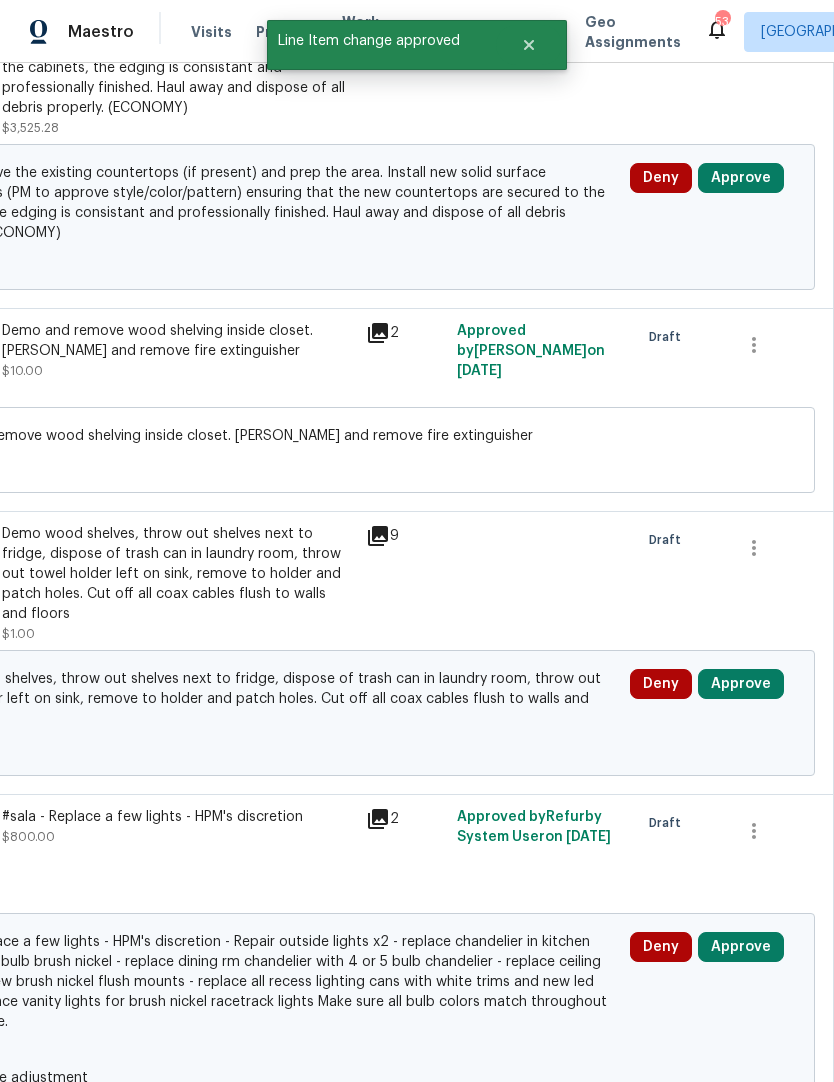 click on "Approve" at bounding box center (741, 684) 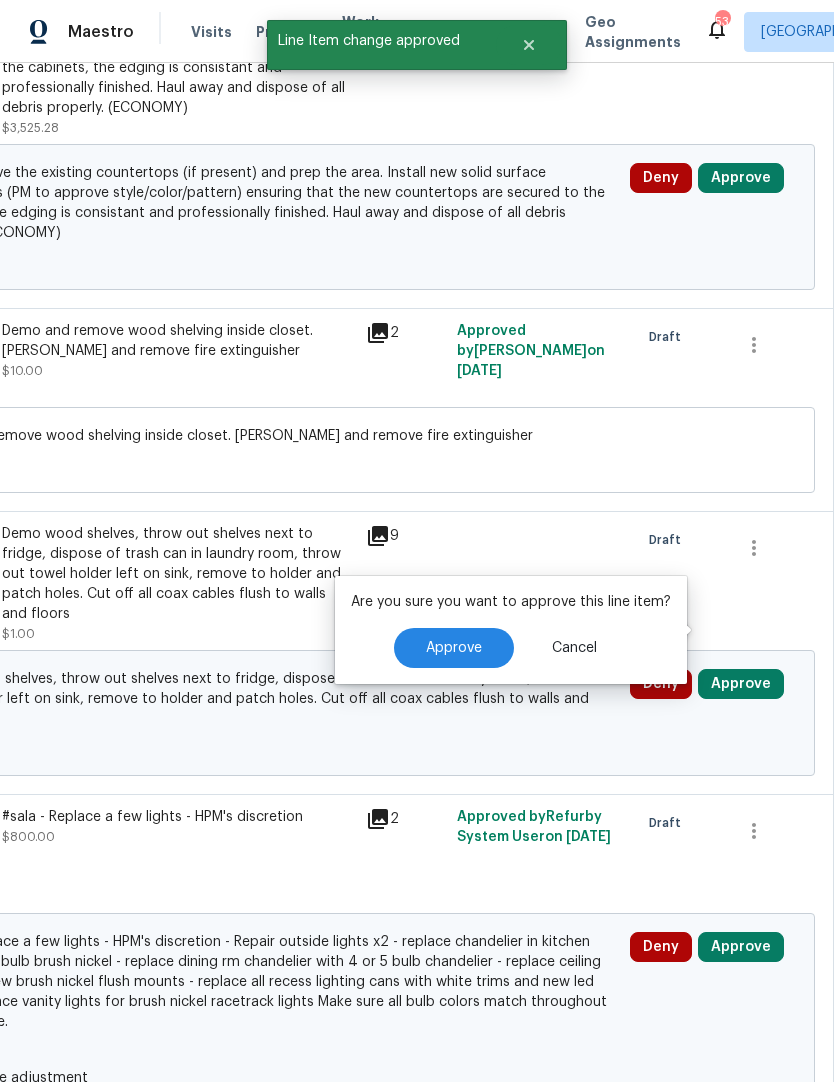 click on "Approve" at bounding box center (454, 648) 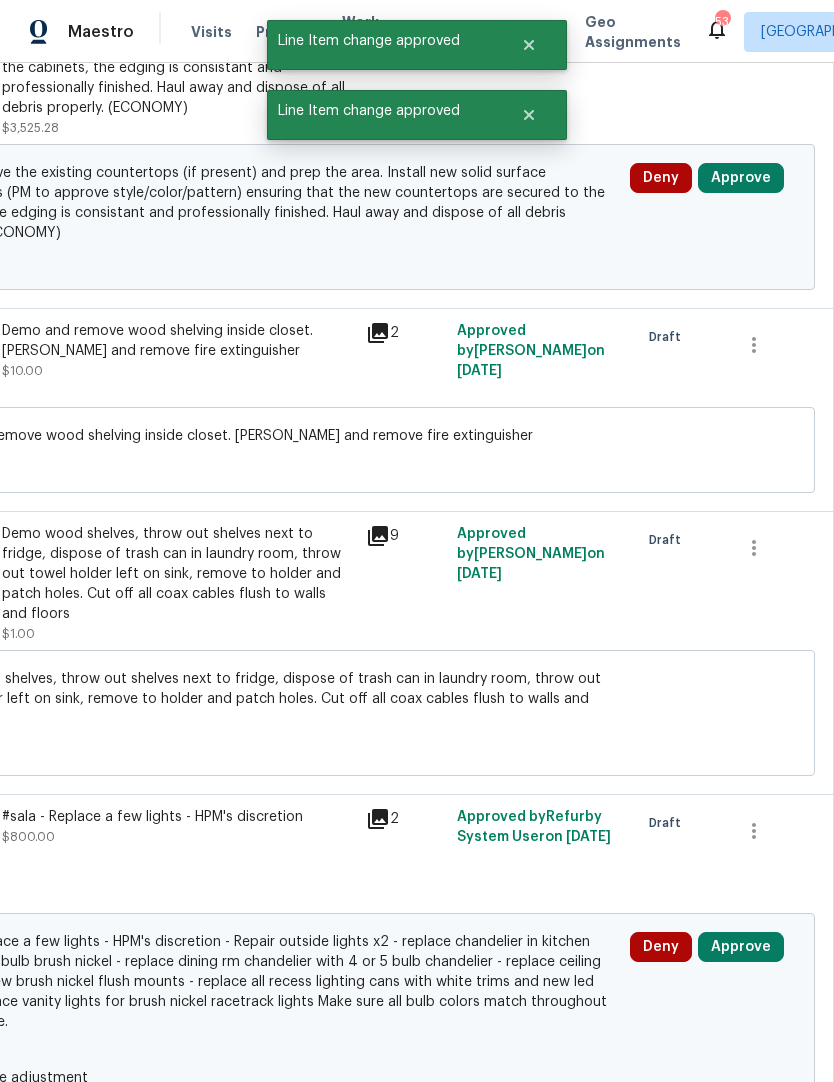 click on "Approve" at bounding box center (741, 178) 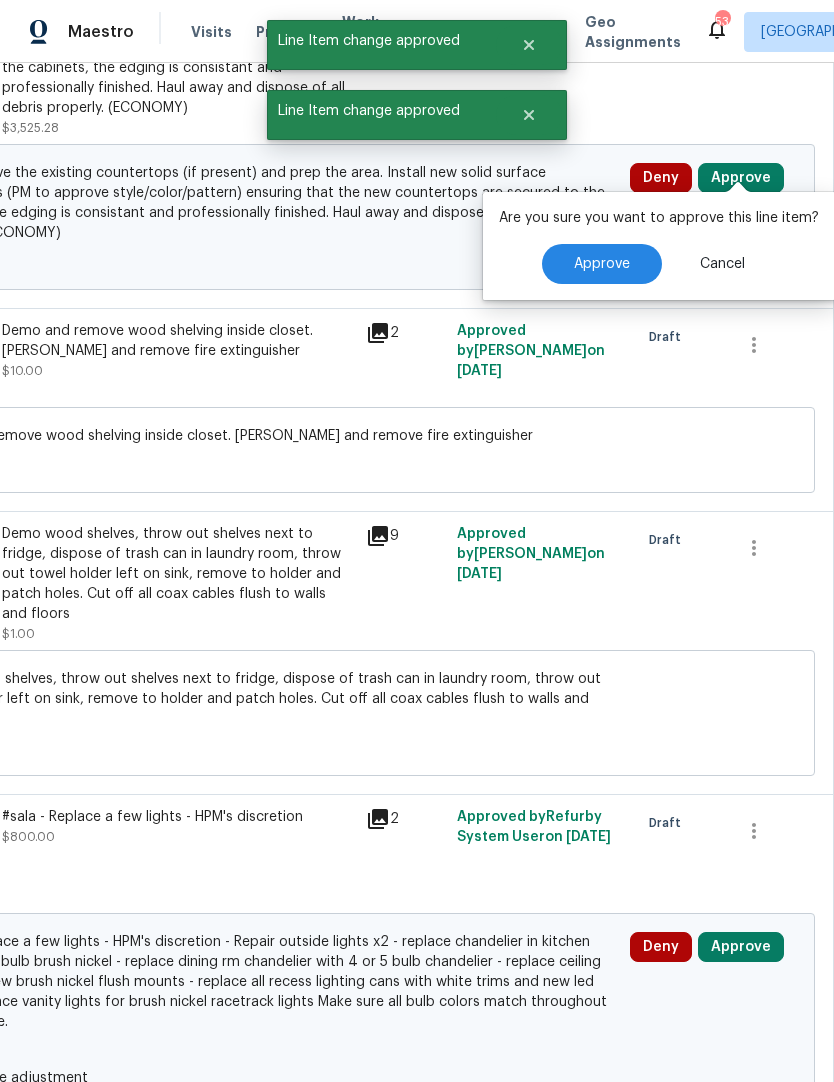 click on "Approve" at bounding box center [602, 264] 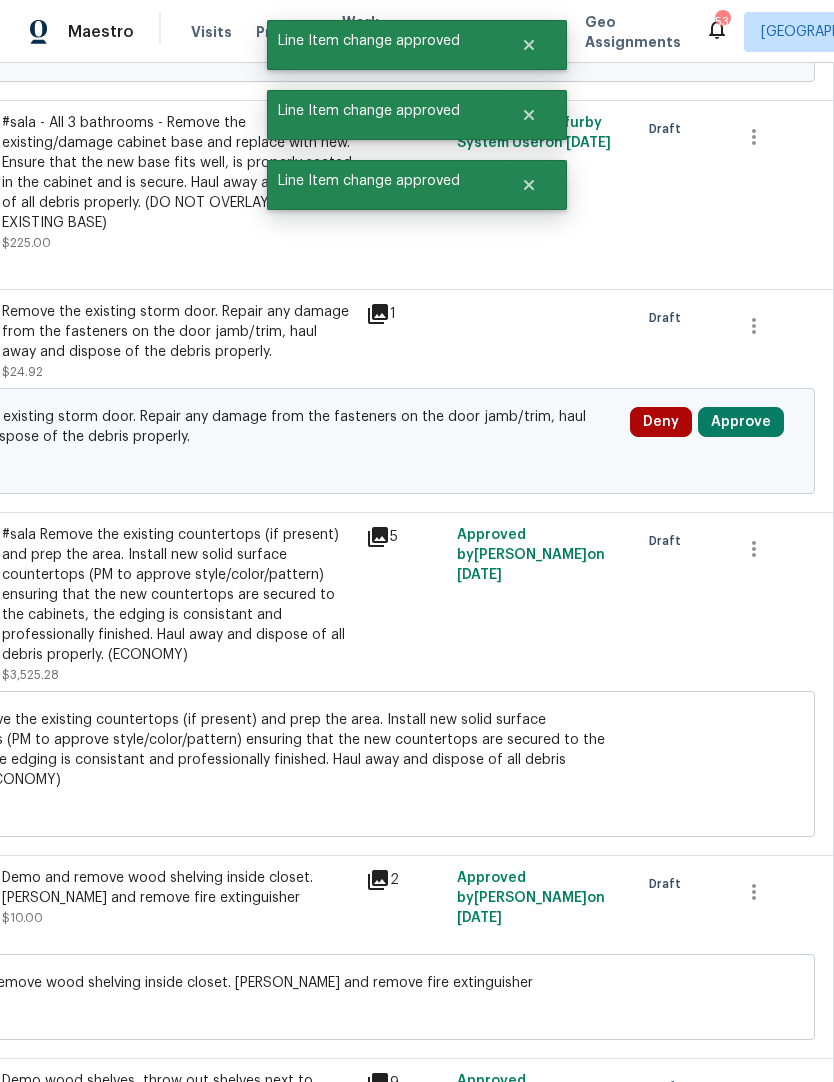 scroll, scrollTop: 836, scrollLeft: 296, axis: both 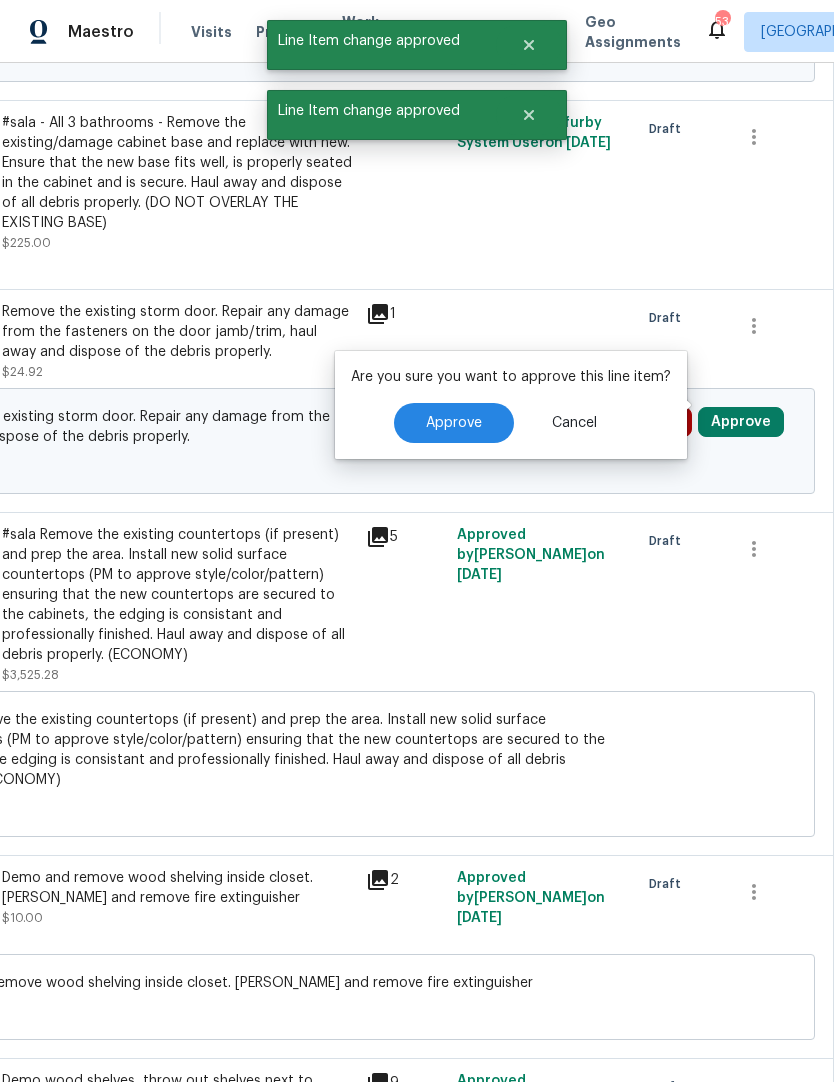 click on "Approve" at bounding box center [454, 423] 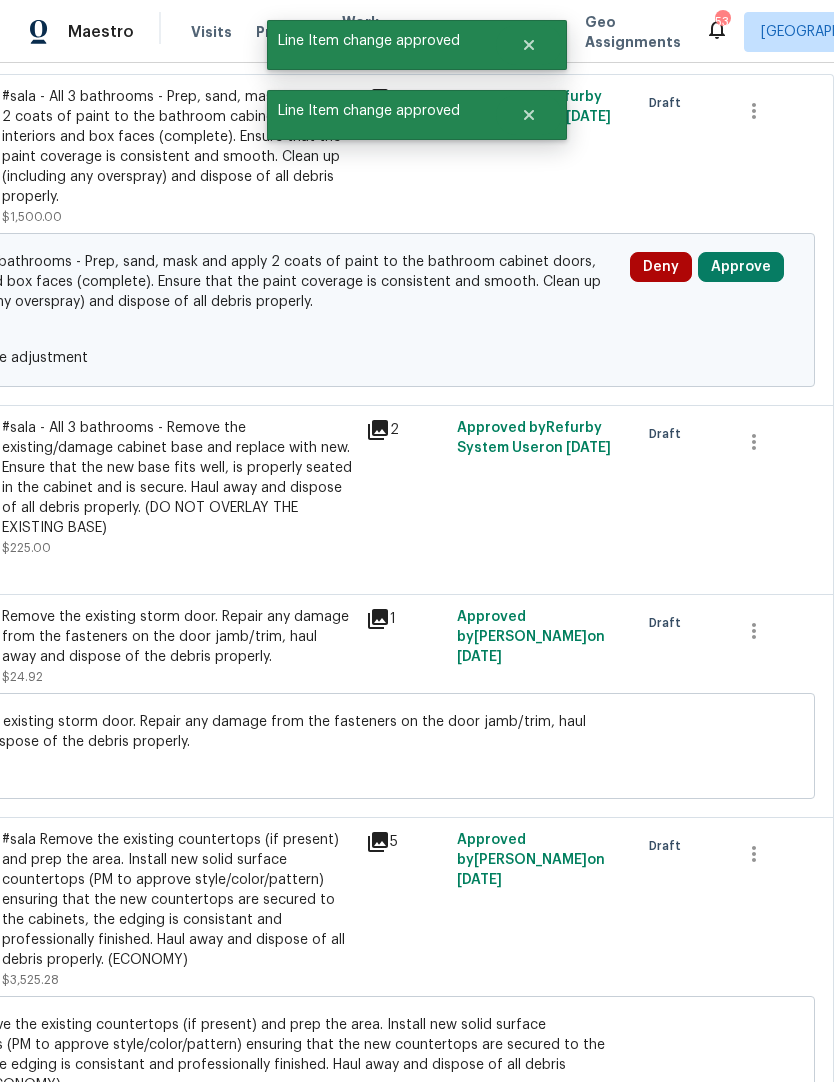 scroll, scrollTop: 529, scrollLeft: 296, axis: both 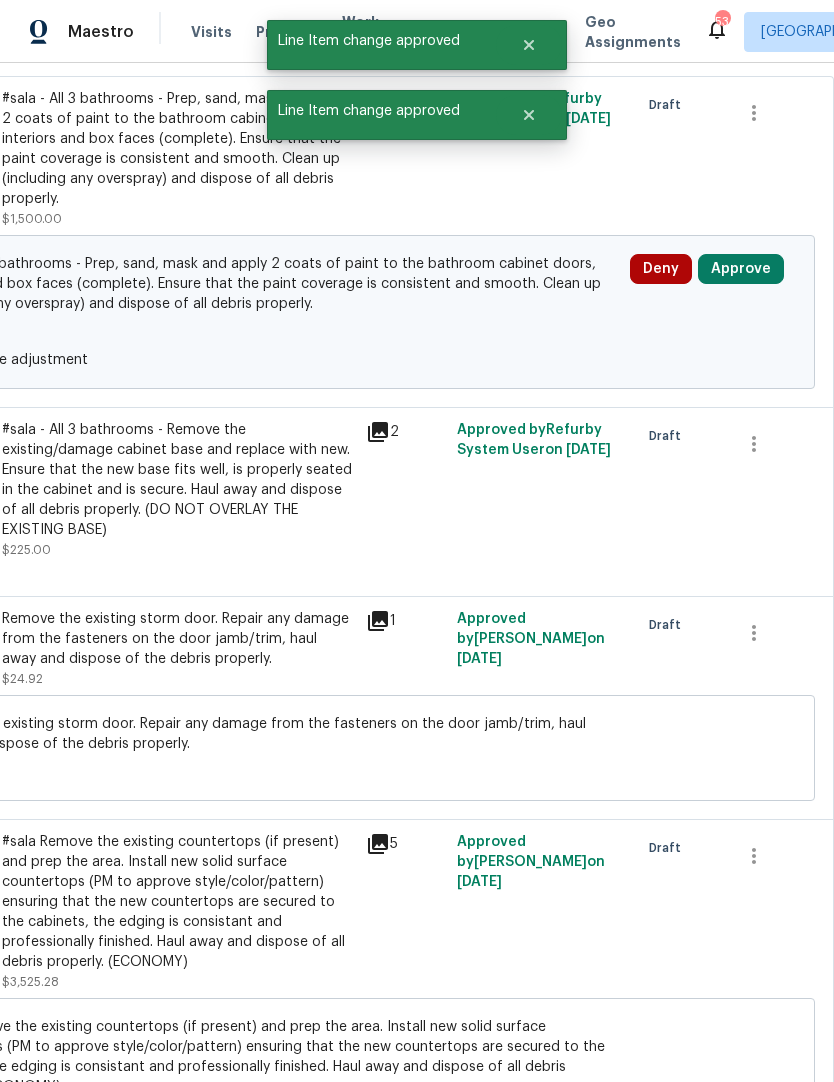 click on "Approve" at bounding box center (741, 269) 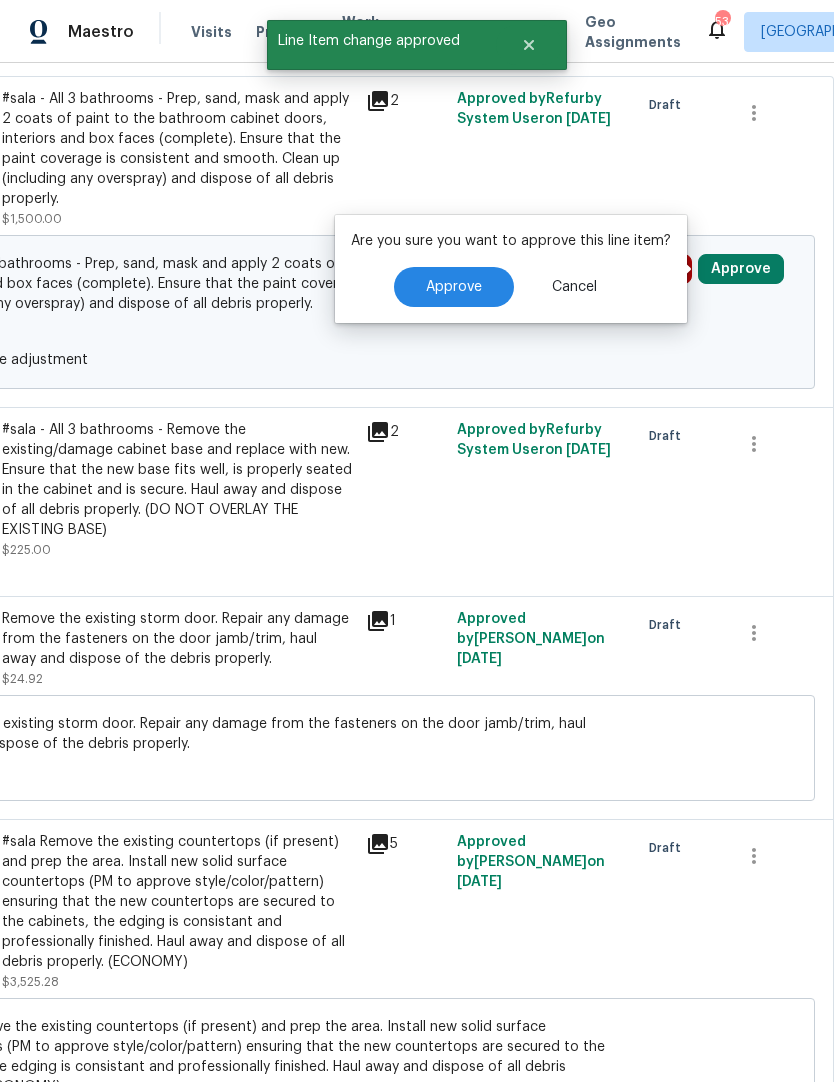 click on "Approve" at bounding box center (454, 287) 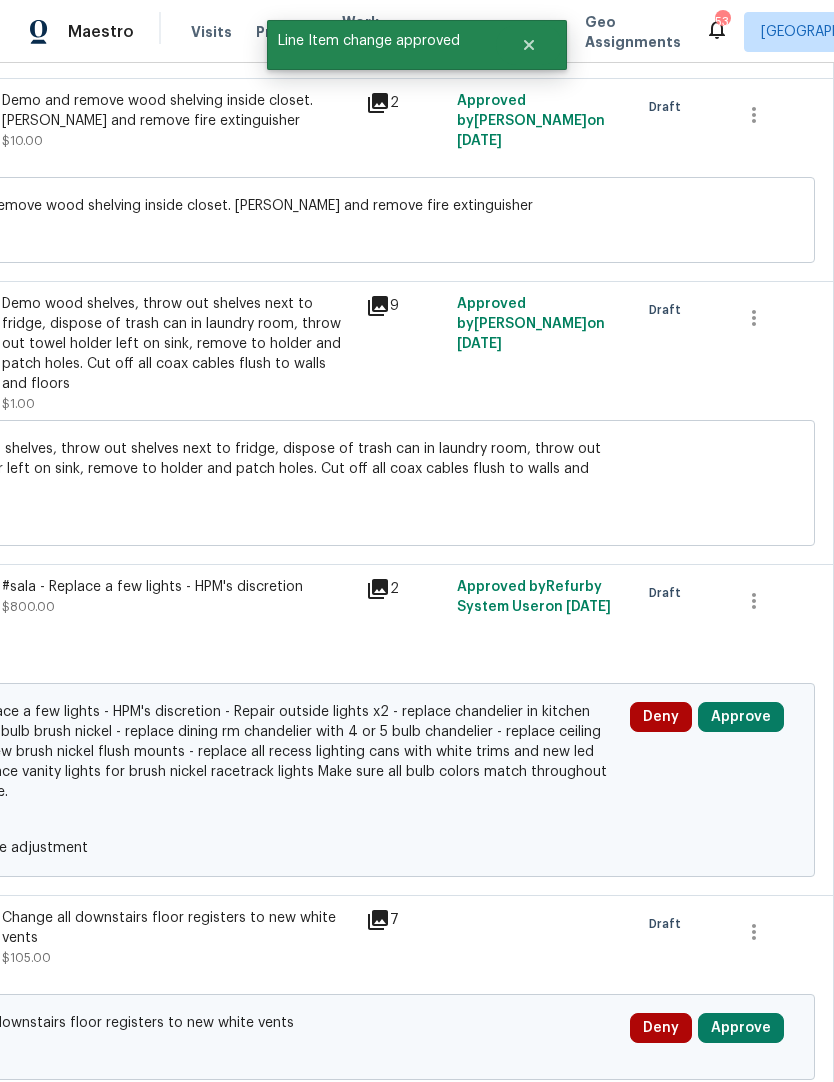 scroll, scrollTop: 1613, scrollLeft: 296, axis: both 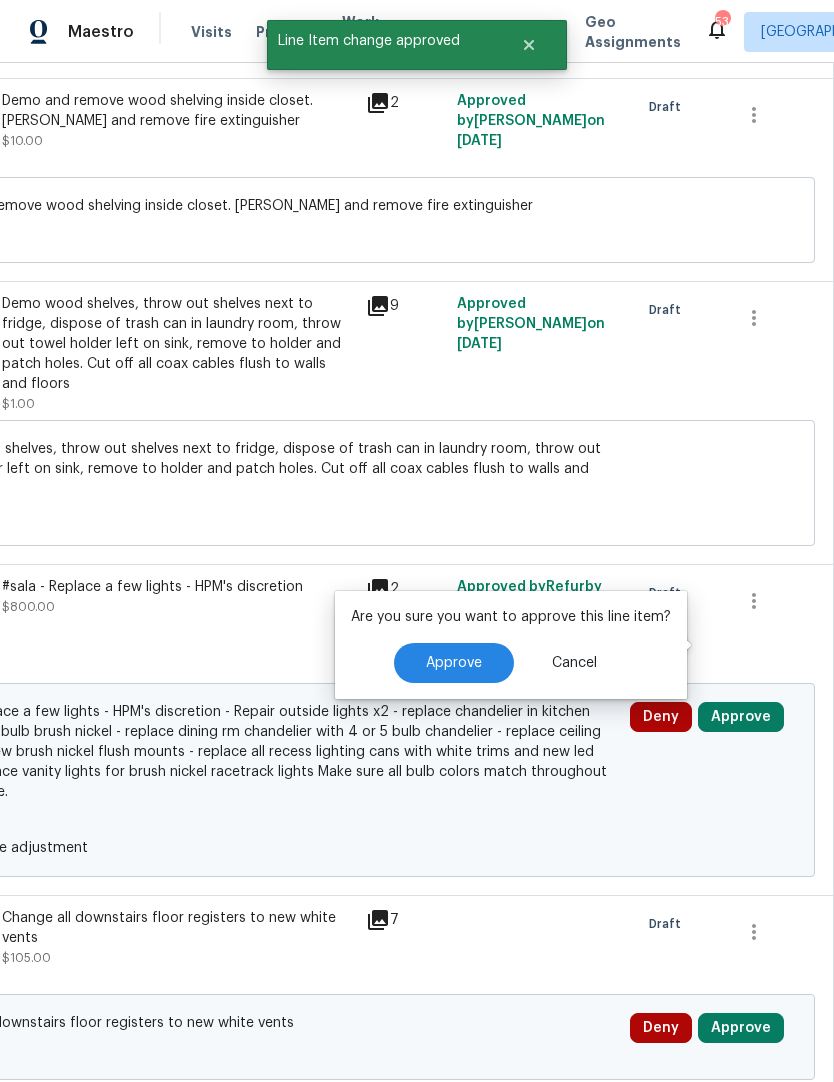 click on "Approve" at bounding box center (454, 663) 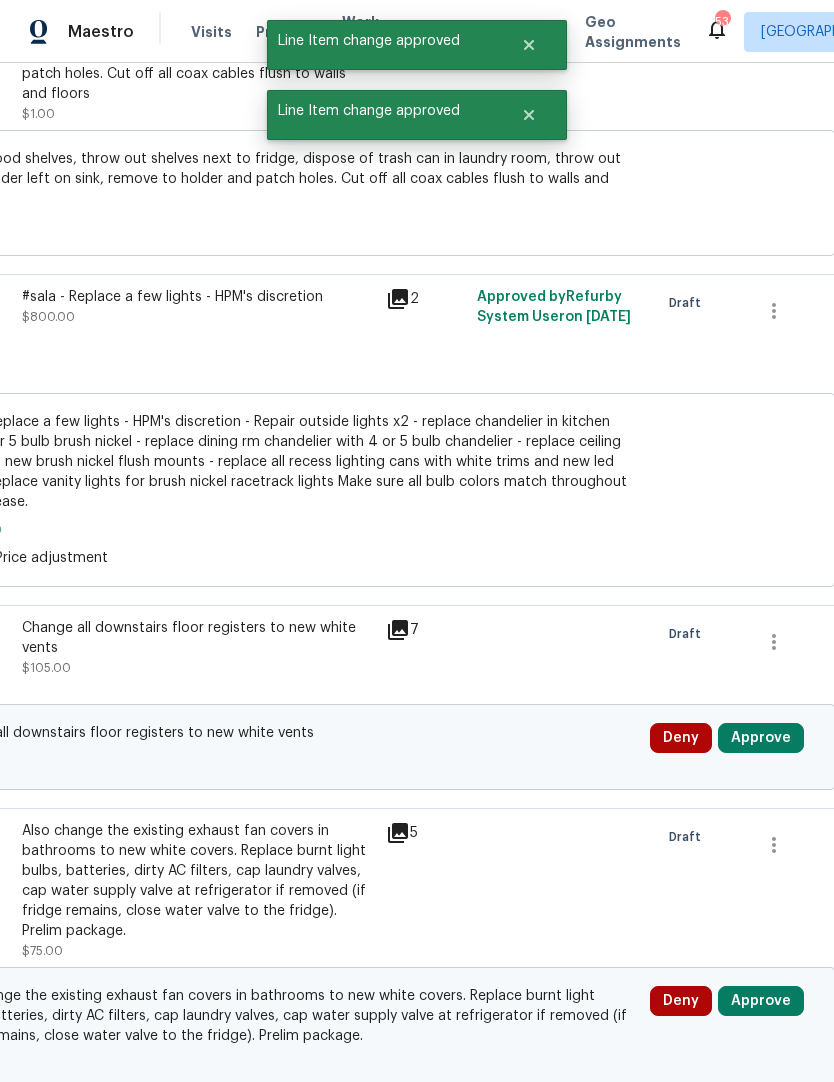 scroll, scrollTop: 1906, scrollLeft: 273, axis: both 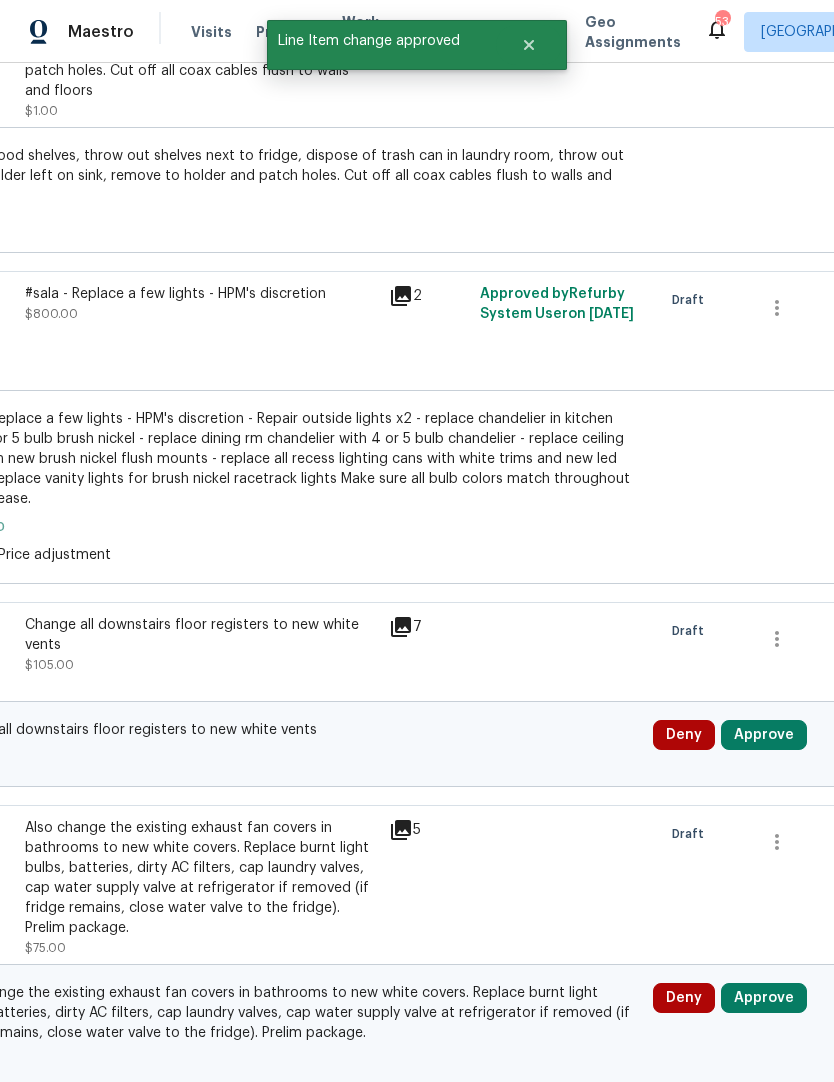 click on "Approve" at bounding box center [764, 735] 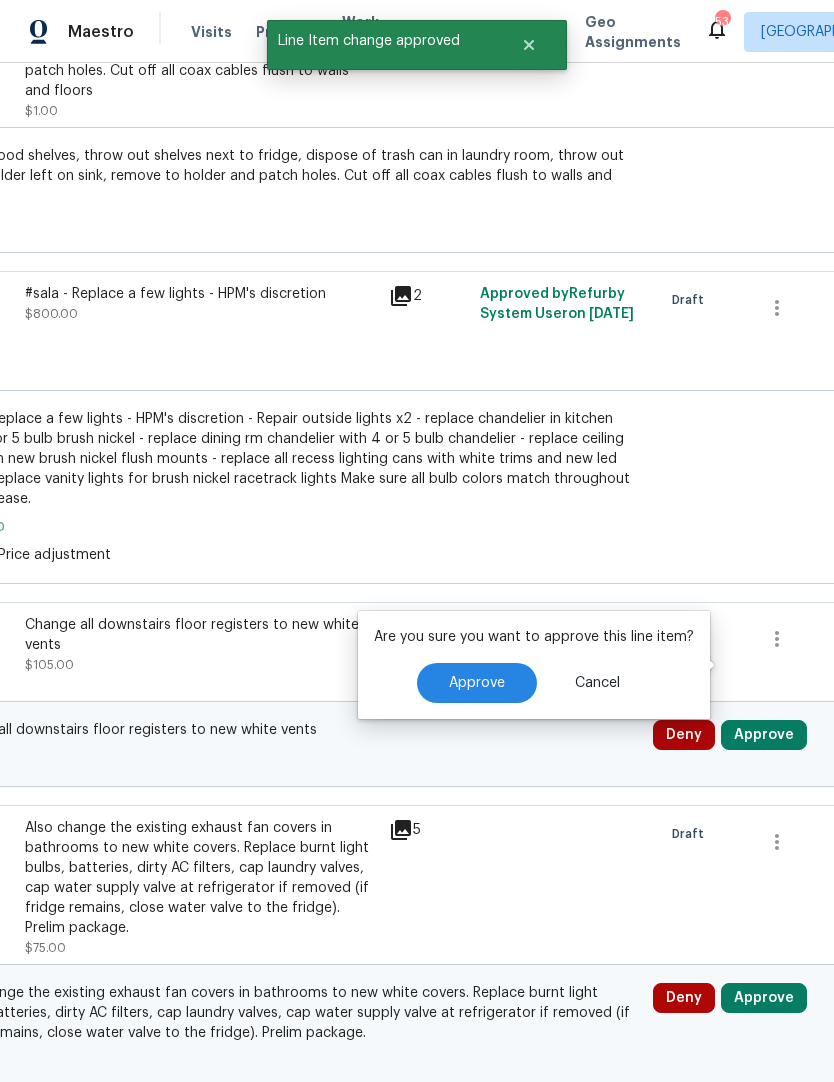 click on "Approve" at bounding box center [477, 683] 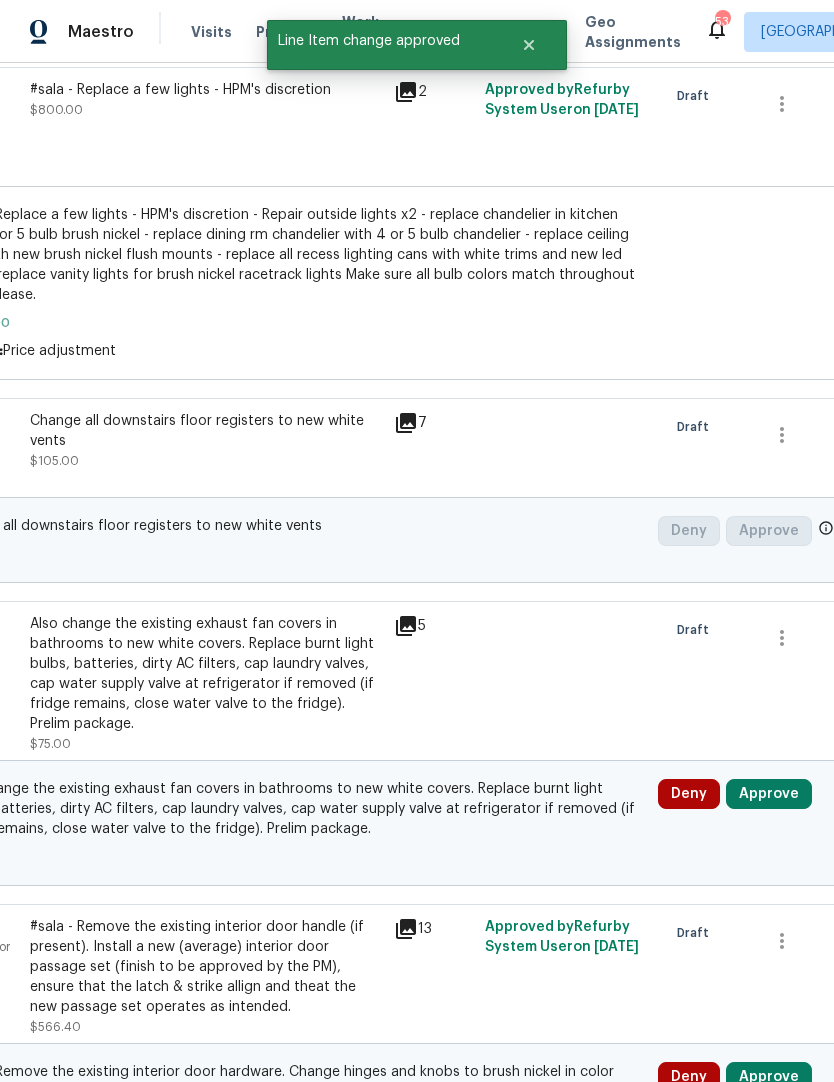 scroll, scrollTop: 2168, scrollLeft: 264, axis: both 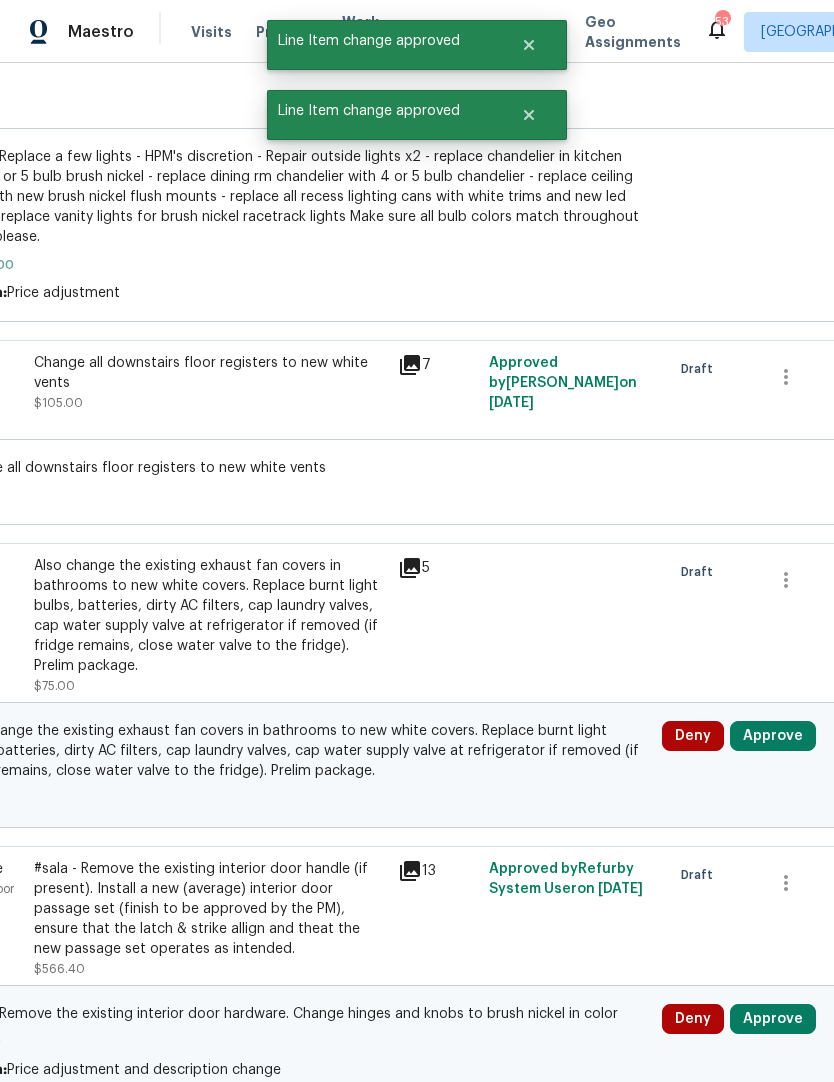 click on "Approve" at bounding box center [773, 736] 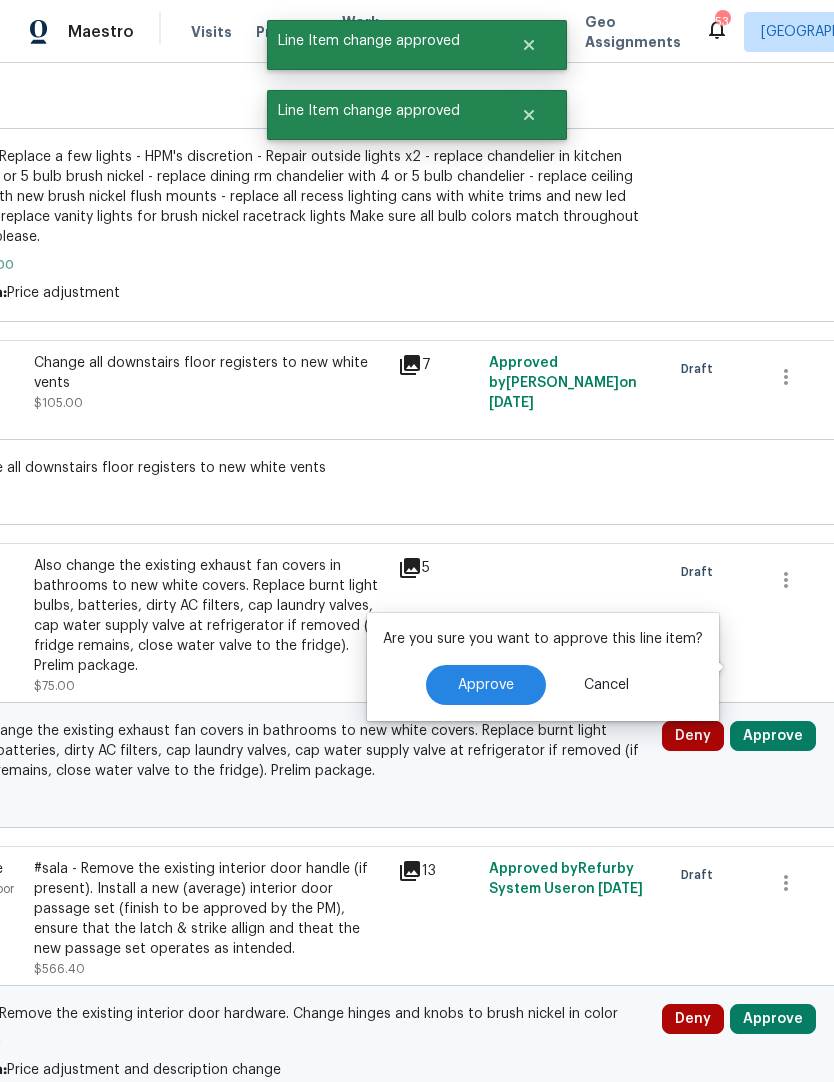 click on "Approve" at bounding box center [486, 685] 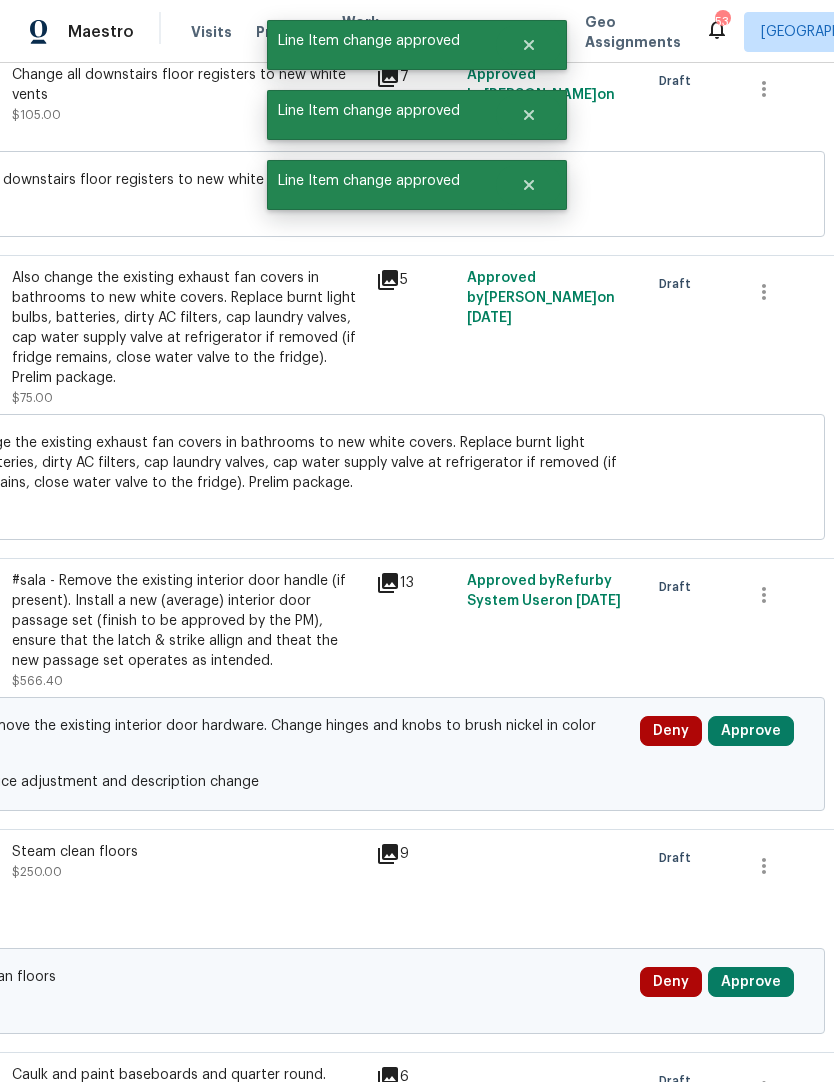 scroll, scrollTop: 2476, scrollLeft: 282, axis: both 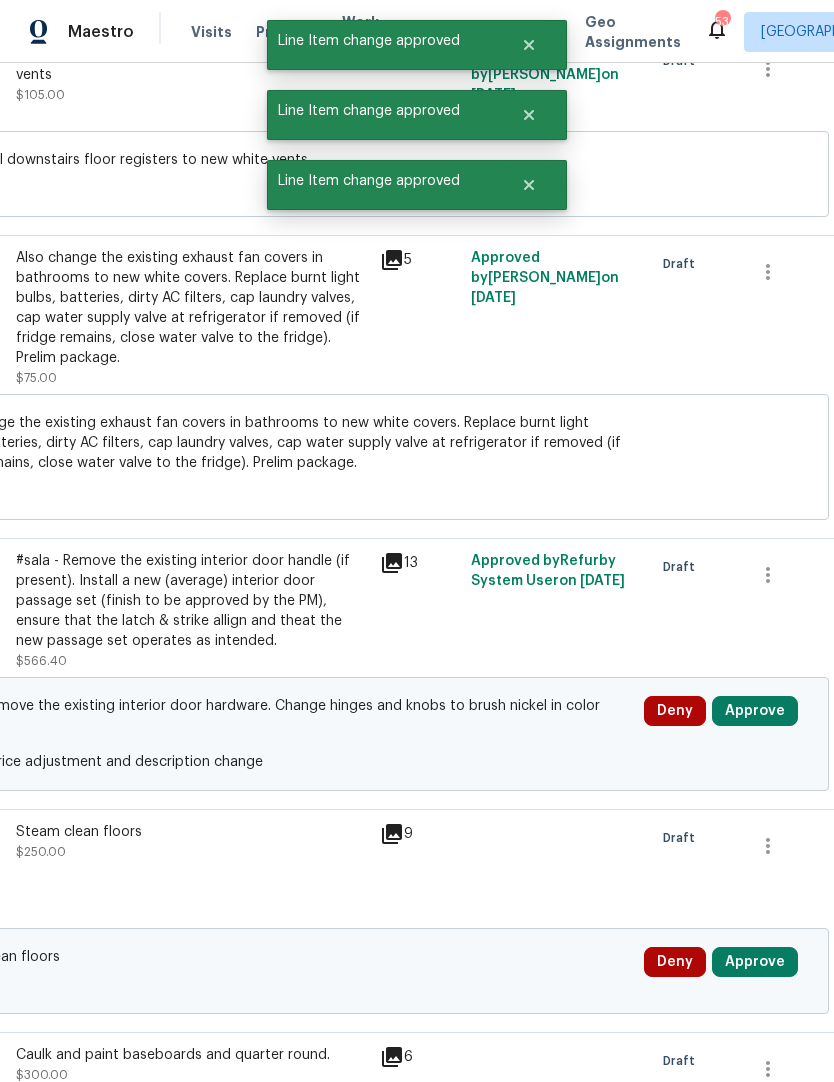 click on "Approve" at bounding box center [755, 711] 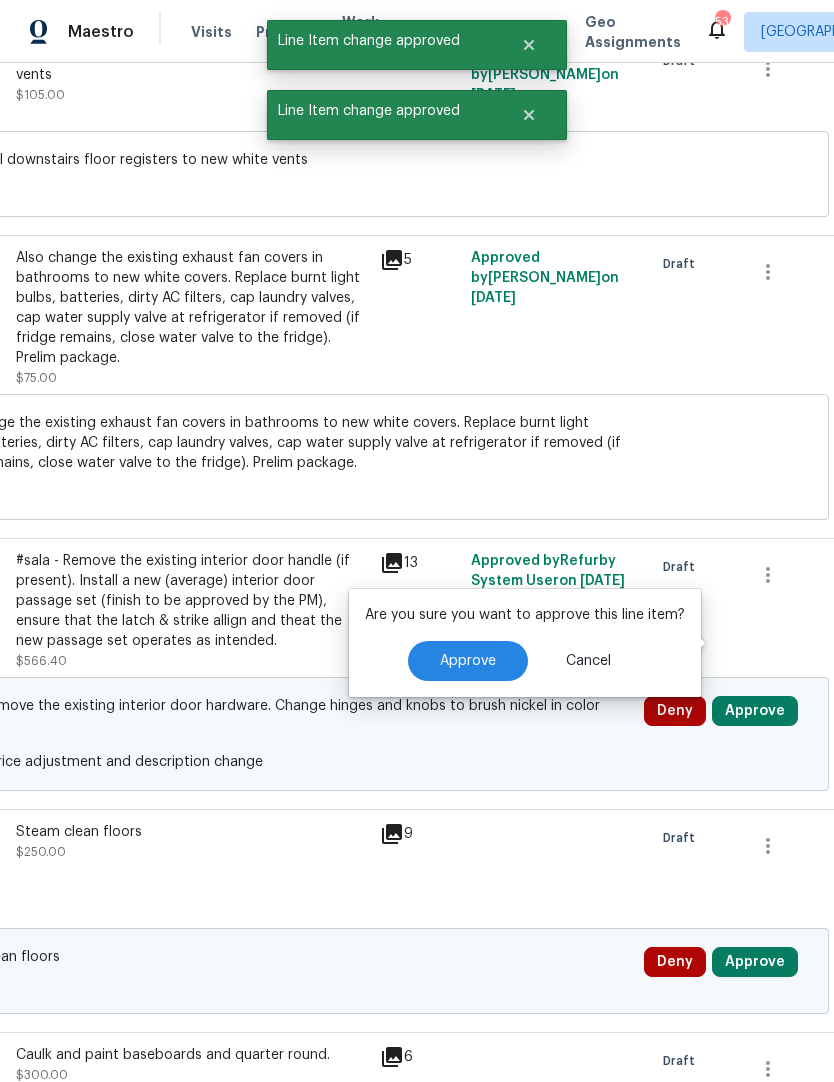 click on "Approve" at bounding box center [468, 661] 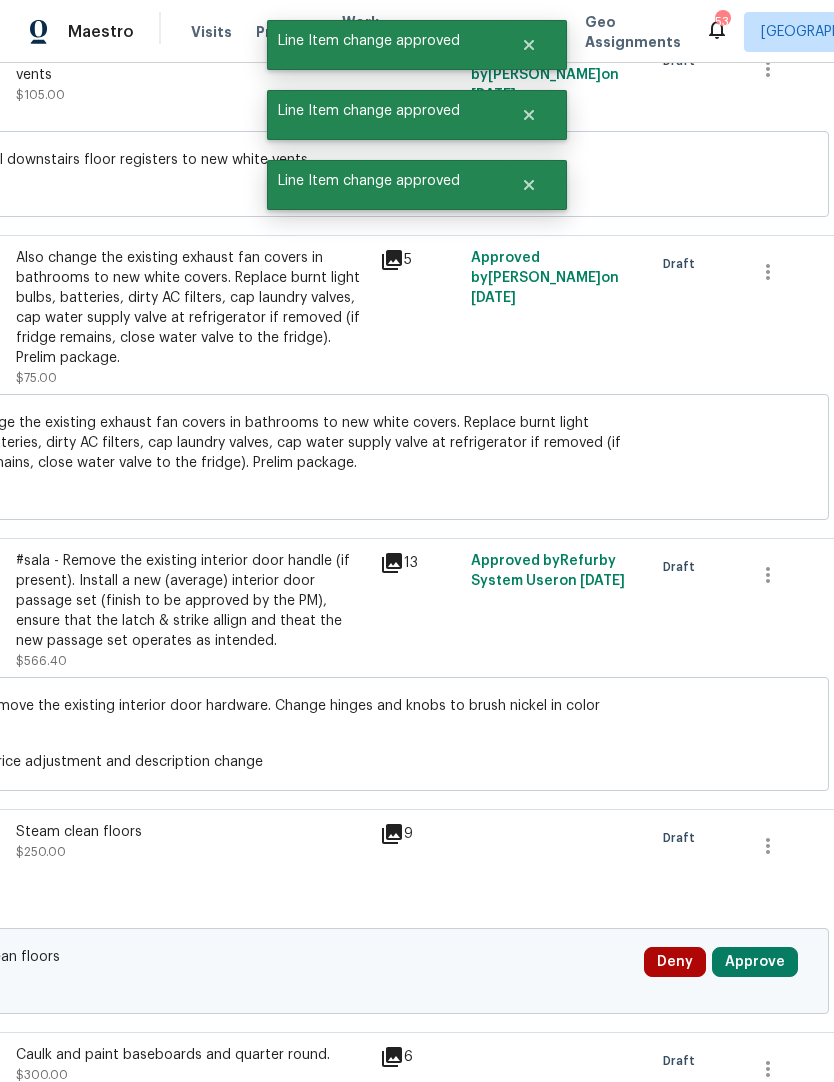 click on "Approve" at bounding box center [755, 962] 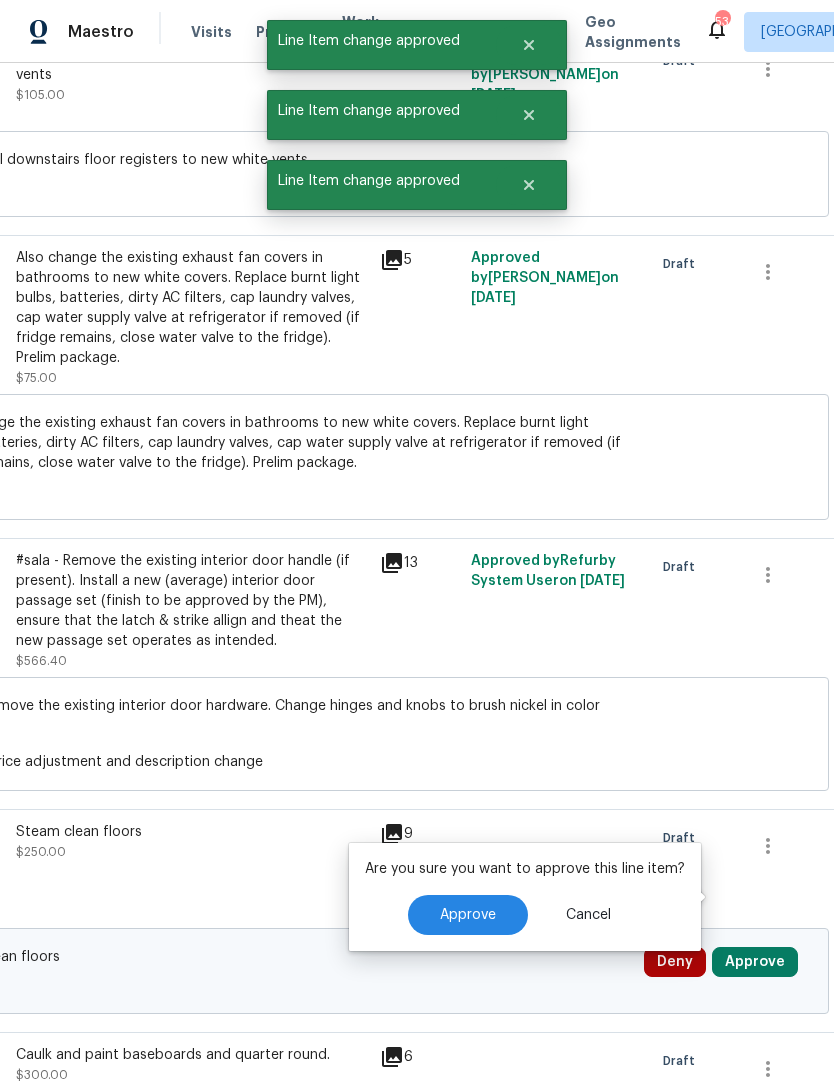 click on "Approve" at bounding box center (468, 915) 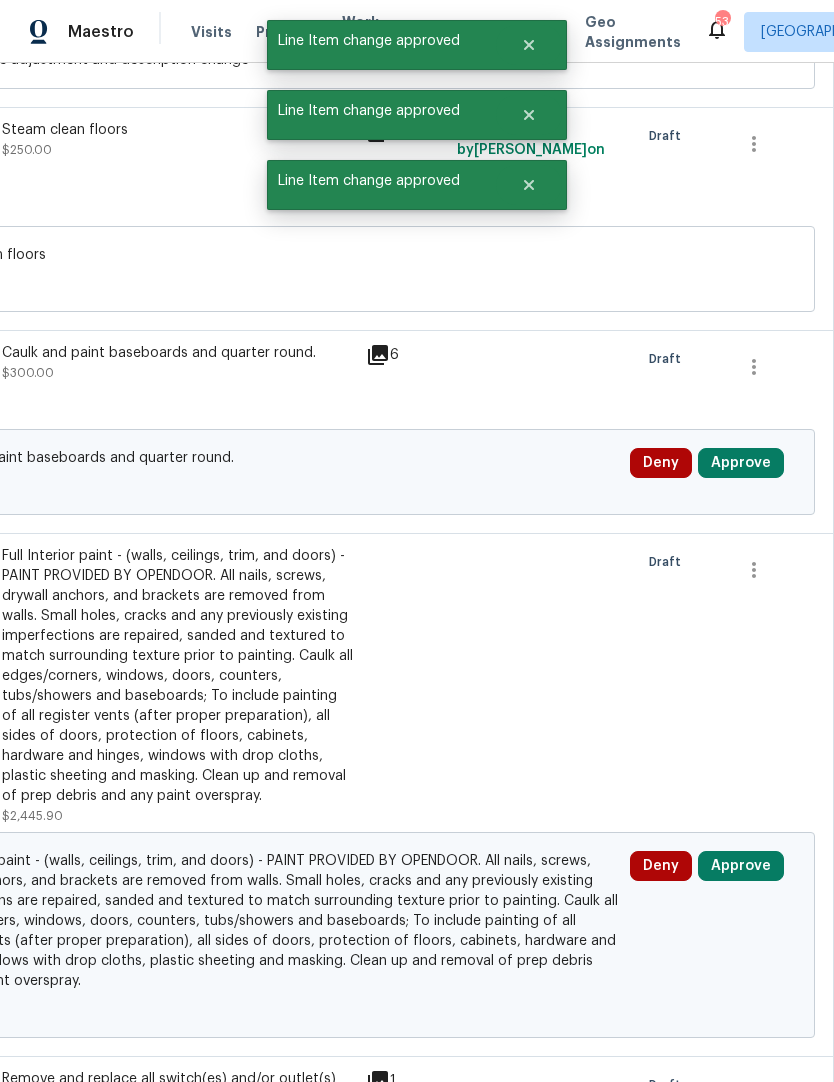 scroll, scrollTop: 3178, scrollLeft: 296, axis: both 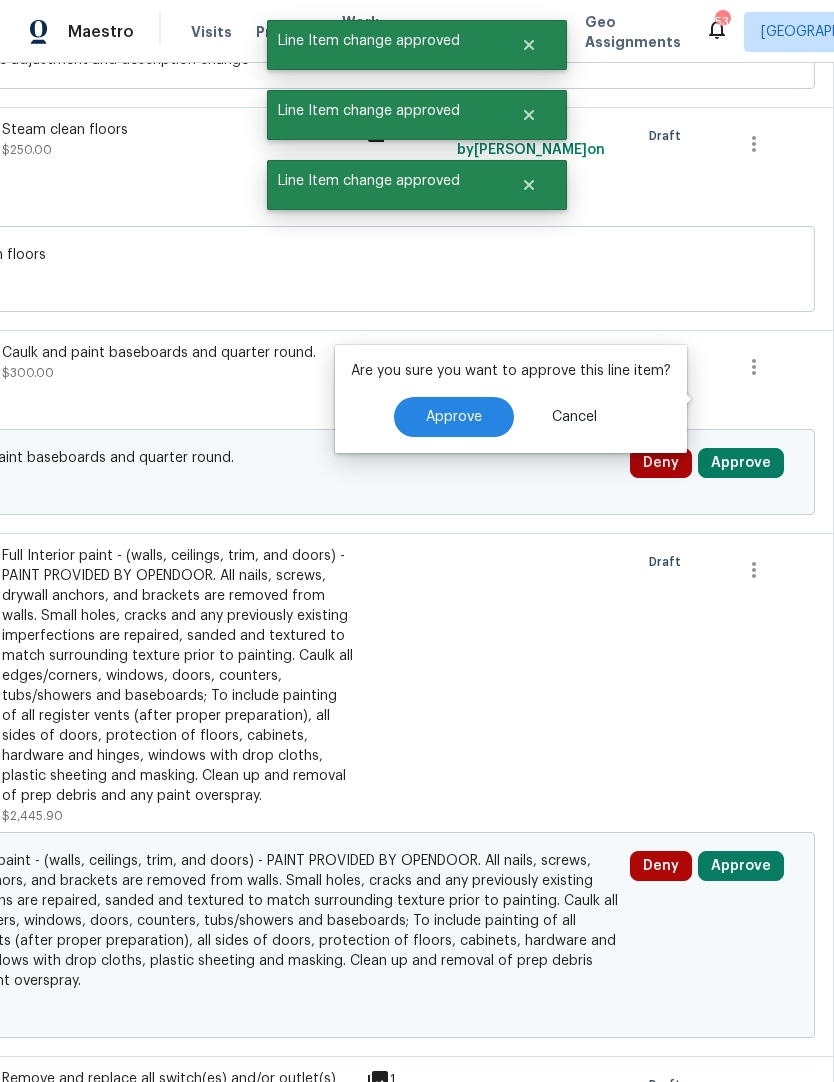click on "Approve" at bounding box center [454, 417] 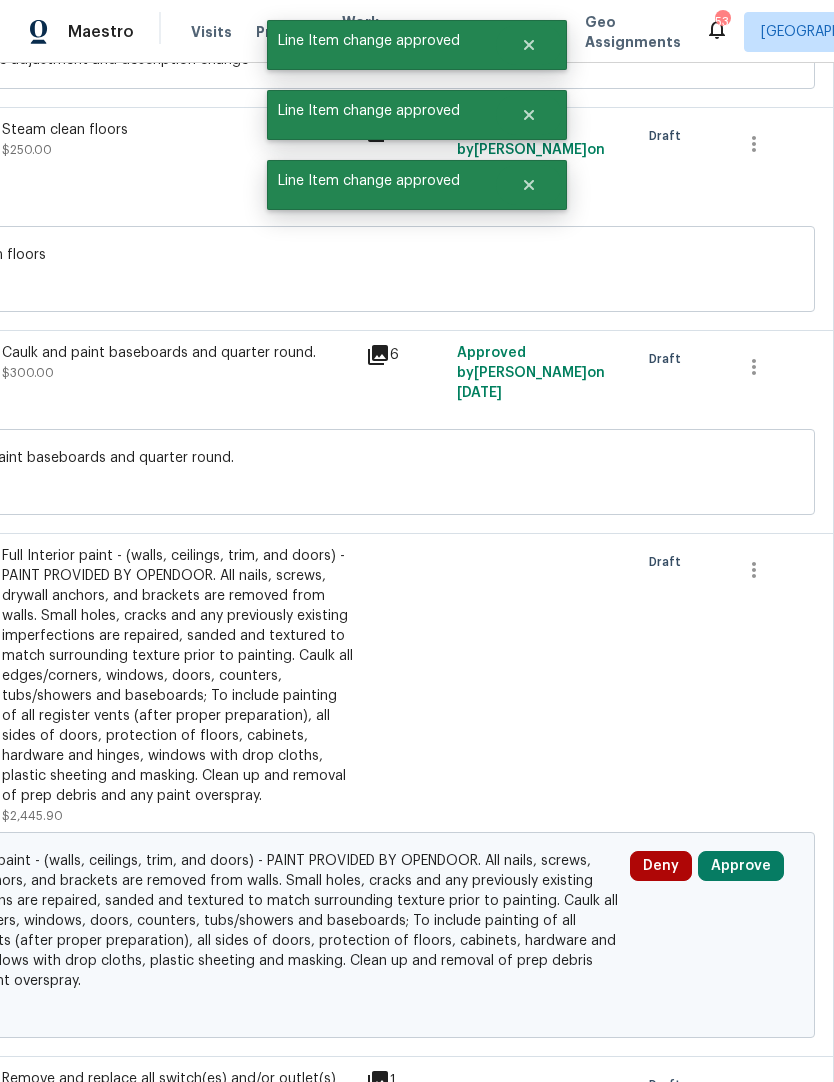 click on "Approve" at bounding box center [741, 866] 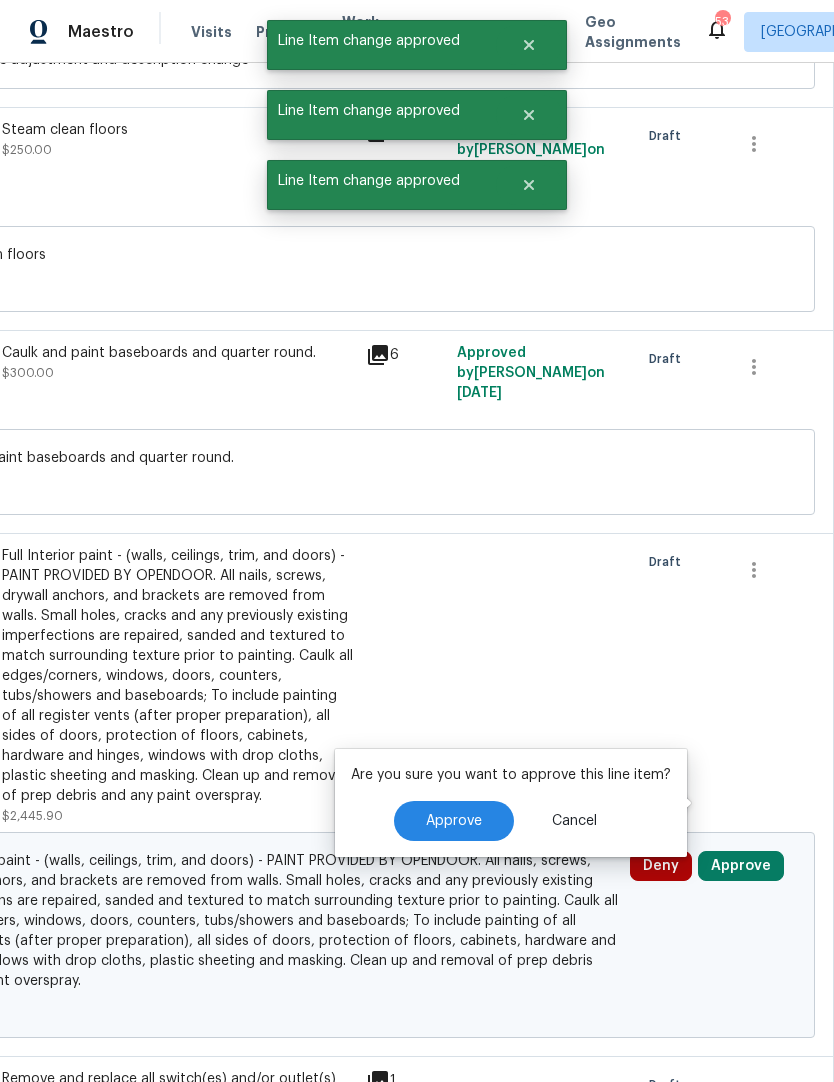 click on "Approve" at bounding box center [454, 821] 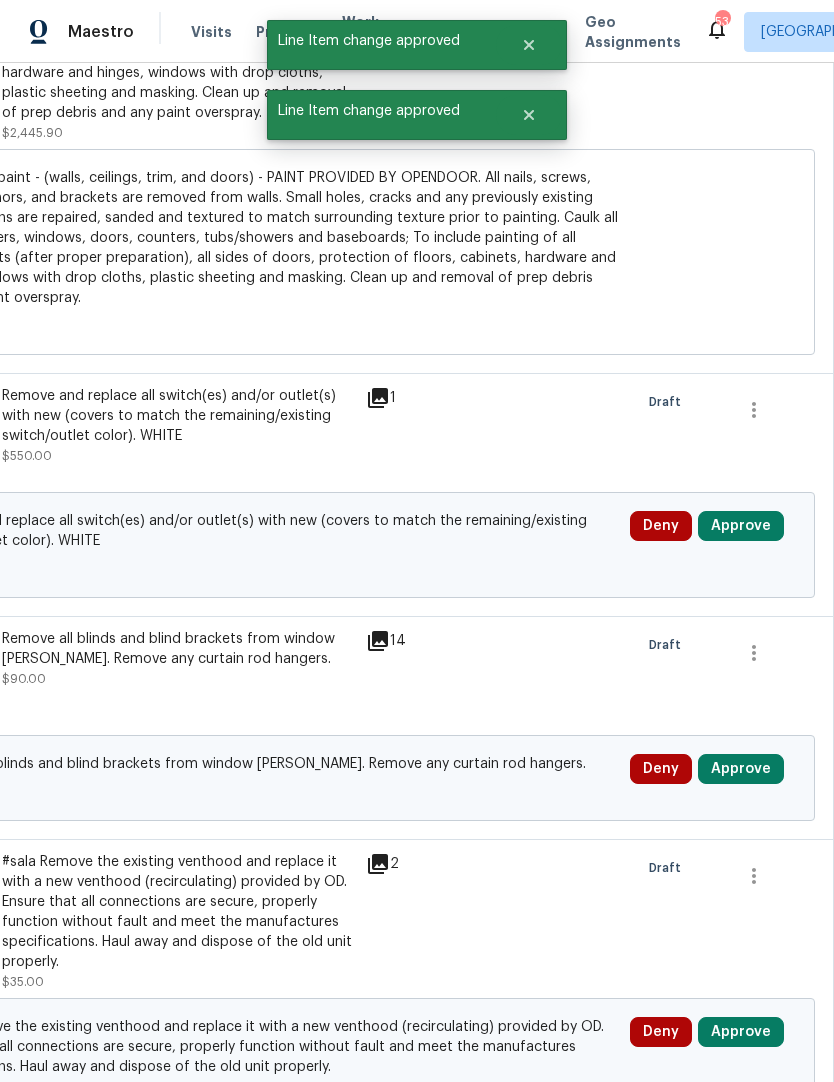 scroll, scrollTop: 3864, scrollLeft: 296, axis: both 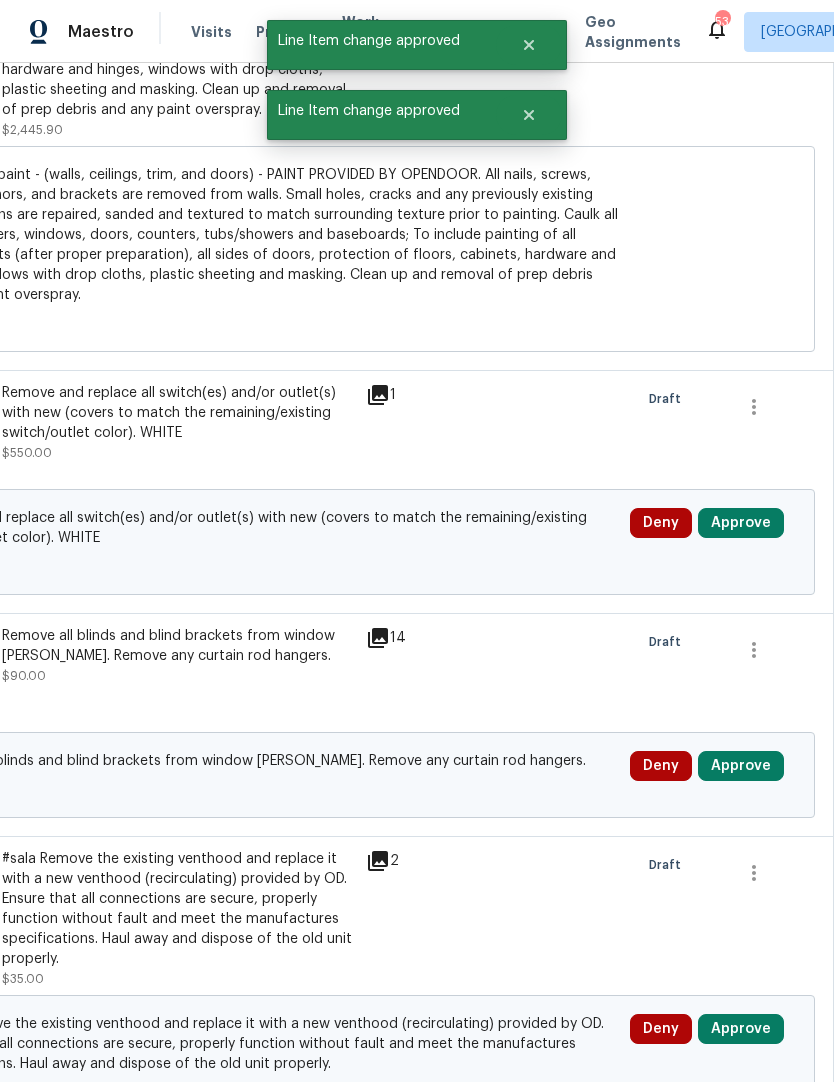 click on "Approve" at bounding box center [741, 523] 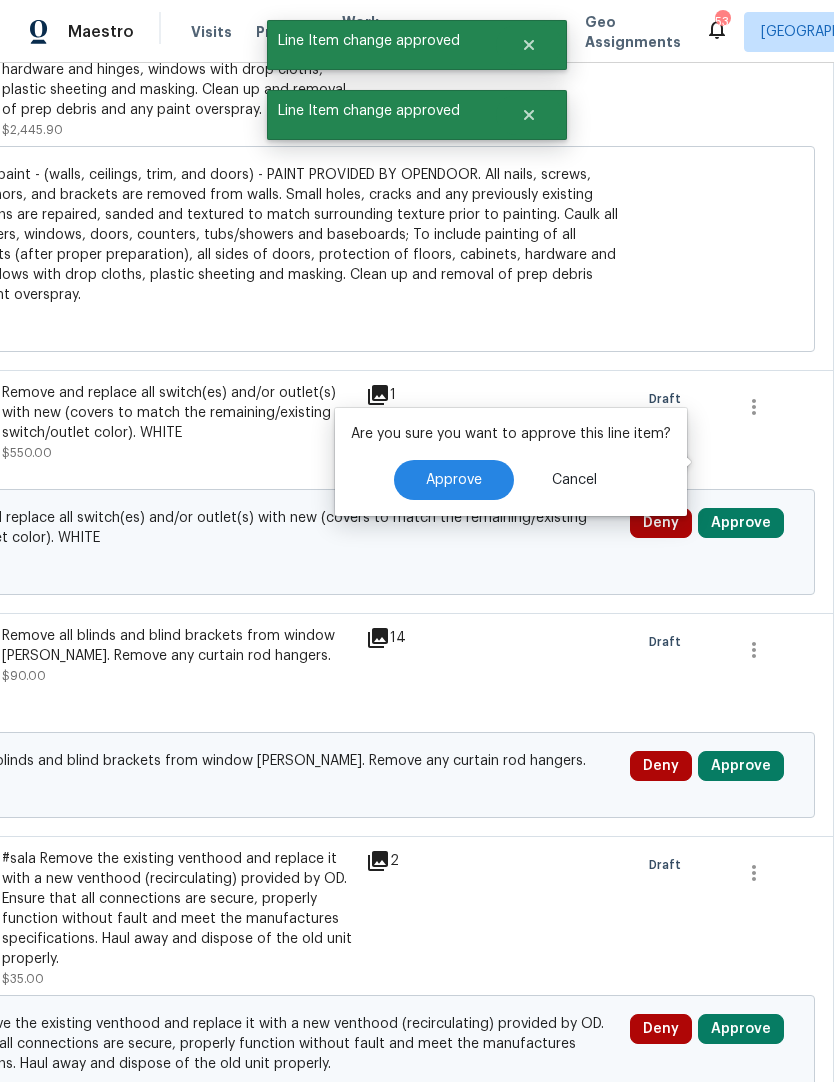 click on "Approve" at bounding box center (454, 480) 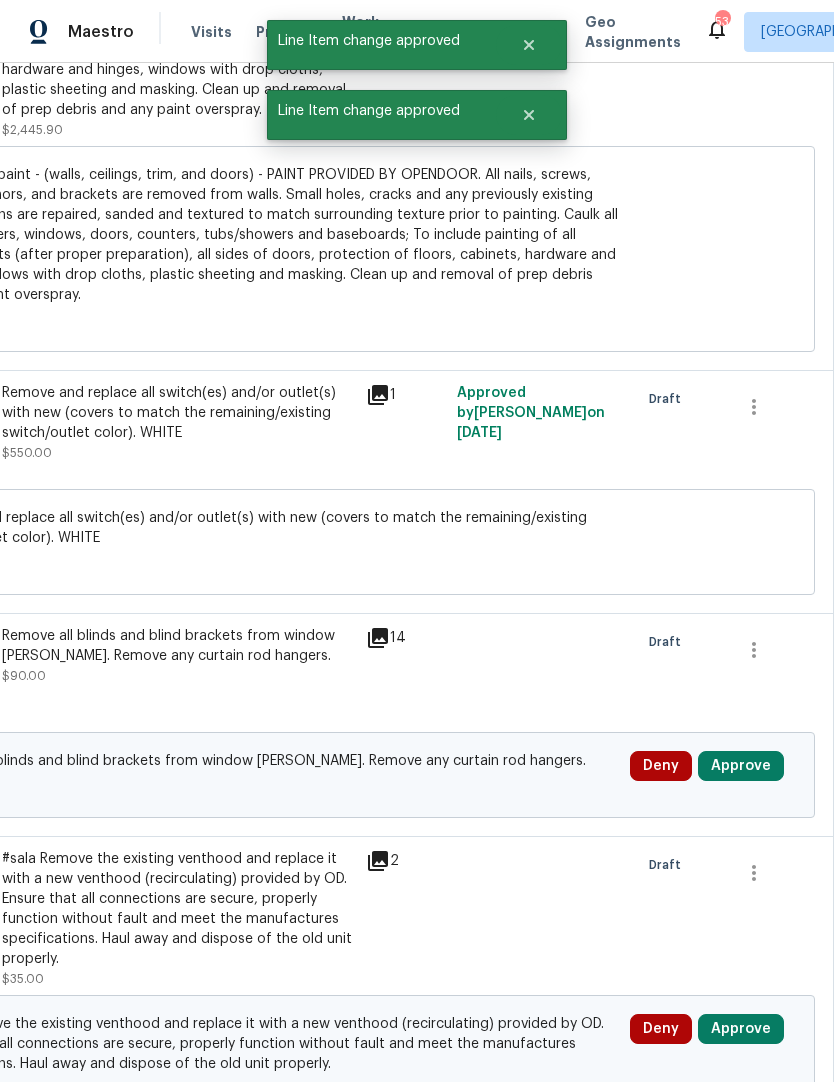 click on "Approve" at bounding box center (741, 766) 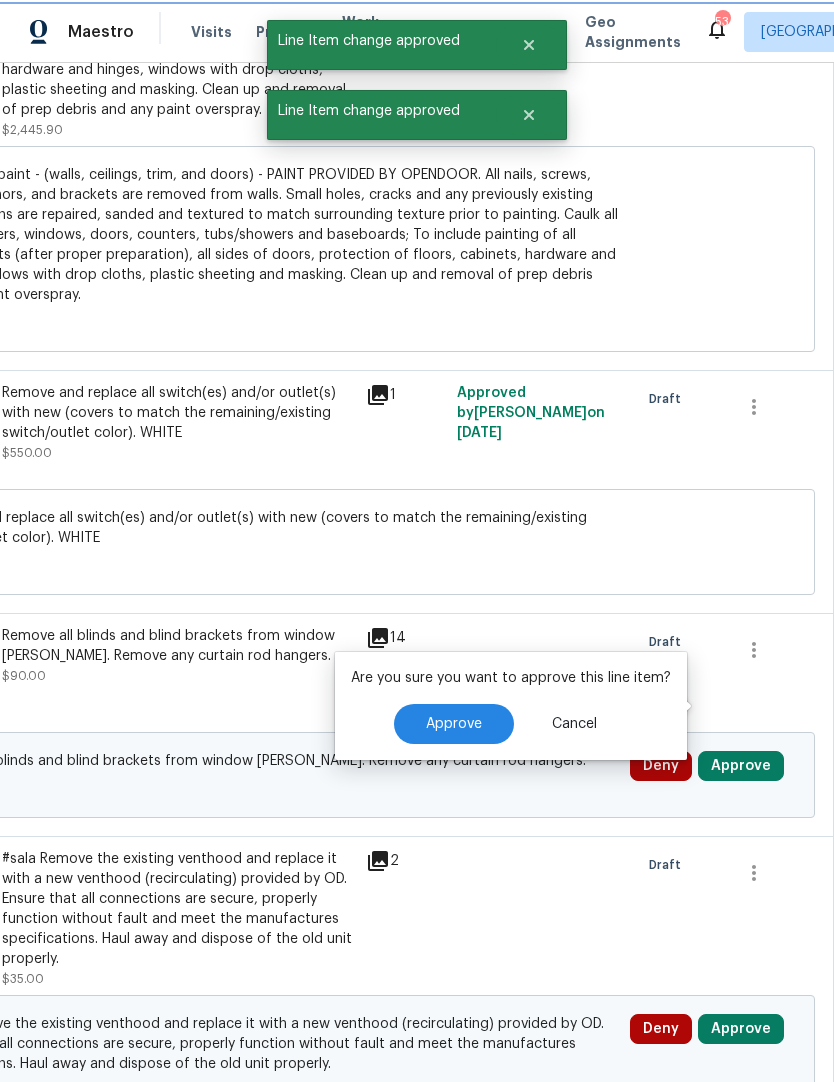 click on "Approve" at bounding box center (454, 724) 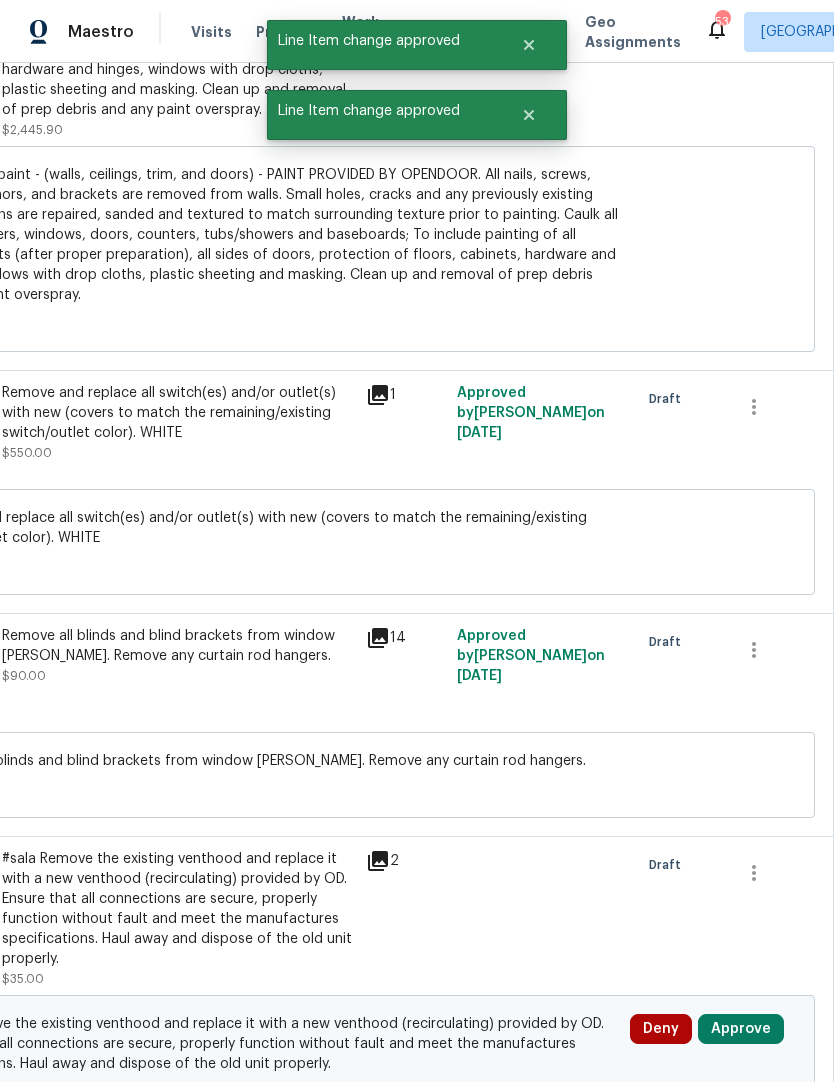 click on "Approve" at bounding box center [741, 1029] 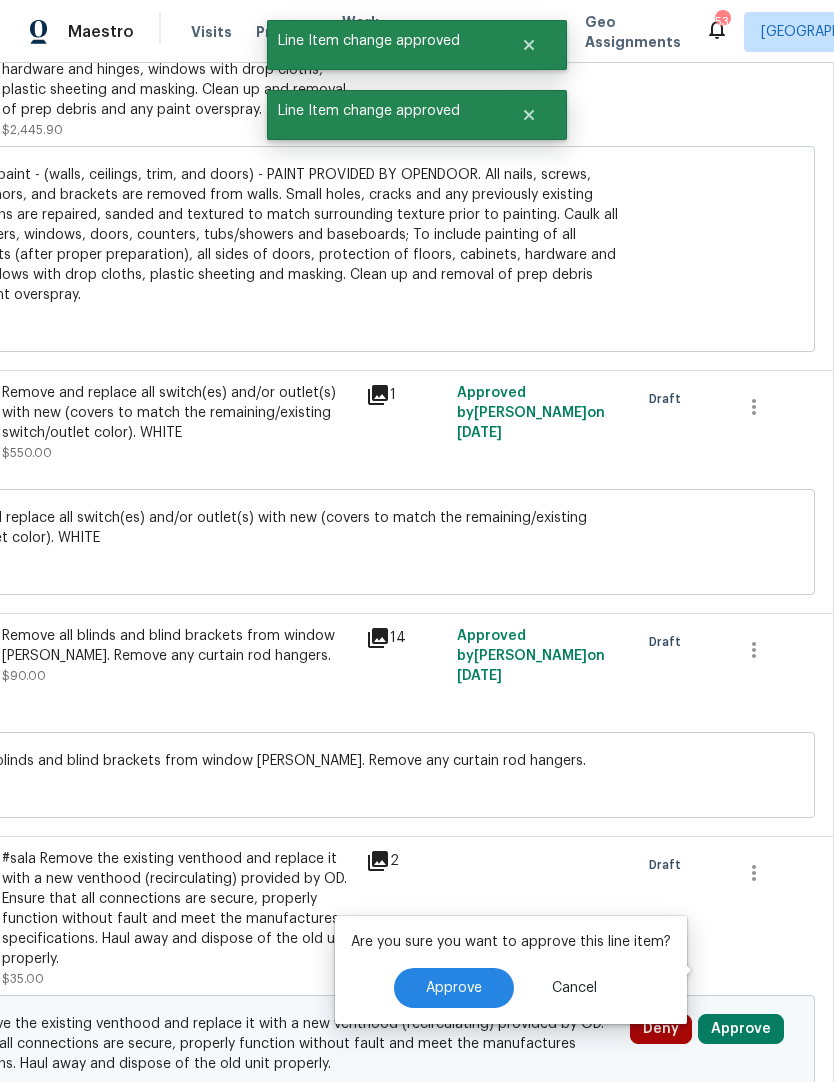 click on "Approve" at bounding box center [454, 988] 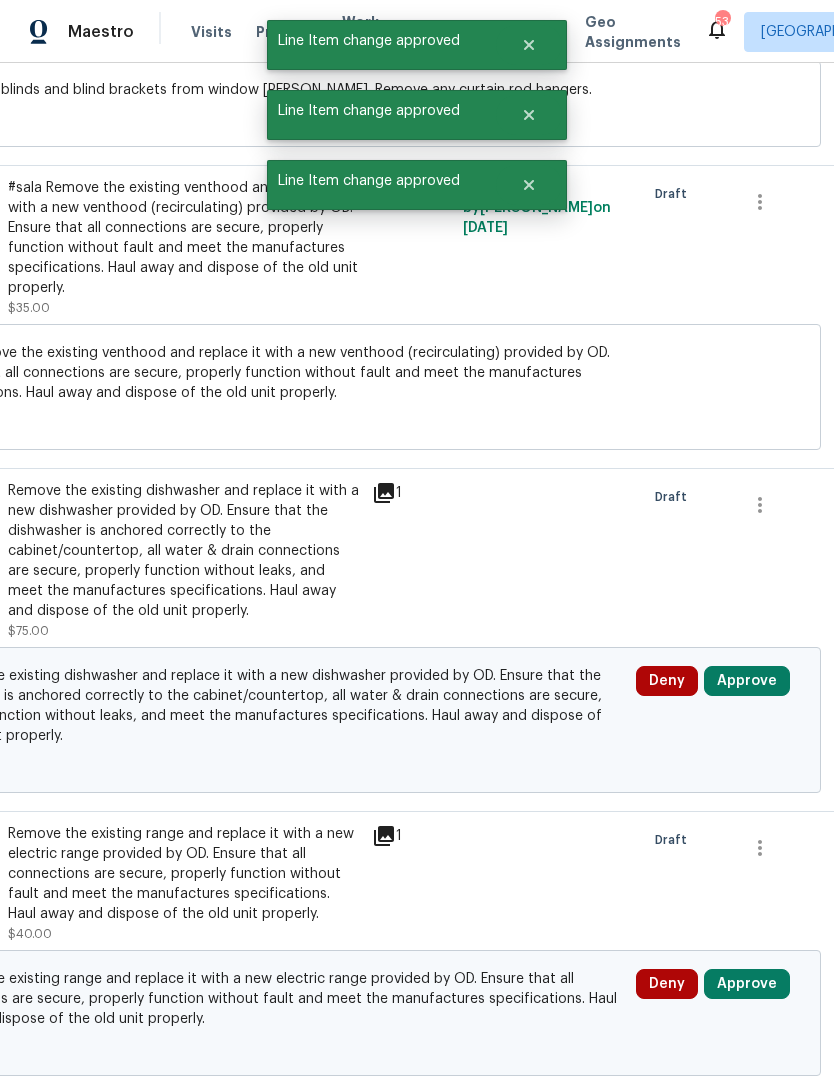 scroll, scrollTop: 4739, scrollLeft: 288, axis: both 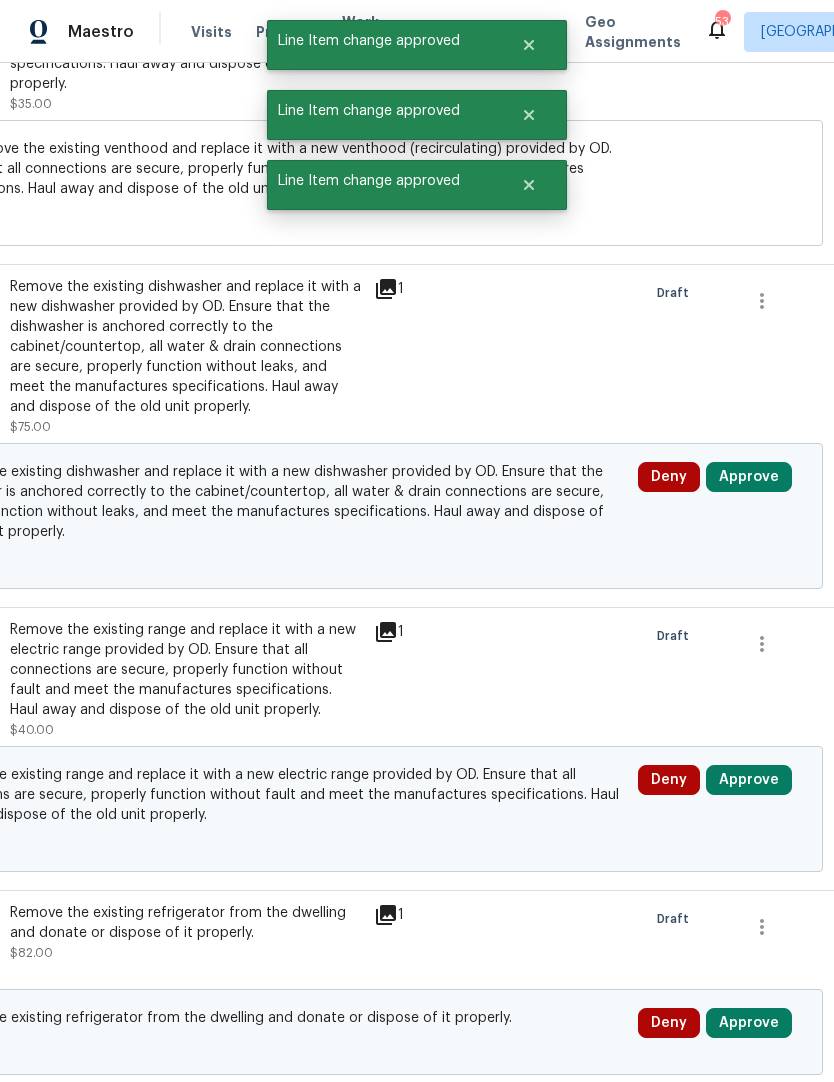click on "Approve" at bounding box center (749, 780) 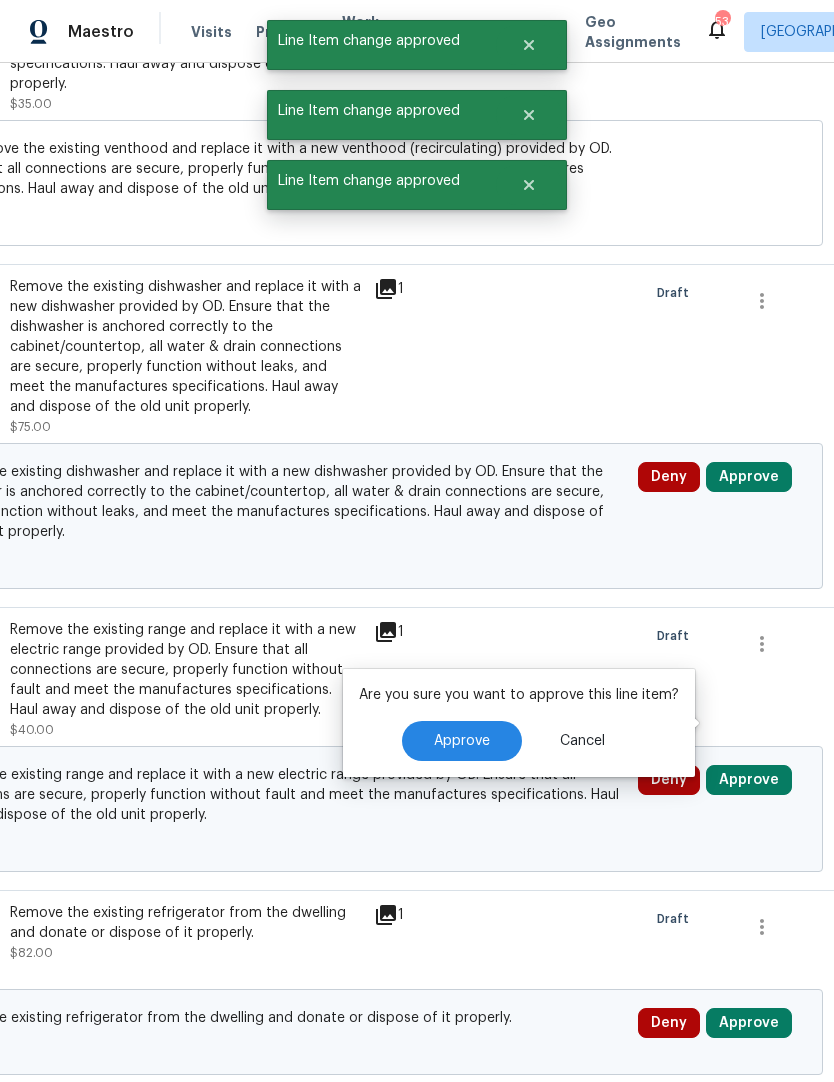 click on "Approve" at bounding box center [462, 741] 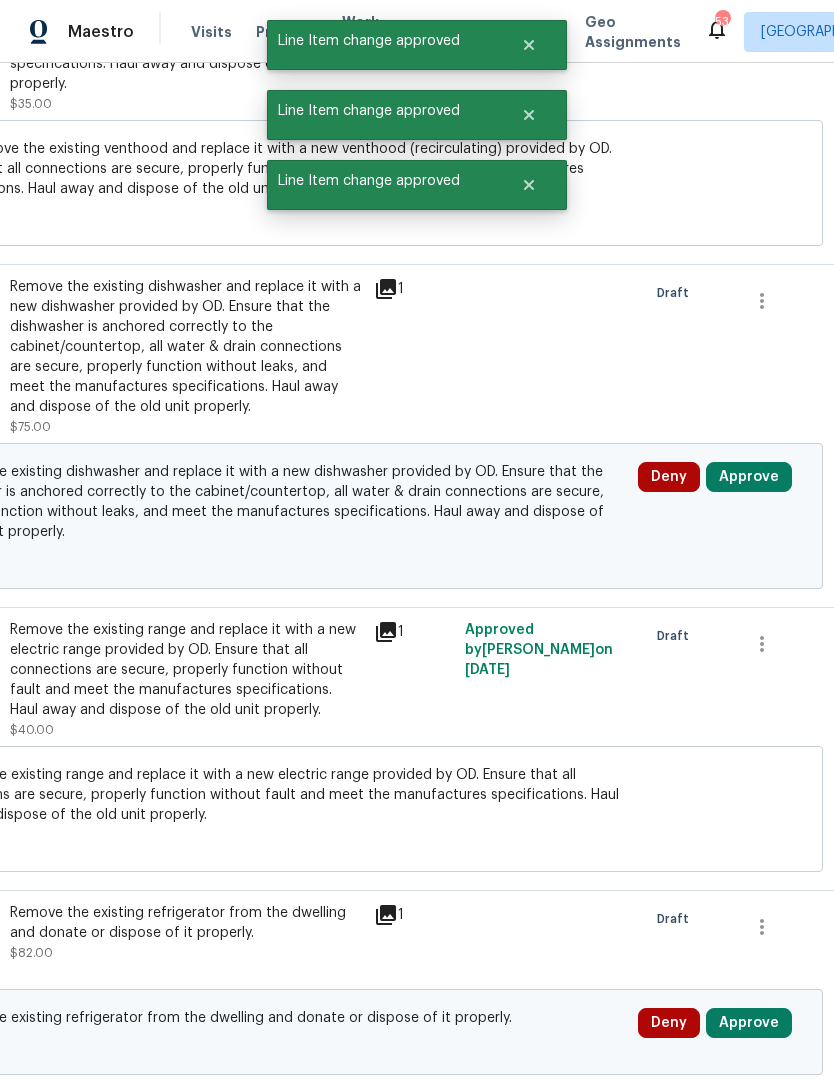 click on "Approve" at bounding box center [749, 477] 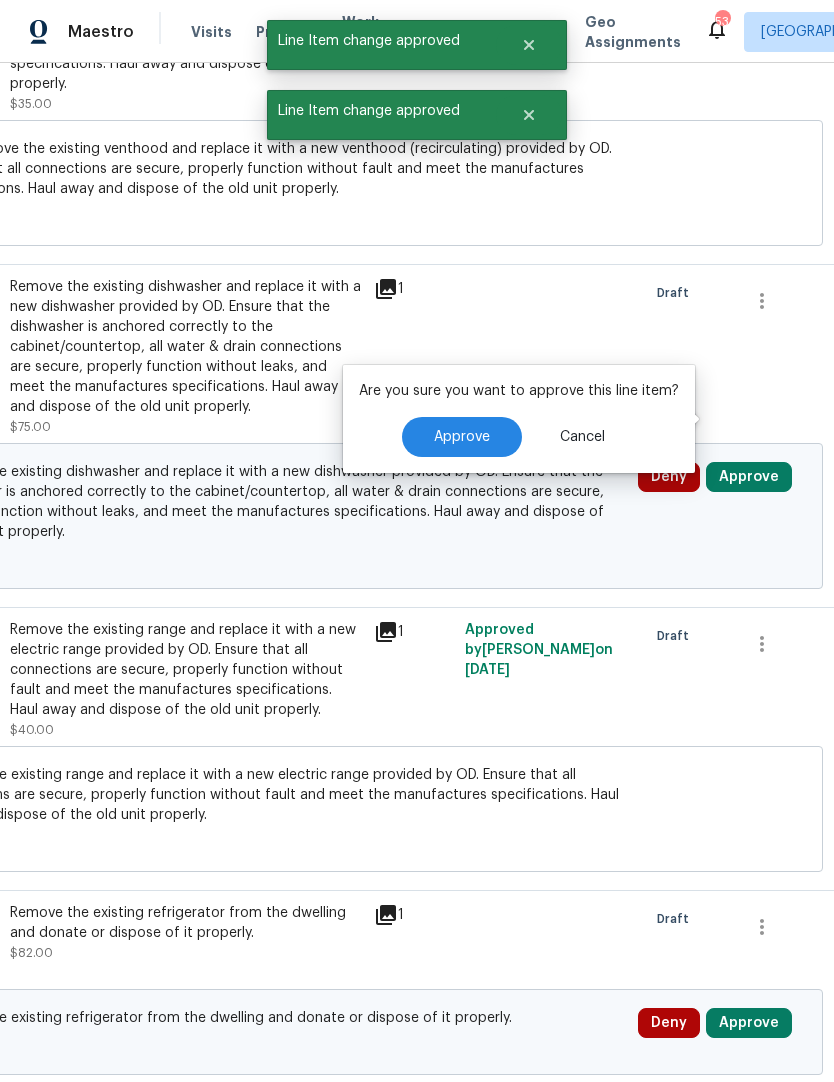 click on "Approve" at bounding box center (462, 437) 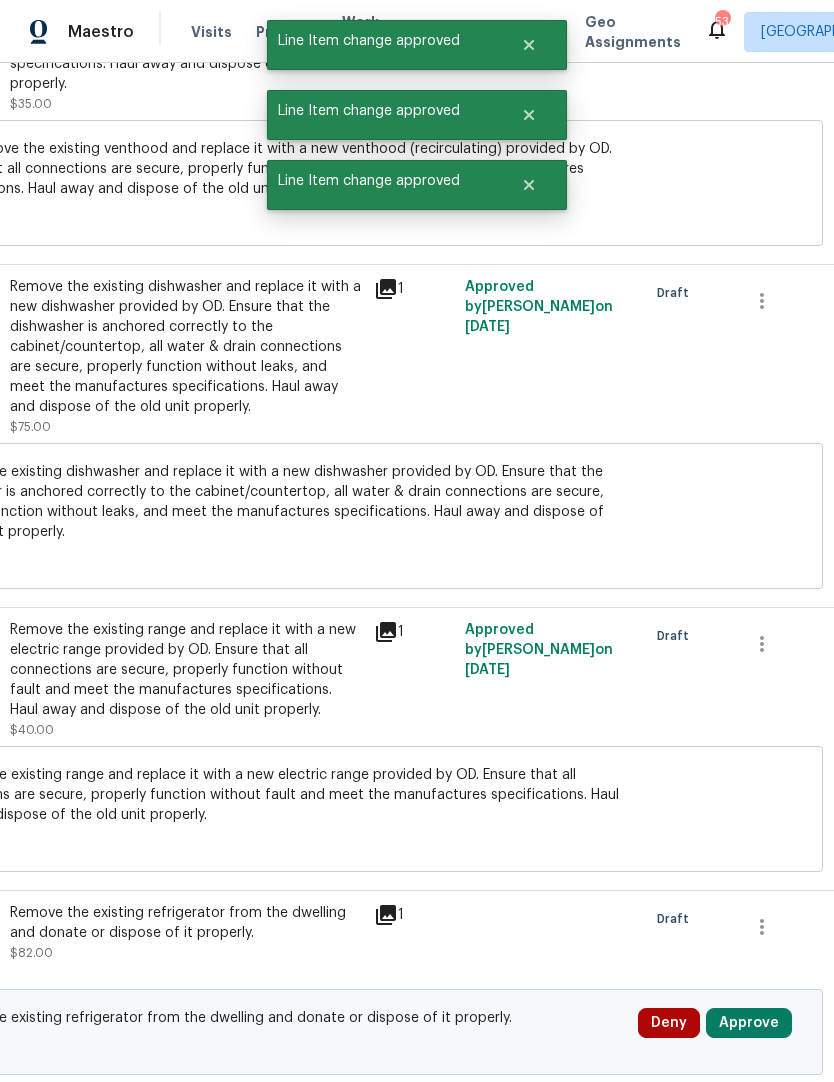click on "Approve" at bounding box center [749, 1023] 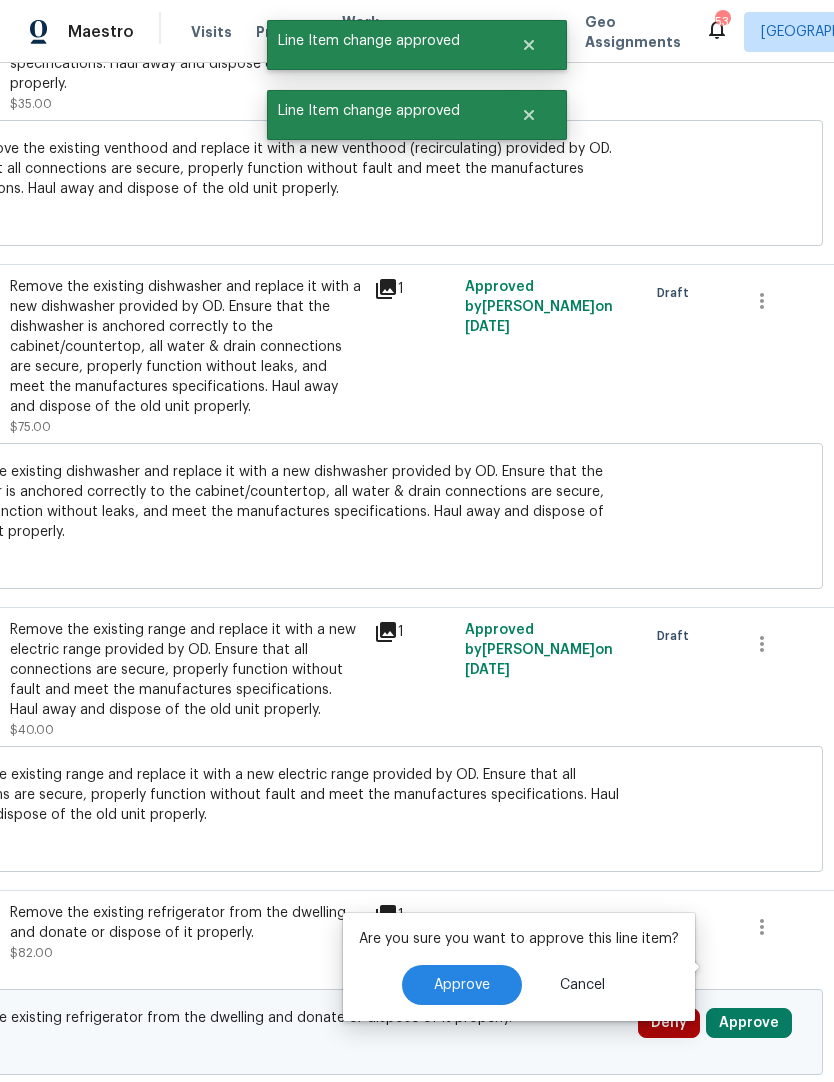 click on "Approve" at bounding box center (462, 985) 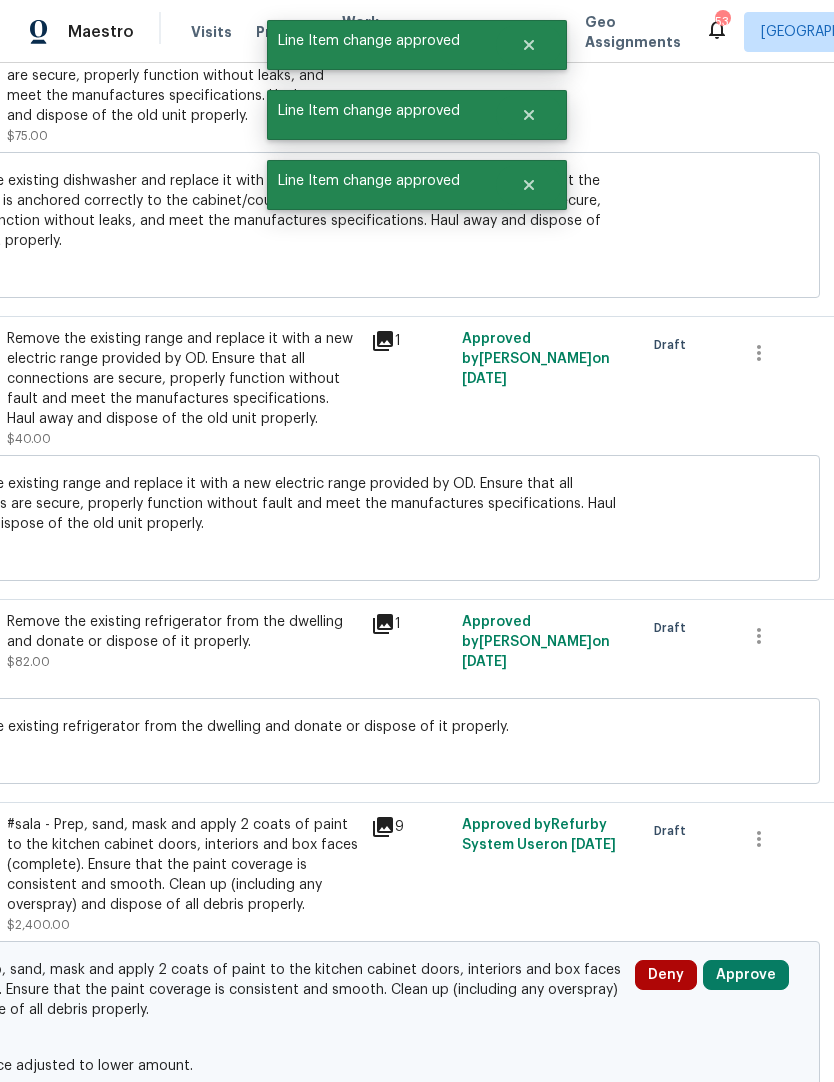 scroll, scrollTop: 5191, scrollLeft: 280, axis: both 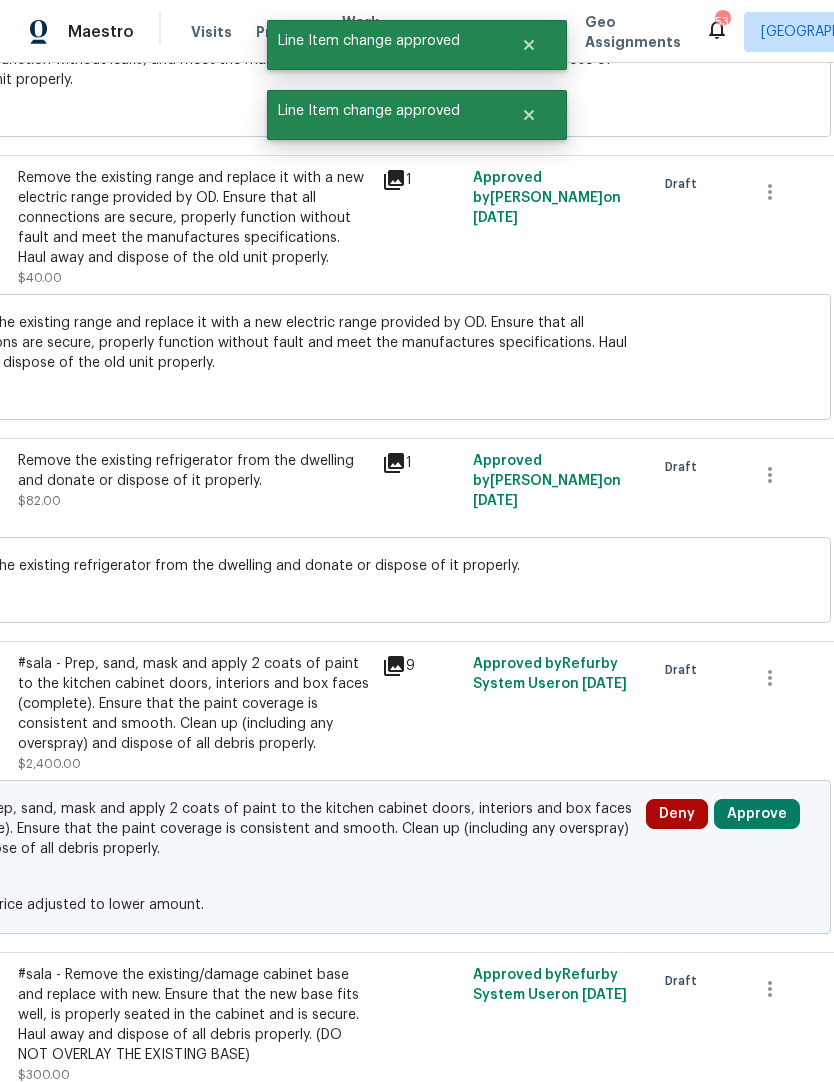 click on "Approve" at bounding box center [757, 814] 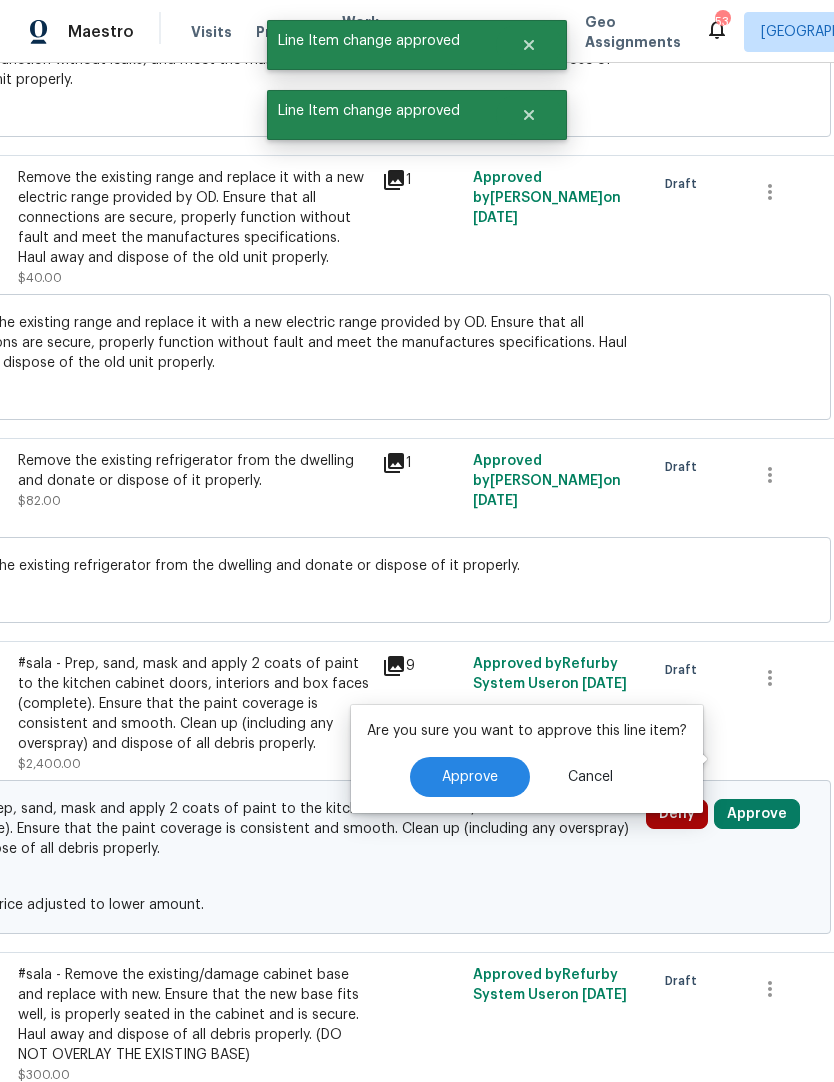 click on "Approve" at bounding box center [470, 777] 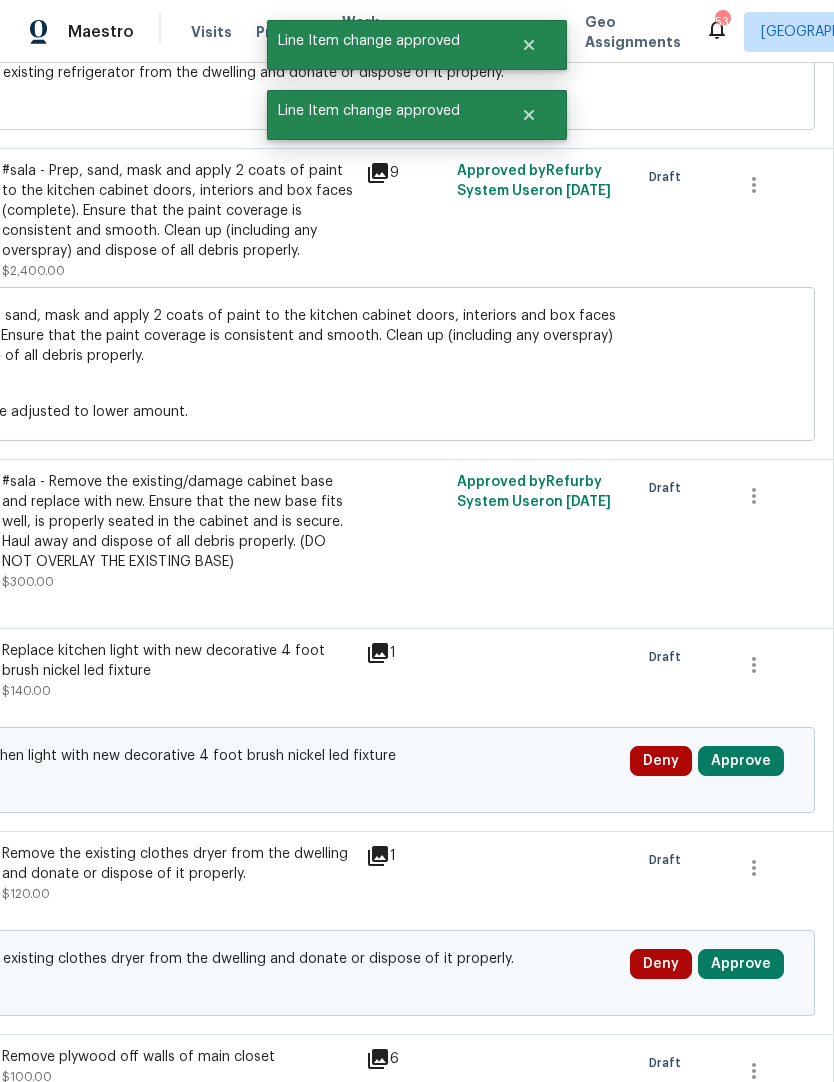 scroll, scrollTop: 5684, scrollLeft: 296, axis: both 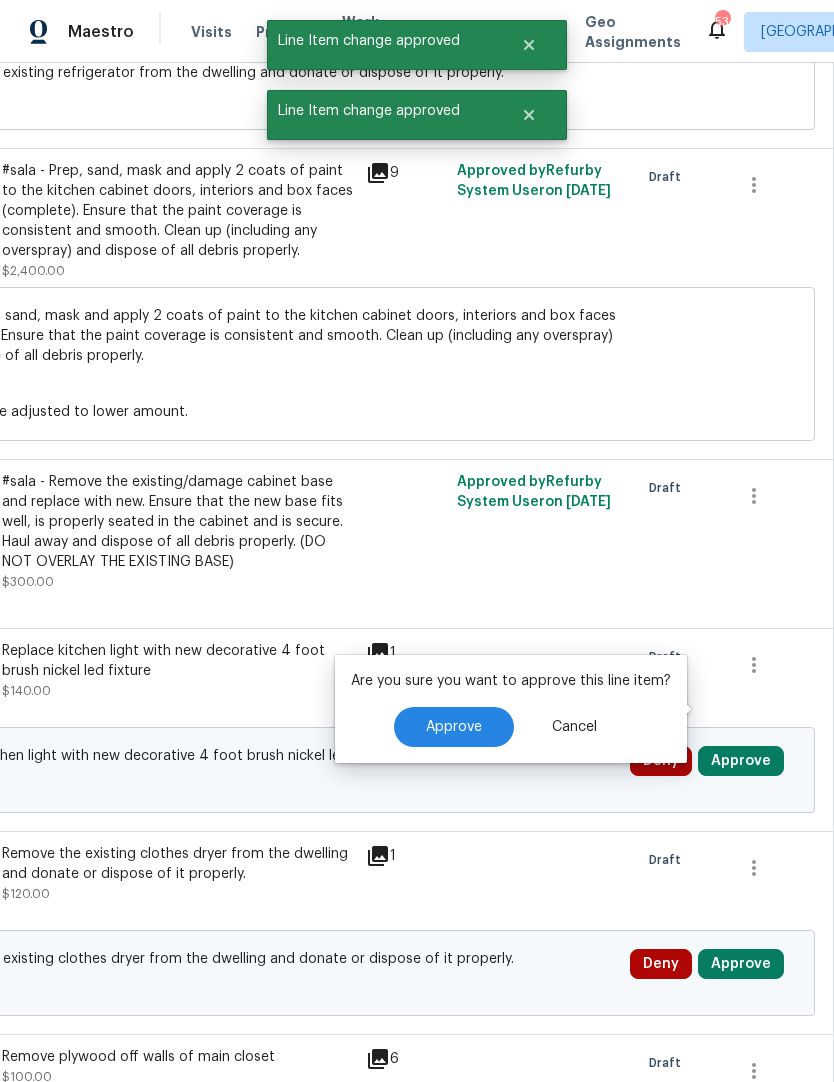 click on "Approve" at bounding box center [454, 727] 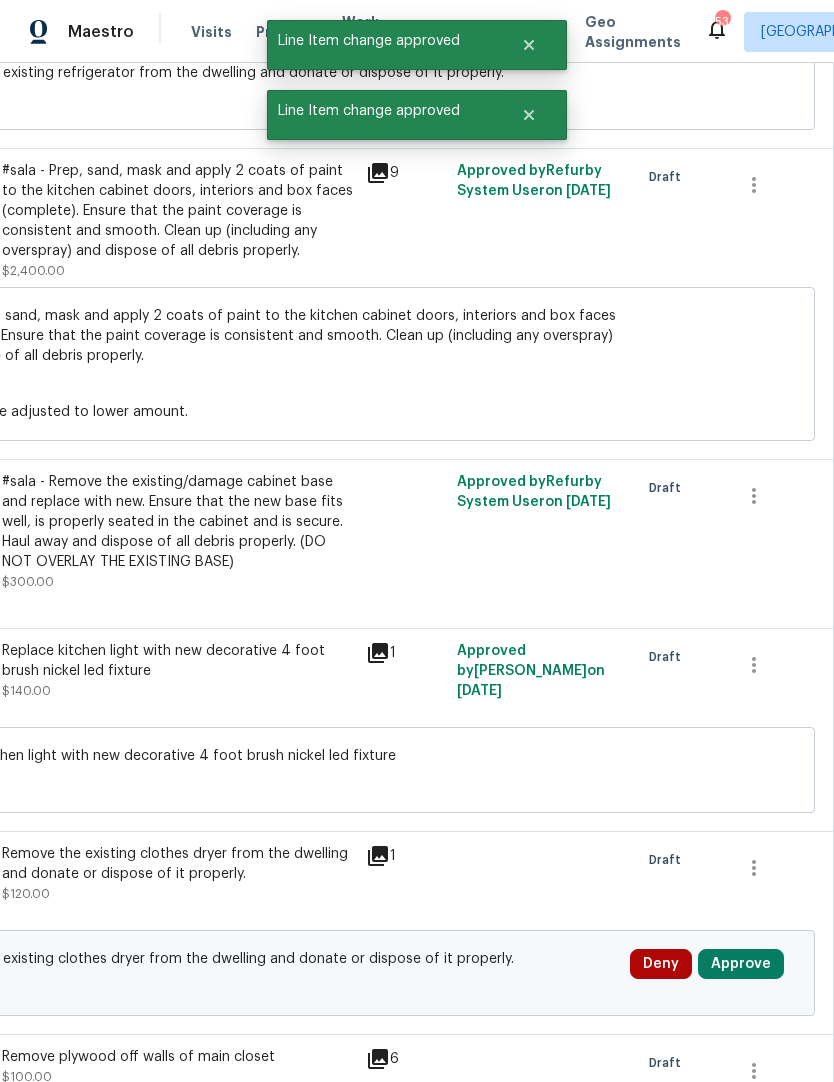 click on "Approve" at bounding box center [741, 964] 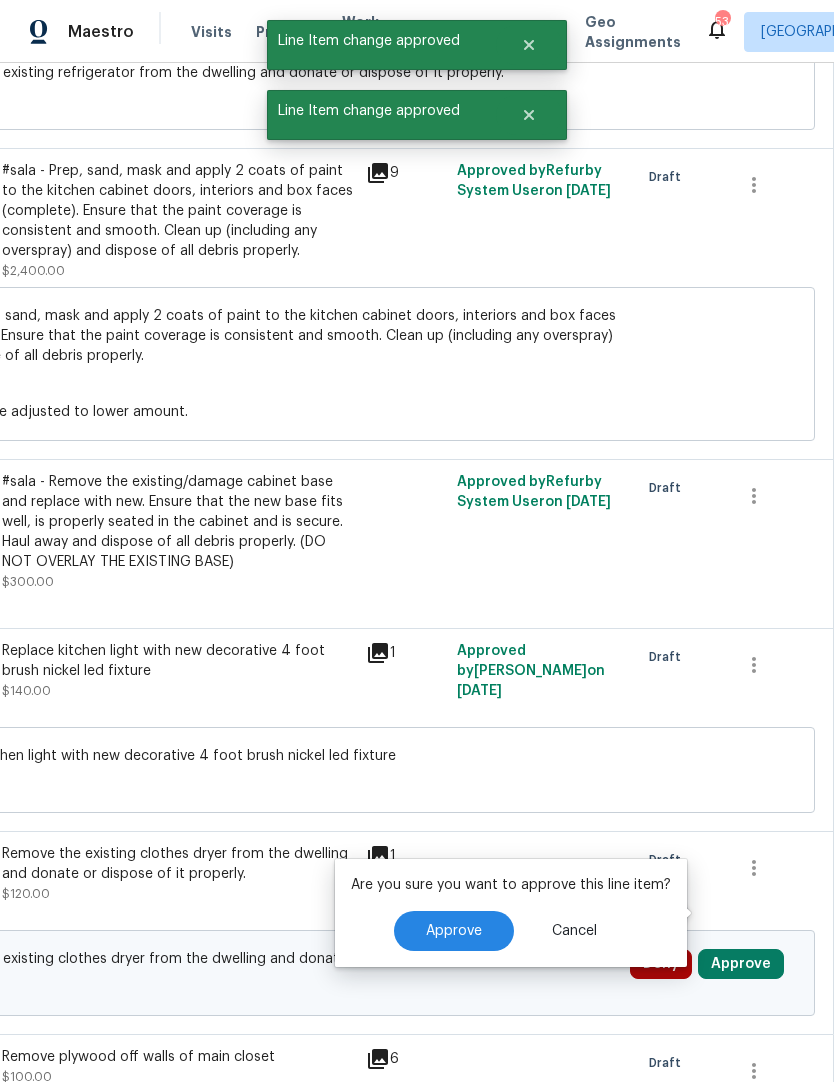 click on "Approve" at bounding box center [454, 931] 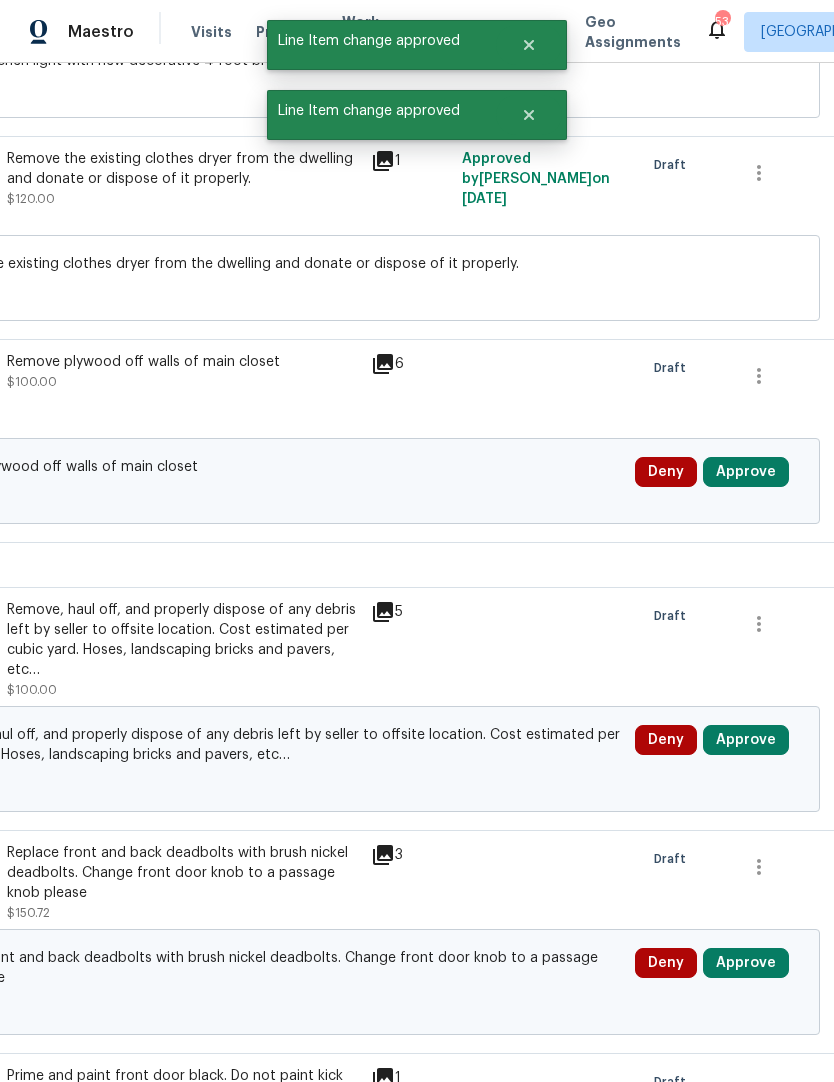 scroll, scrollTop: 6384, scrollLeft: 291, axis: both 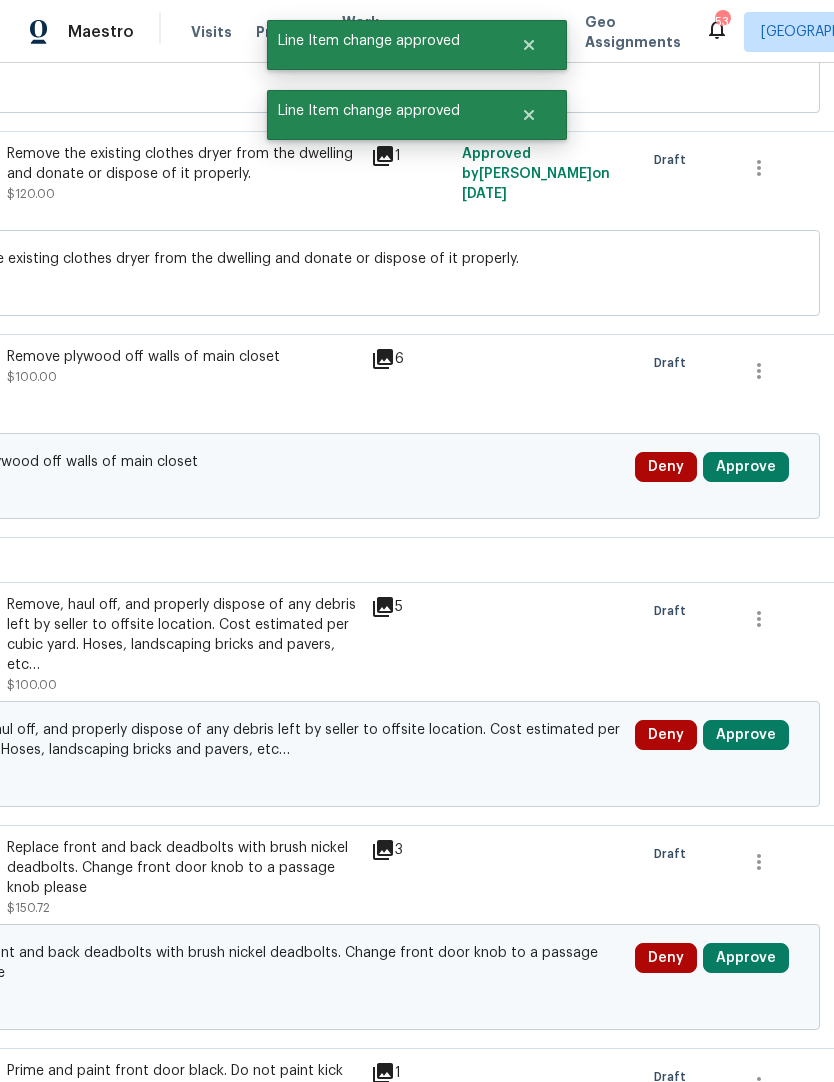 click on "Approve" at bounding box center [746, 735] 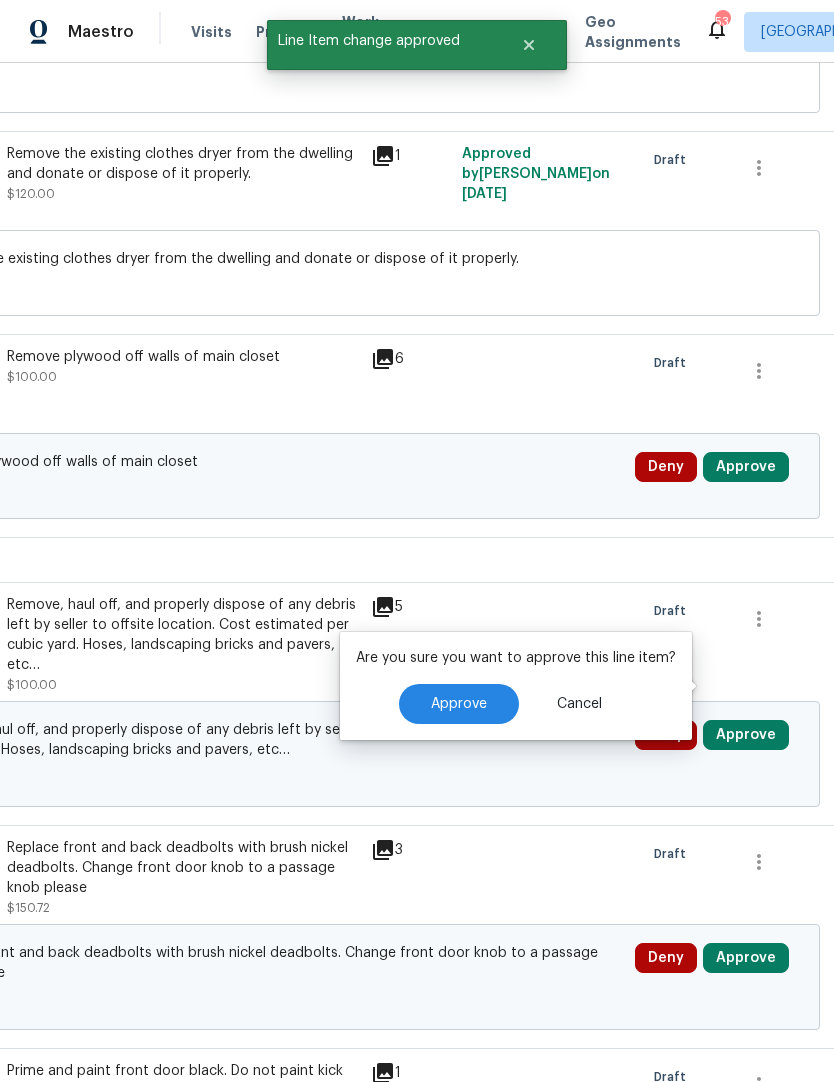 click on "Approve" at bounding box center [459, 704] 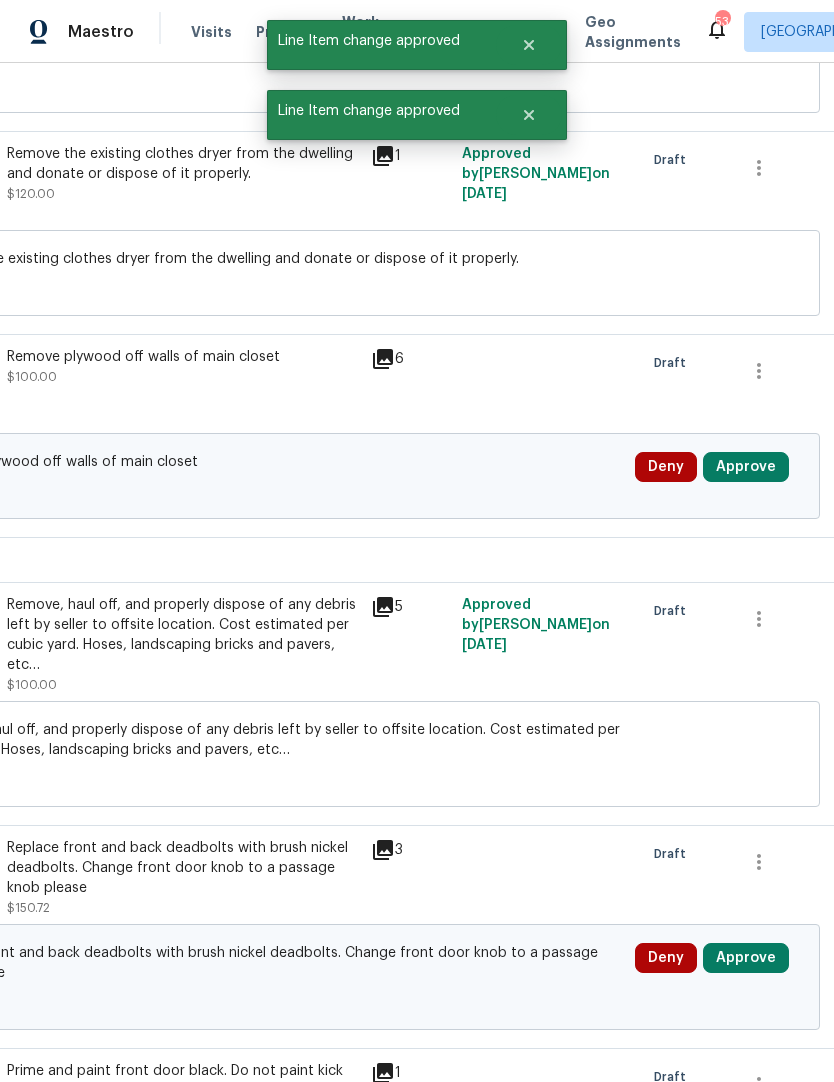 click on "Approve" at bounding box center (746, 467) 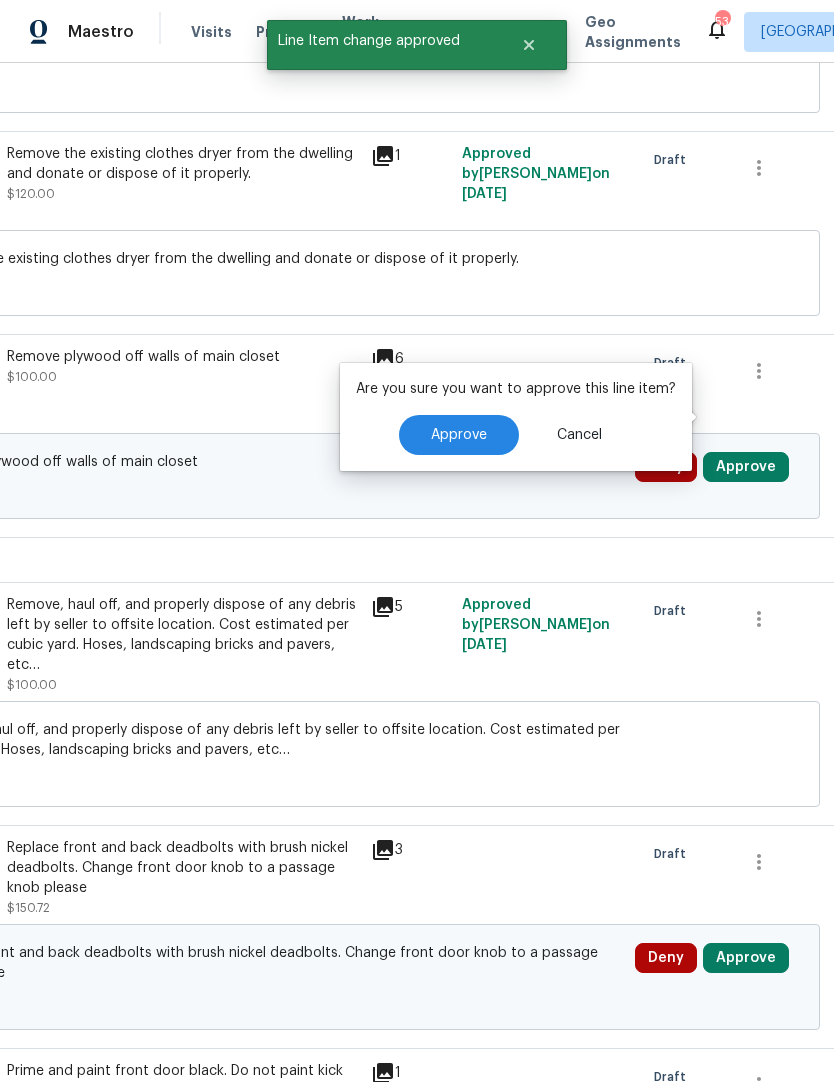 click on "Approve" at bounding box center [459, 435] 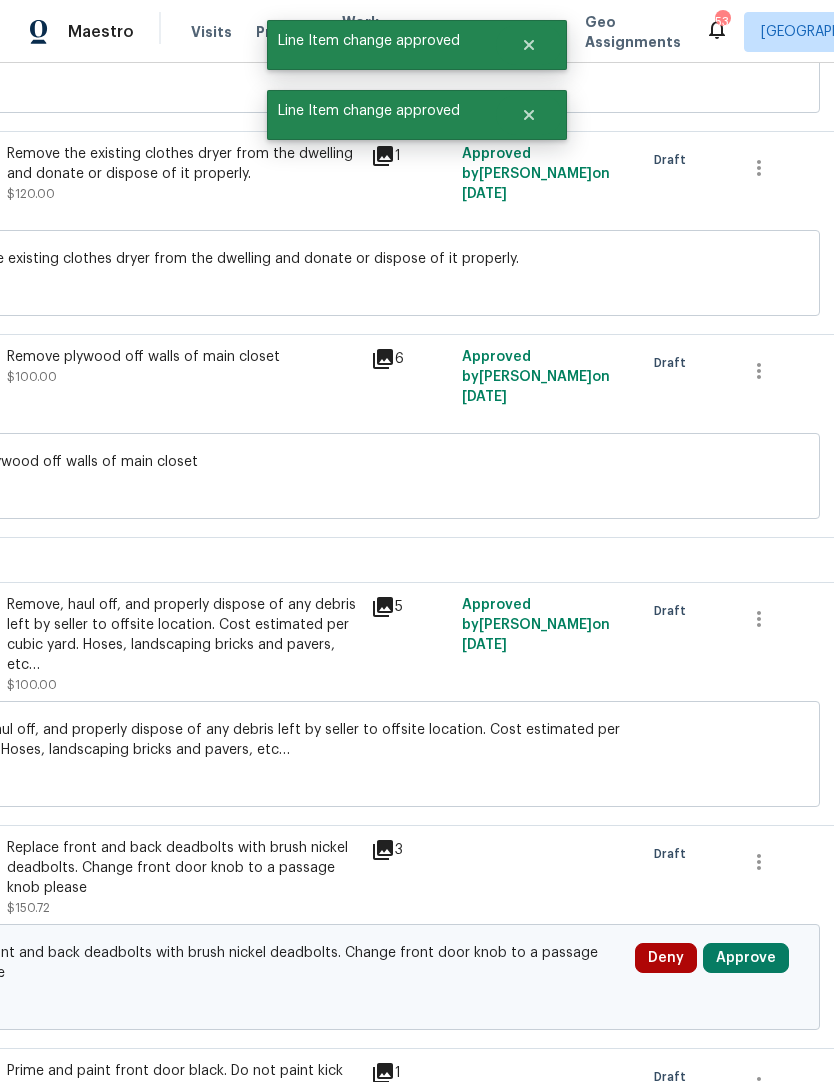 click on "Approve" at bounding box center [746, 958] 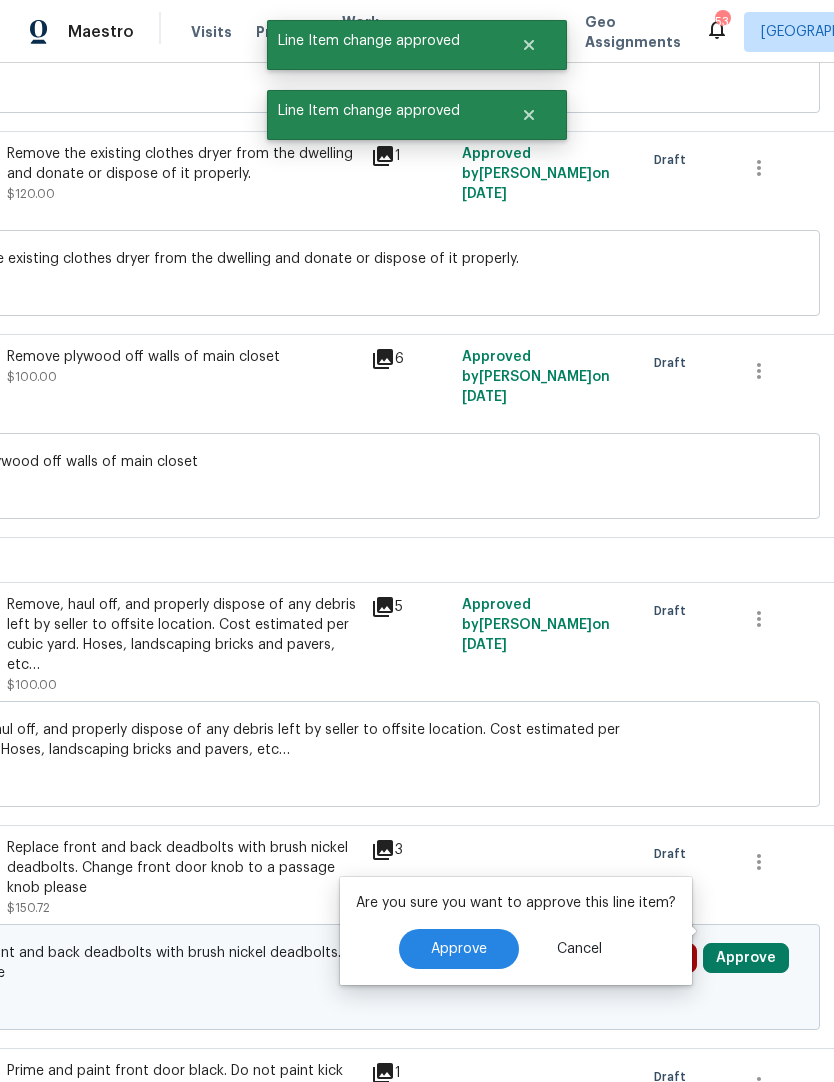 click on "Approve" at bounding box center (459, 949) 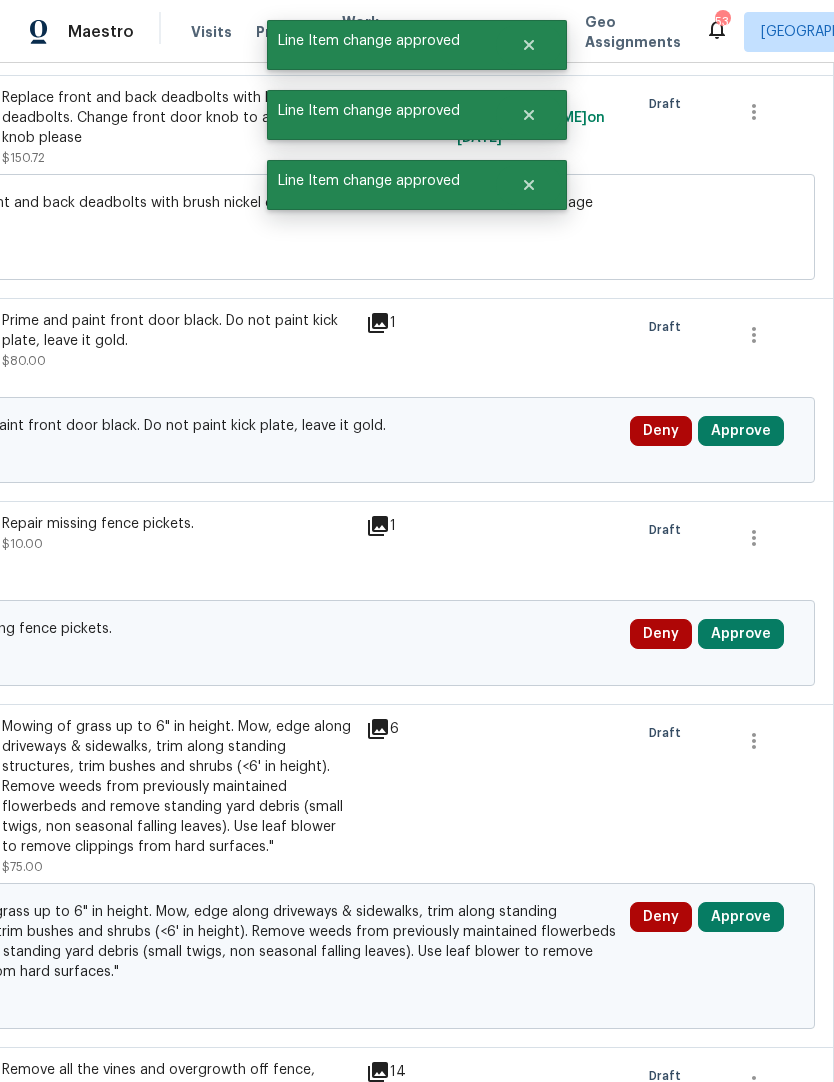 scroll, scrollTop: 7134, scrollLeft: 296, axis: both 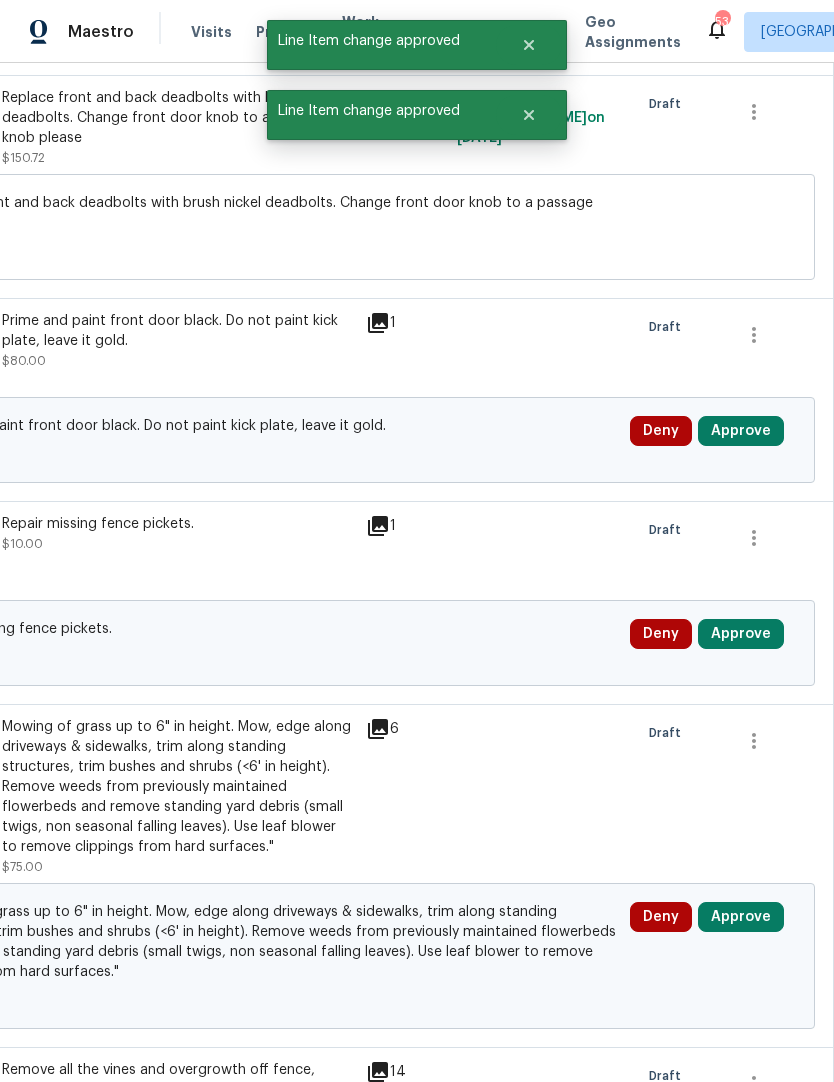 click on "Approve" at bounding box center [741, 634] 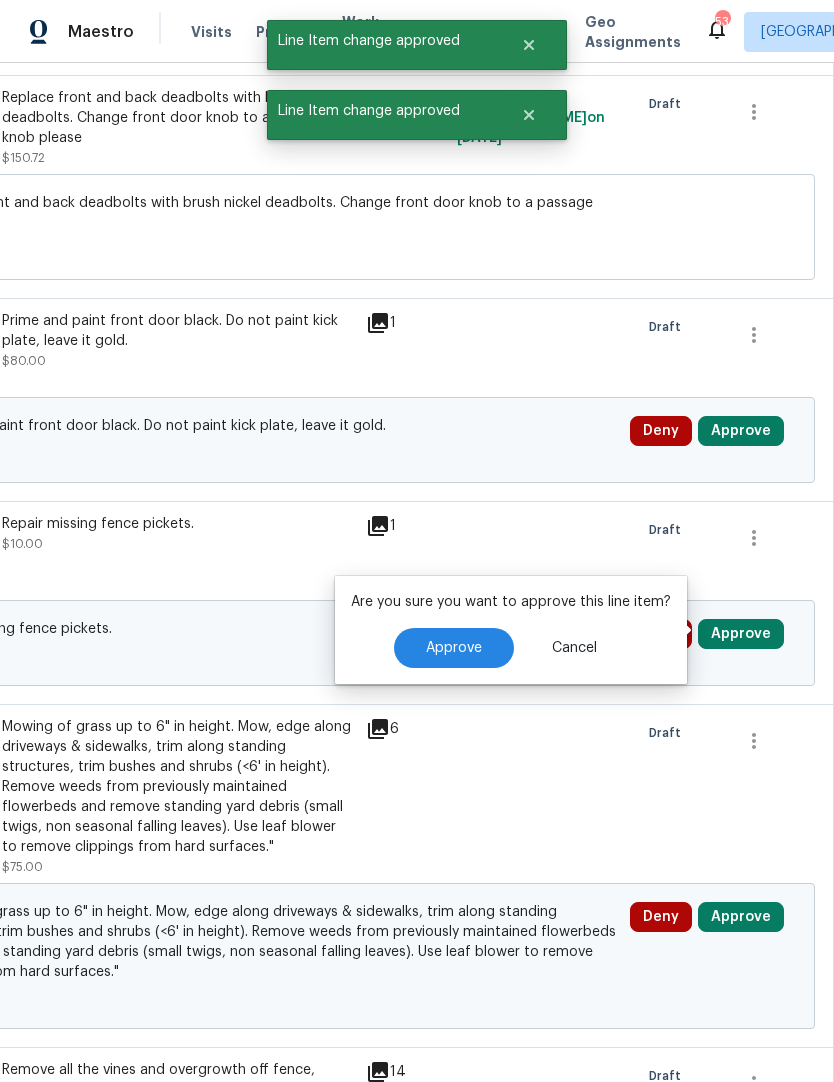 click on "Approve" at bounding box center (454, 648) 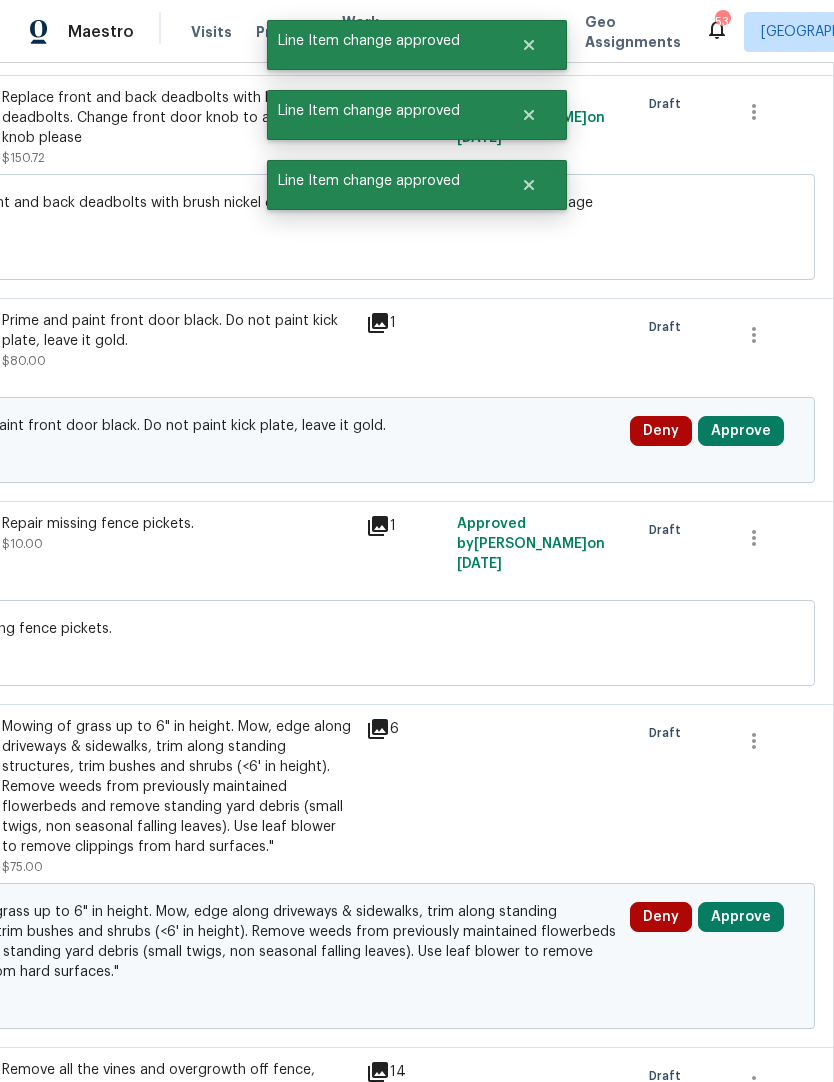 click on "Approve" at bounding box center (741, 431) 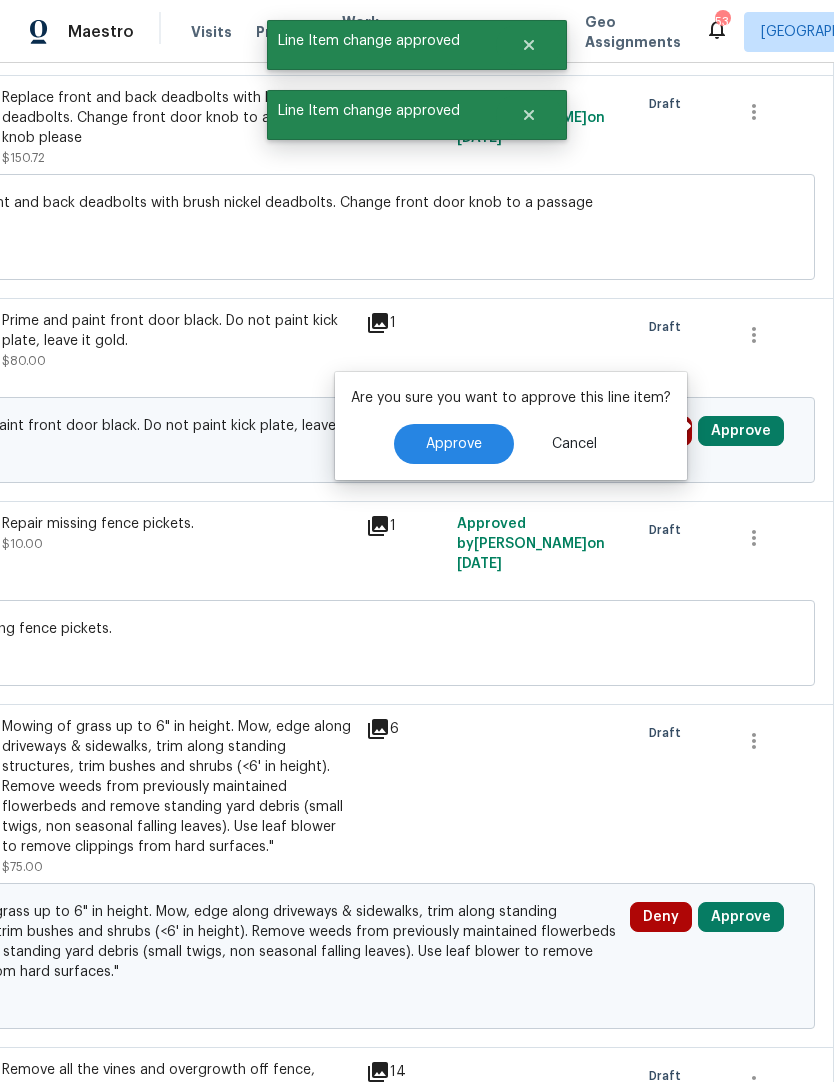 click on "Are you sure you want to approve this line item? Approve Cancel" at bounding box center [511, 426] 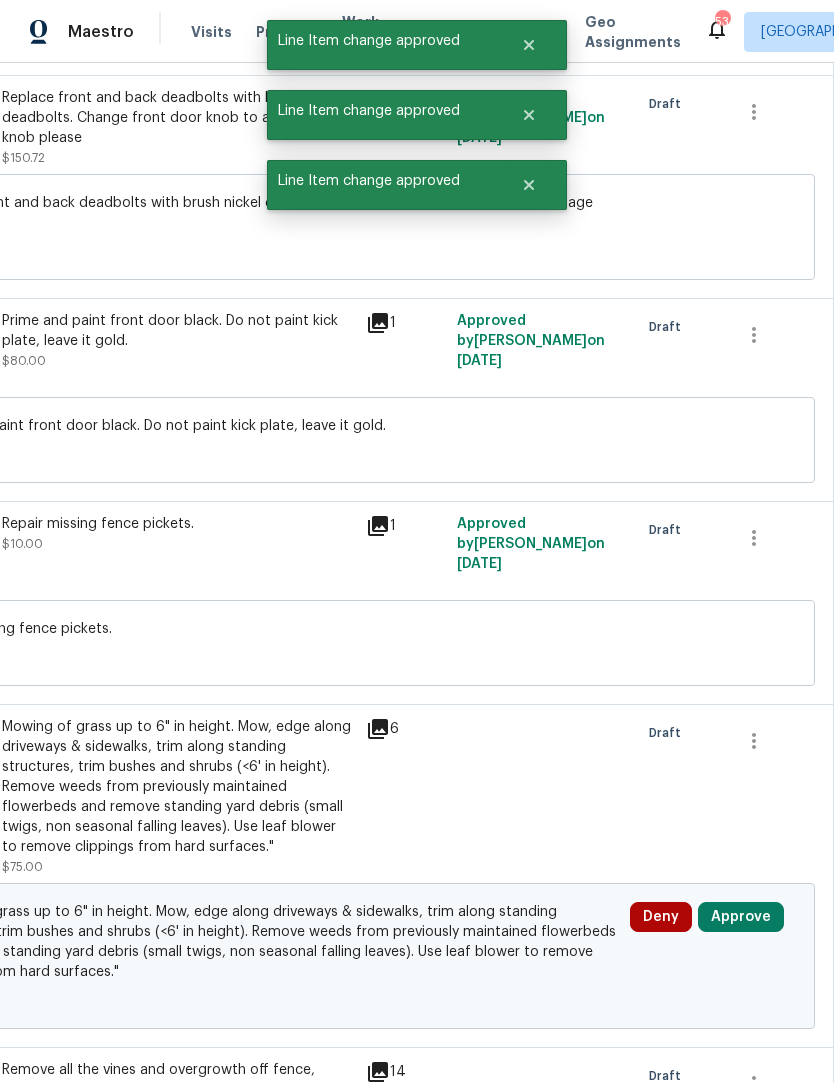 click on "Approve" at bounding box center (741, 917) 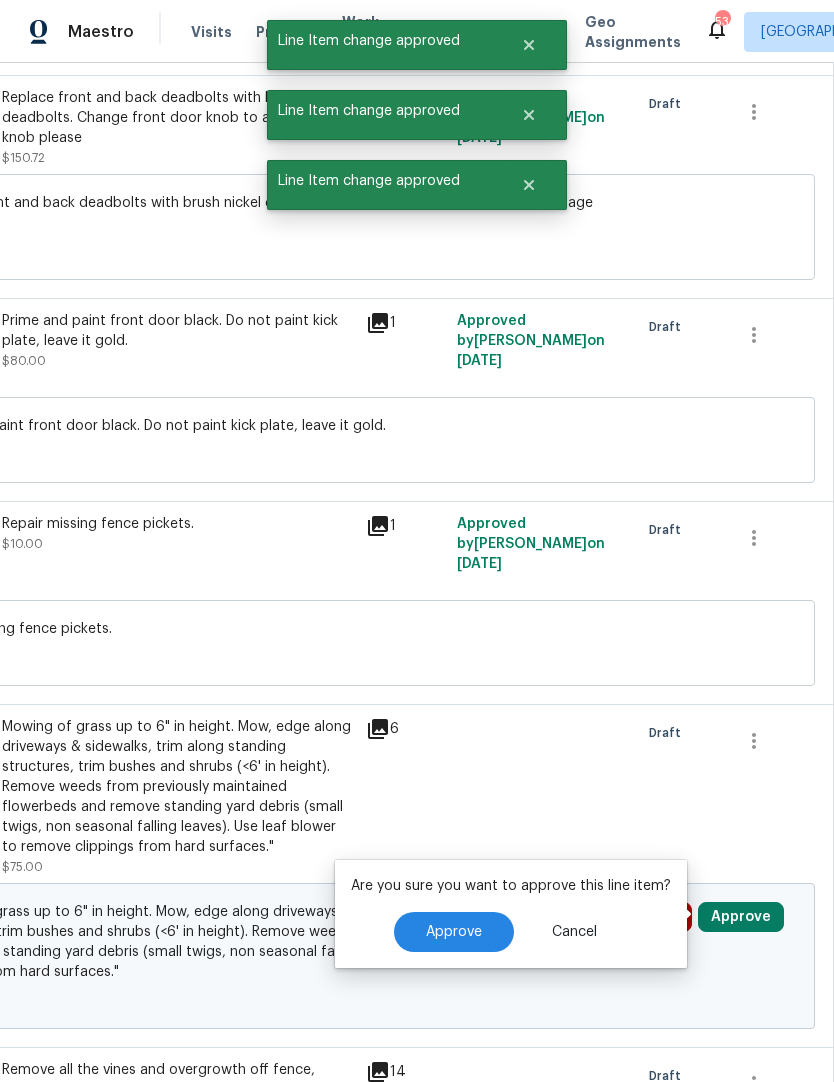click on "Approve" at bounding box center (454, 932) 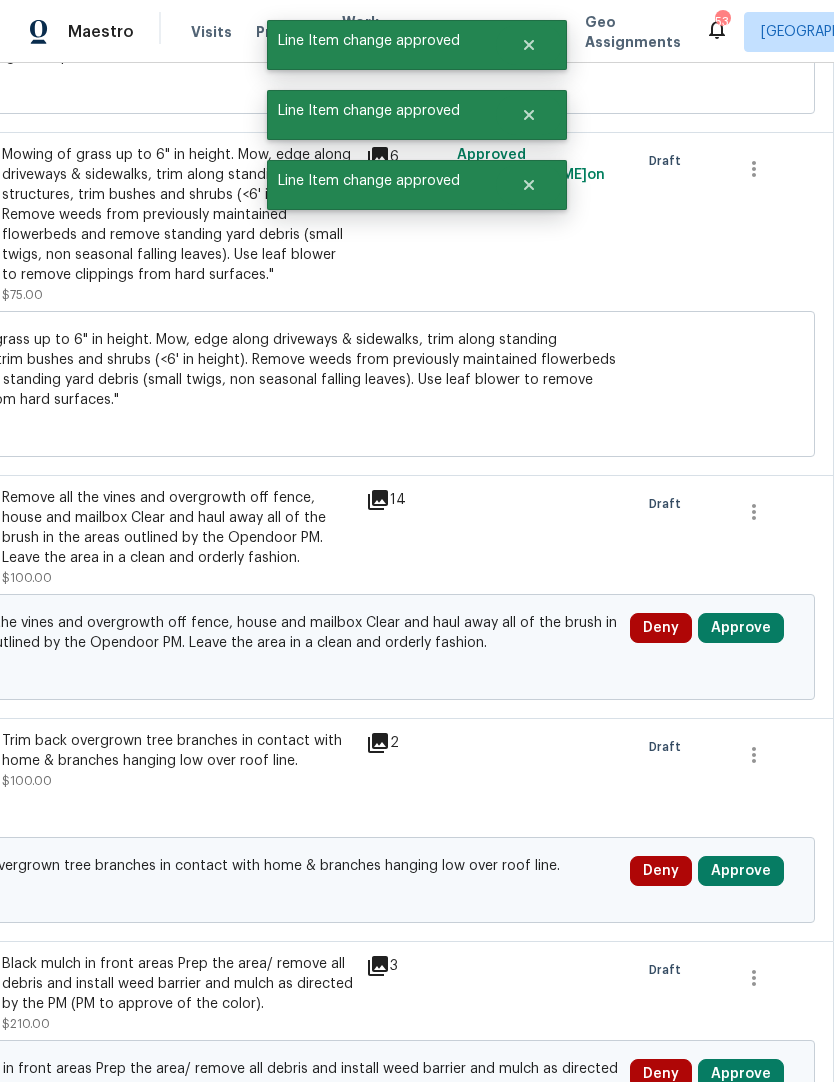 scroll, scrollTop: 7706, scrollLeft: 296, axis: both 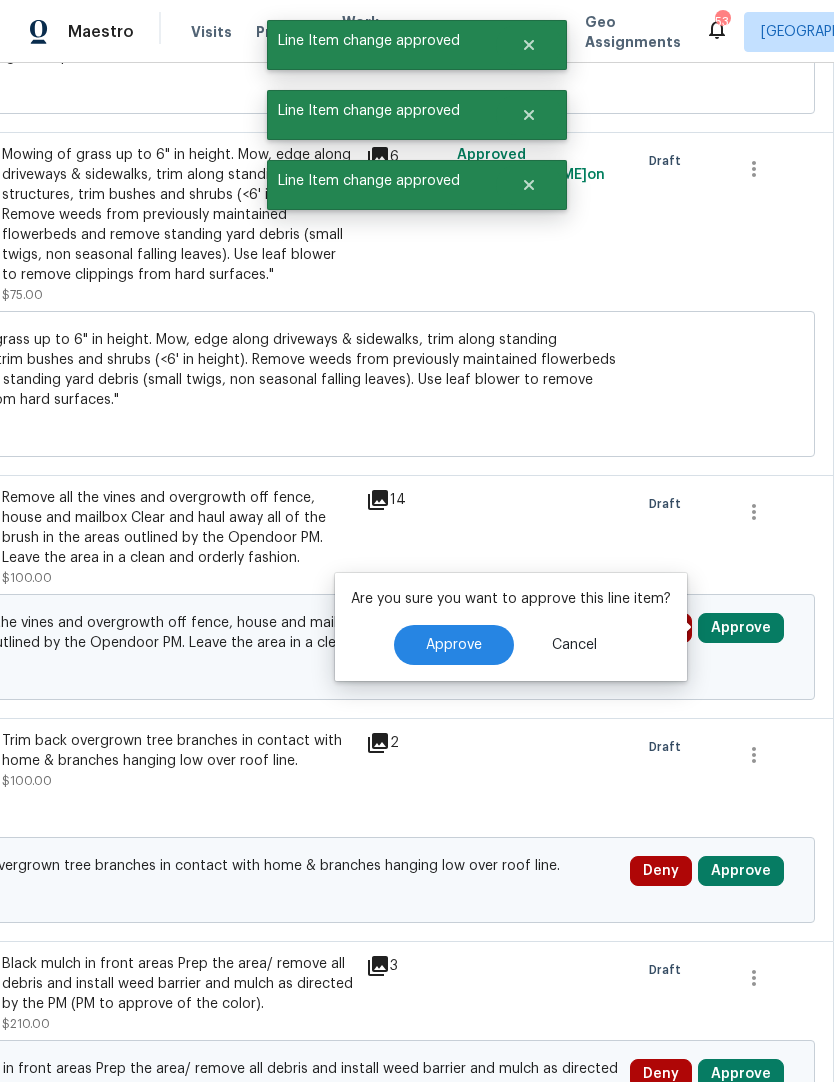 click on "Approve" at bounding box center (454, 645) 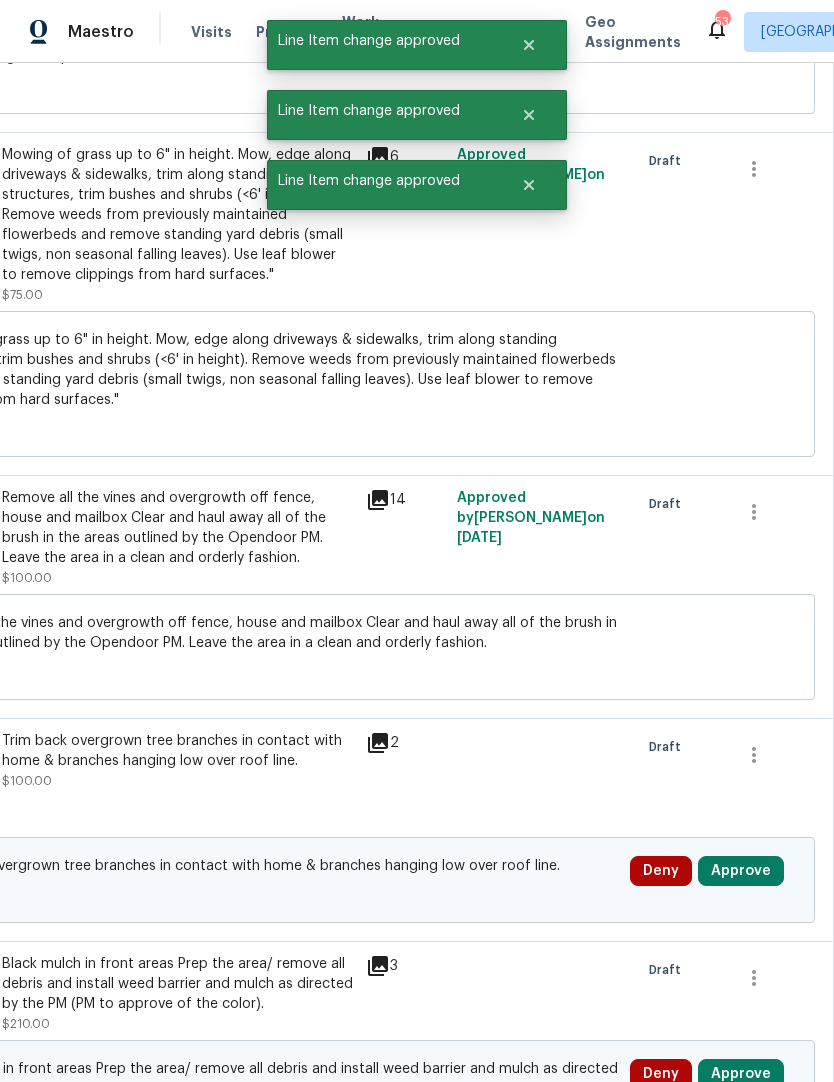 click on "Approve" at bounding box center (741, 871) 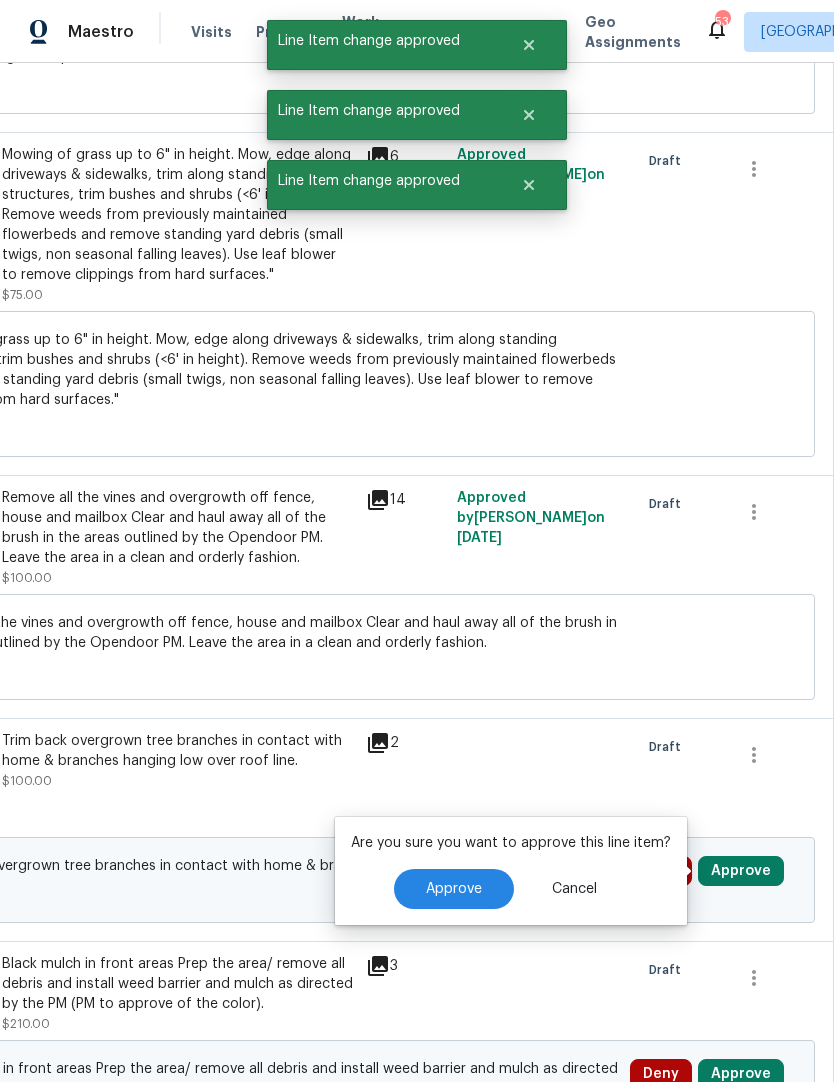 click on "Approve" at bounding box center [454, 889] 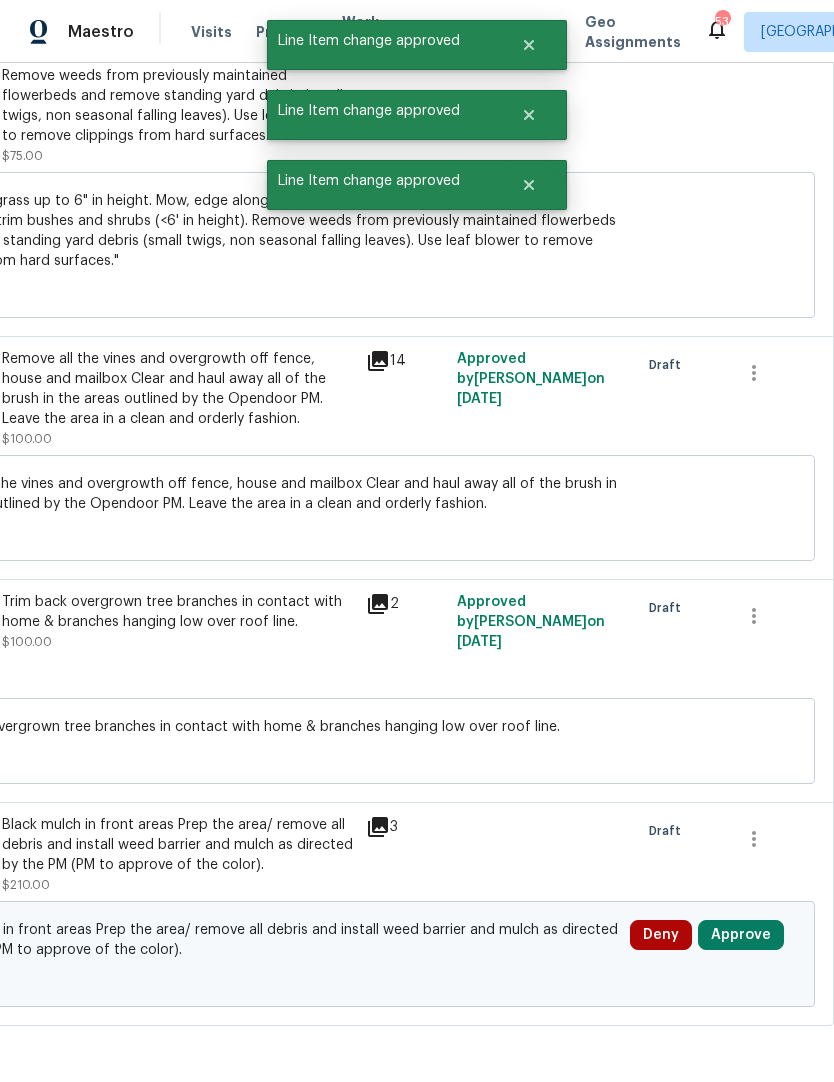 scroll, scrollTop: 7844, scrollLeft: 296, axis: both 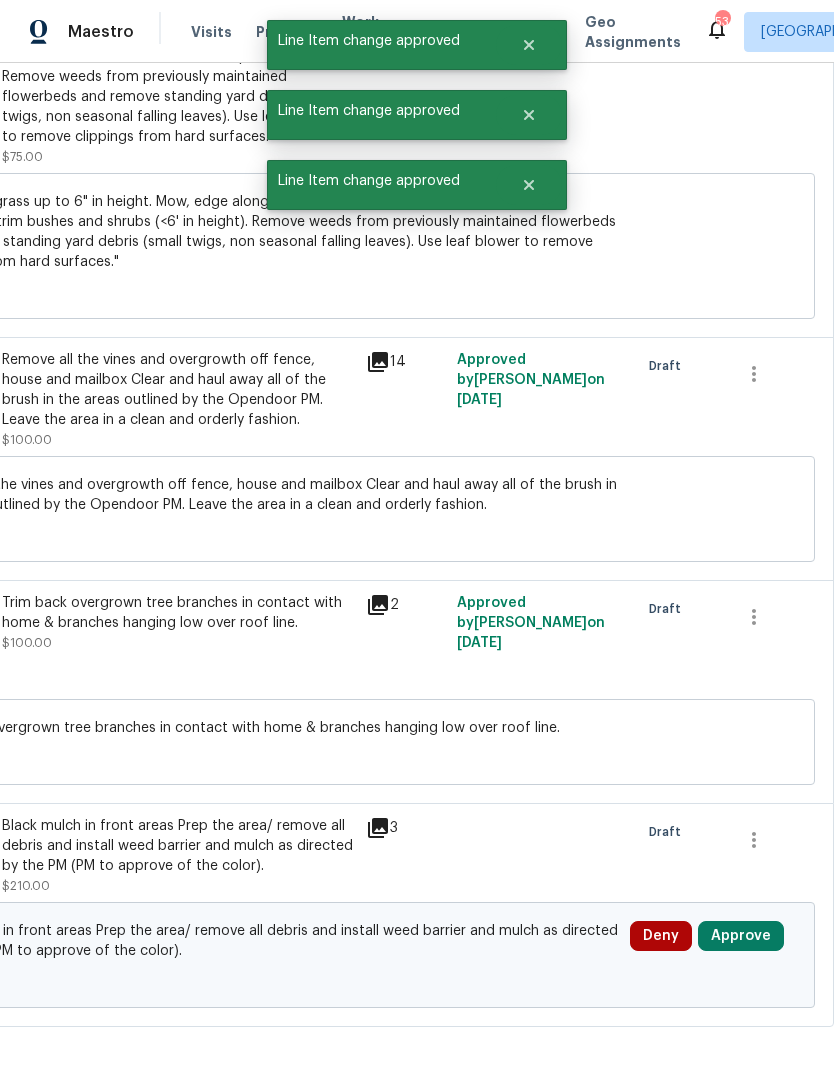 click on "Approve" at bounding box center (741, 936) 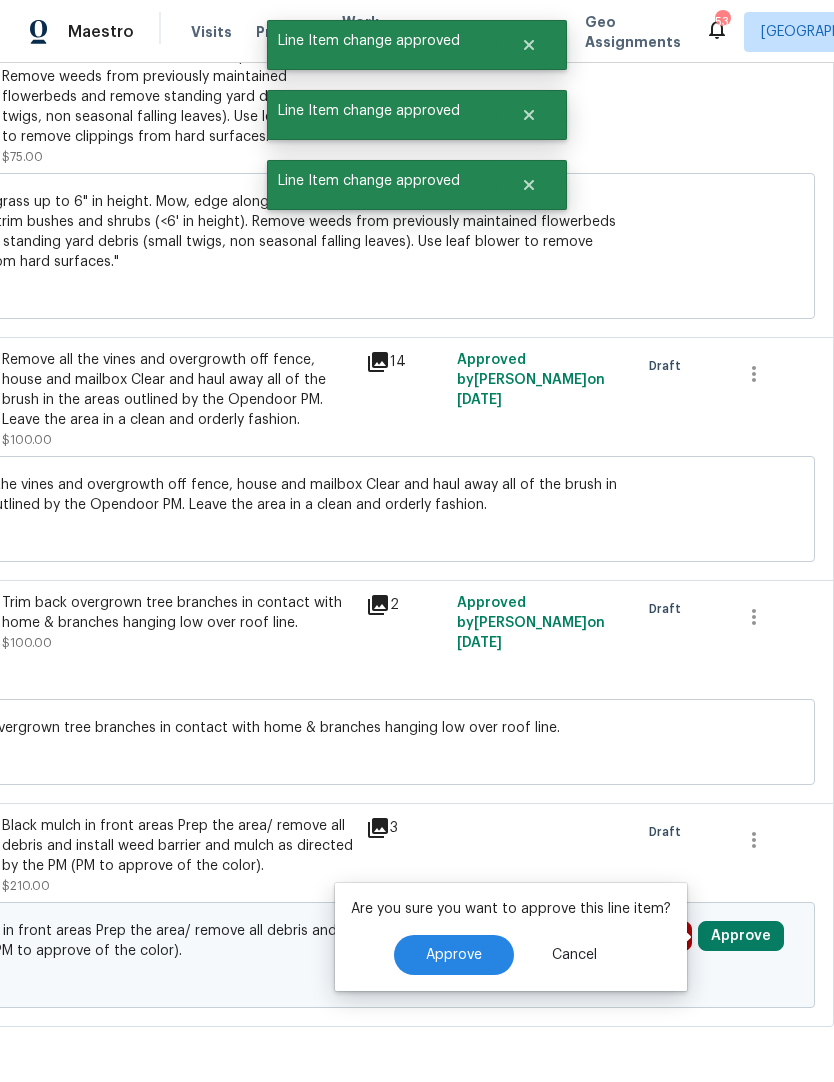click on "Approve" at bounding box center [454, 955] 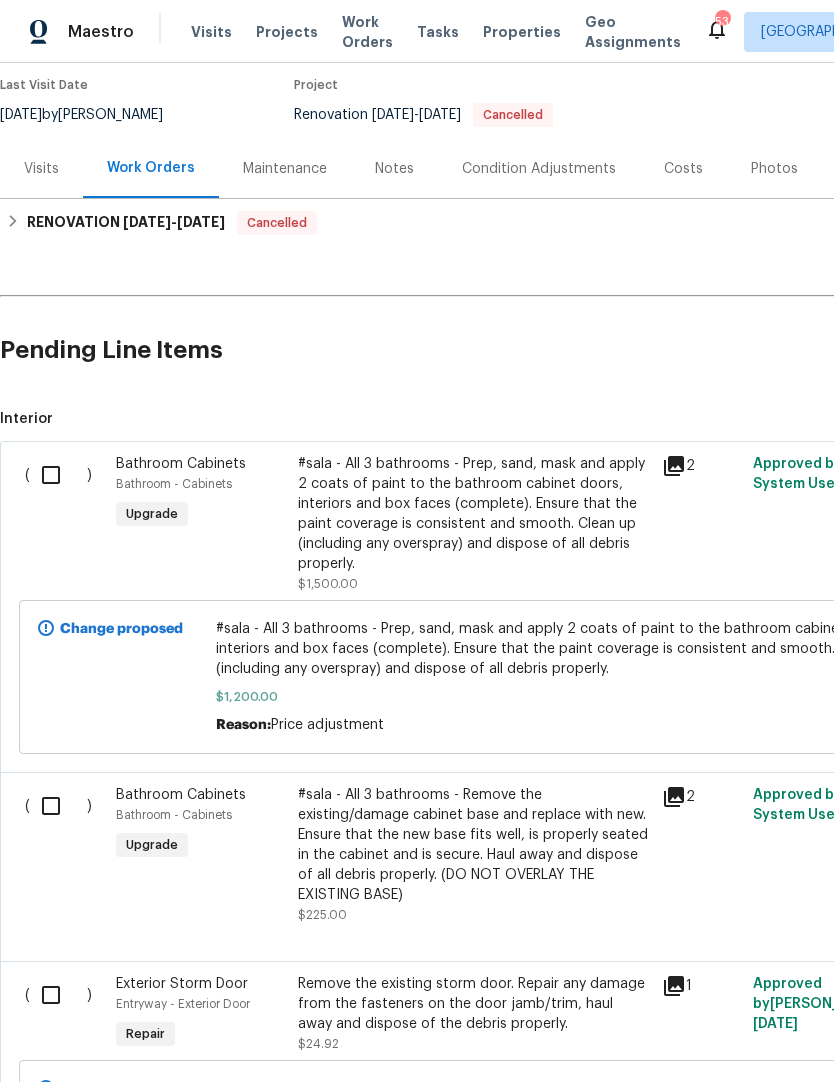 scroll, scrollTop: 164, scrollLeft: 0, axis: vertical 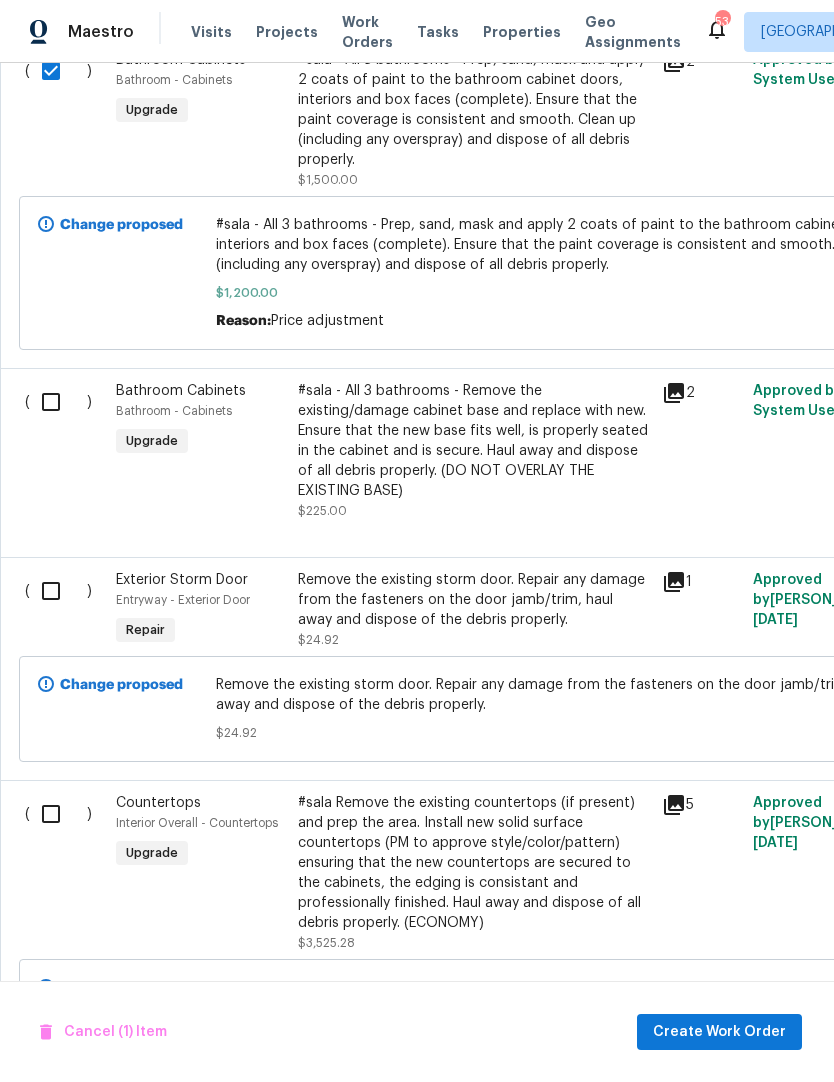 click at bounding box center [58, 402] 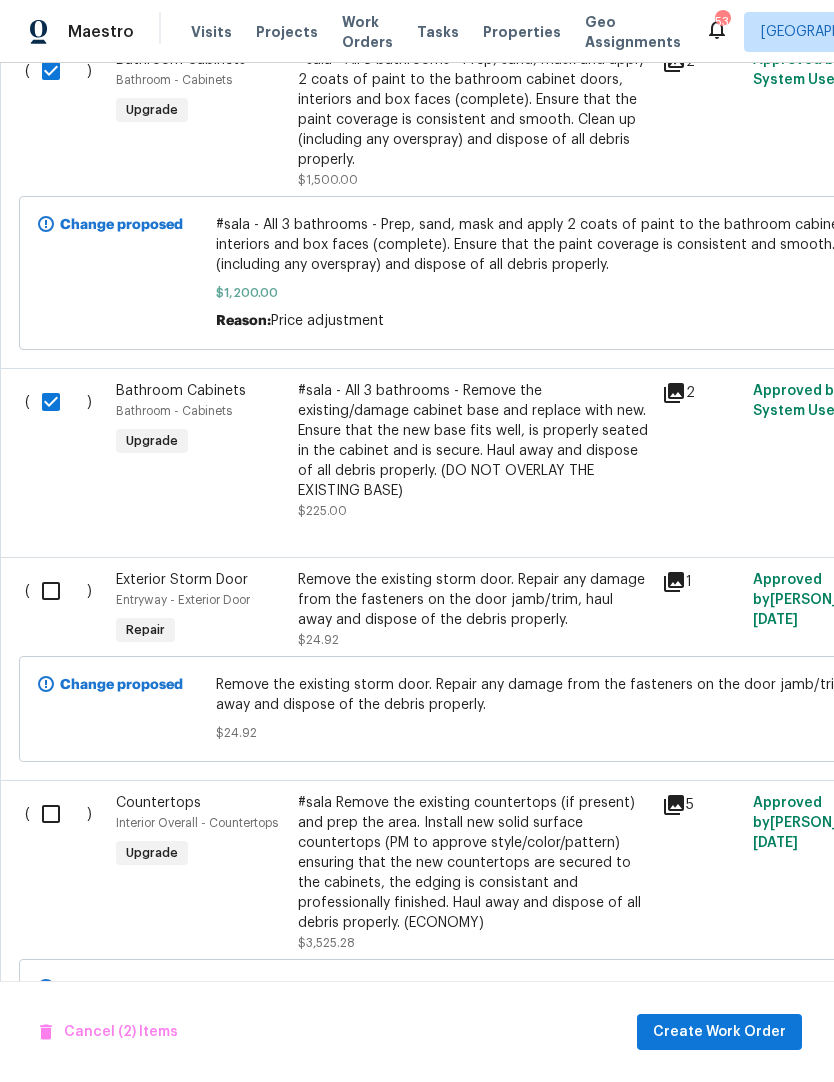 click at bounding box center [58, 591] 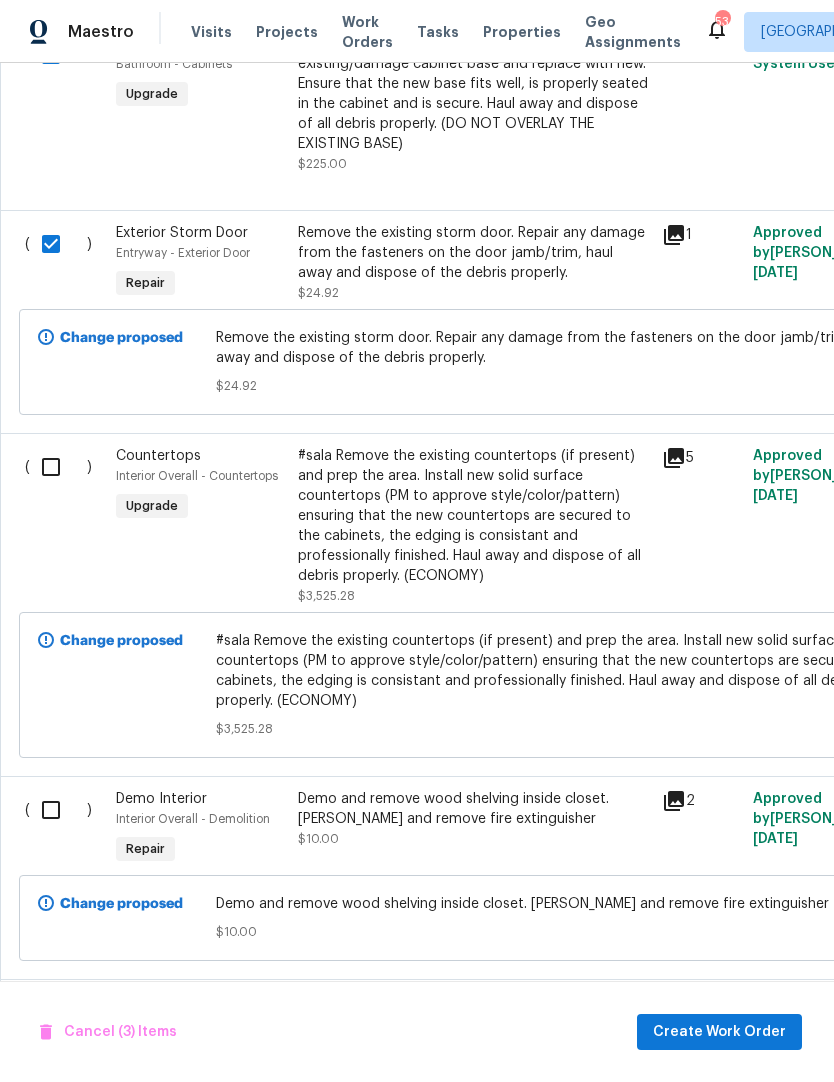 scroll, scrollTop: 916, scrollLeft: 0, axis: vertical 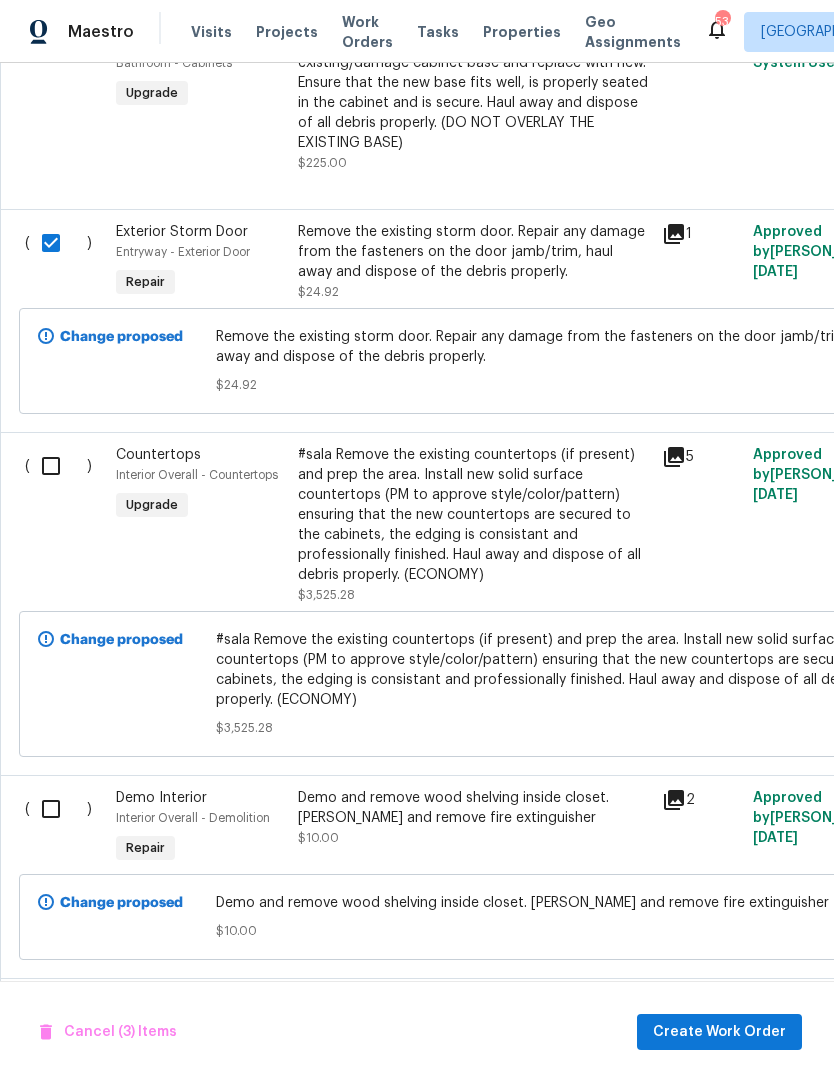 click at bounding box center [58, 466] 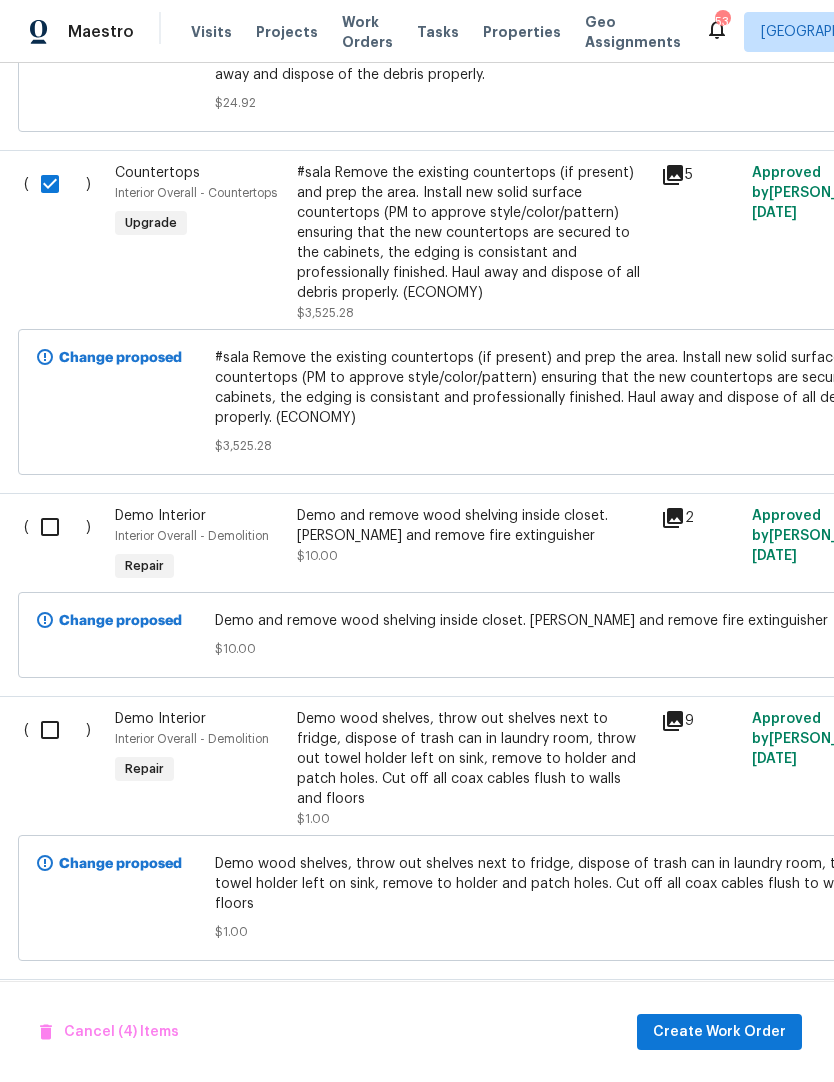 scroll, scrollTop: 1196, scrollLeft: 2, axis: both 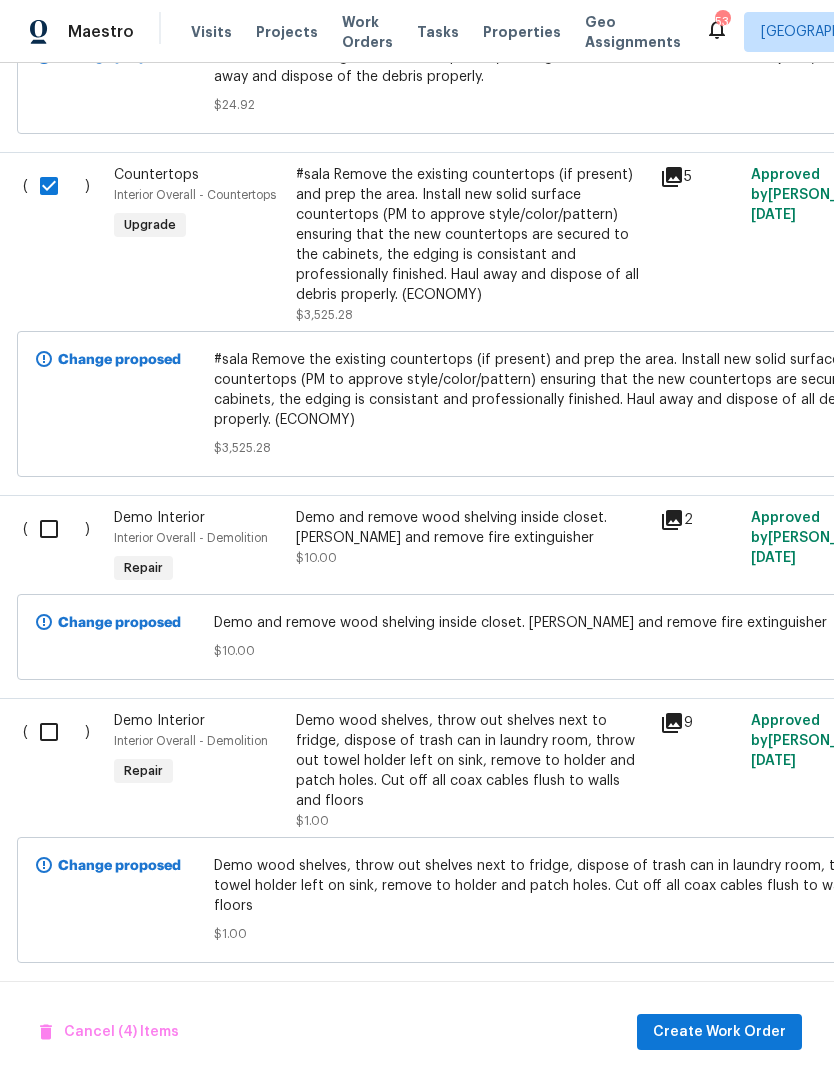 click at bounding box center [56, 529] 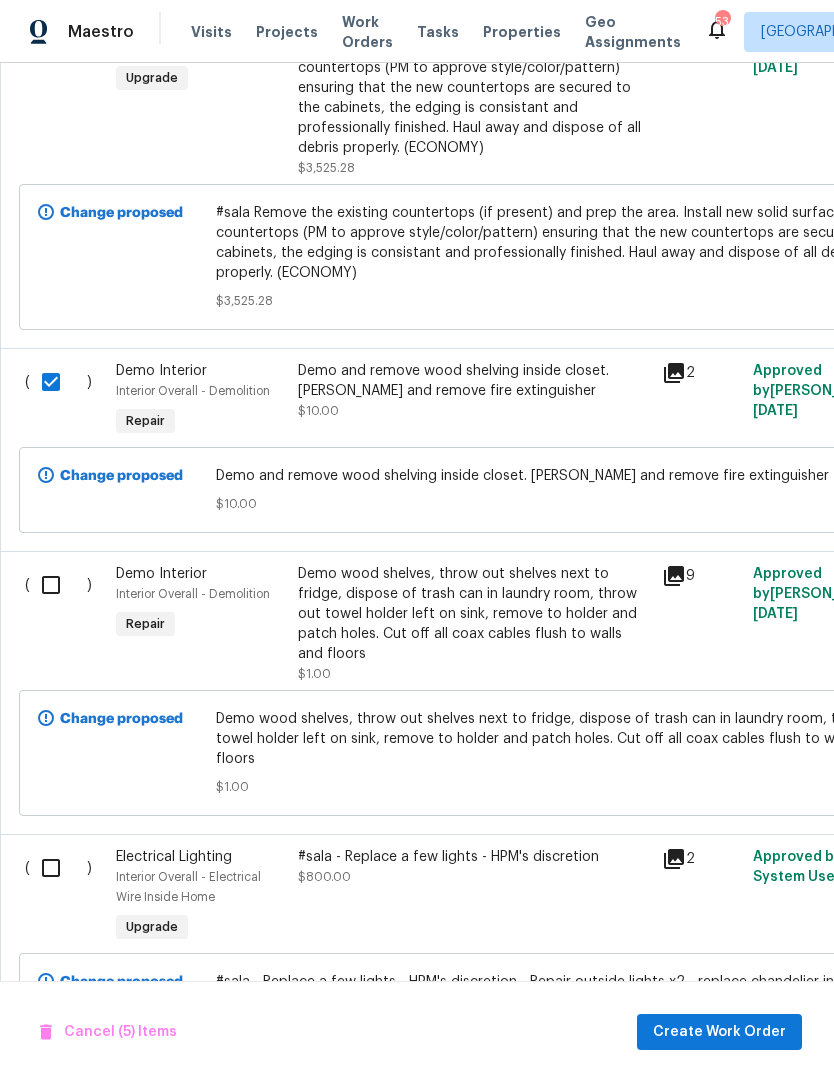 scroll, scrollTop: 1343, scrollLeft: 0, axis: vertical 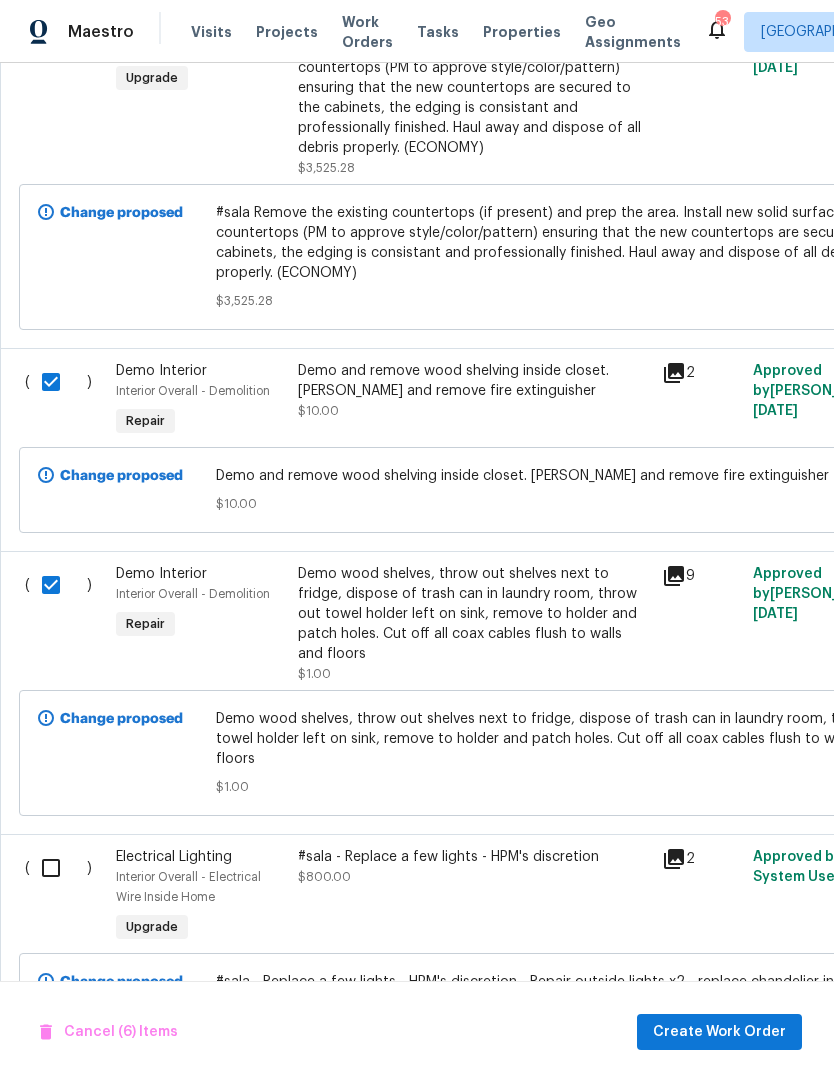 click at bounding box center [58, 868] 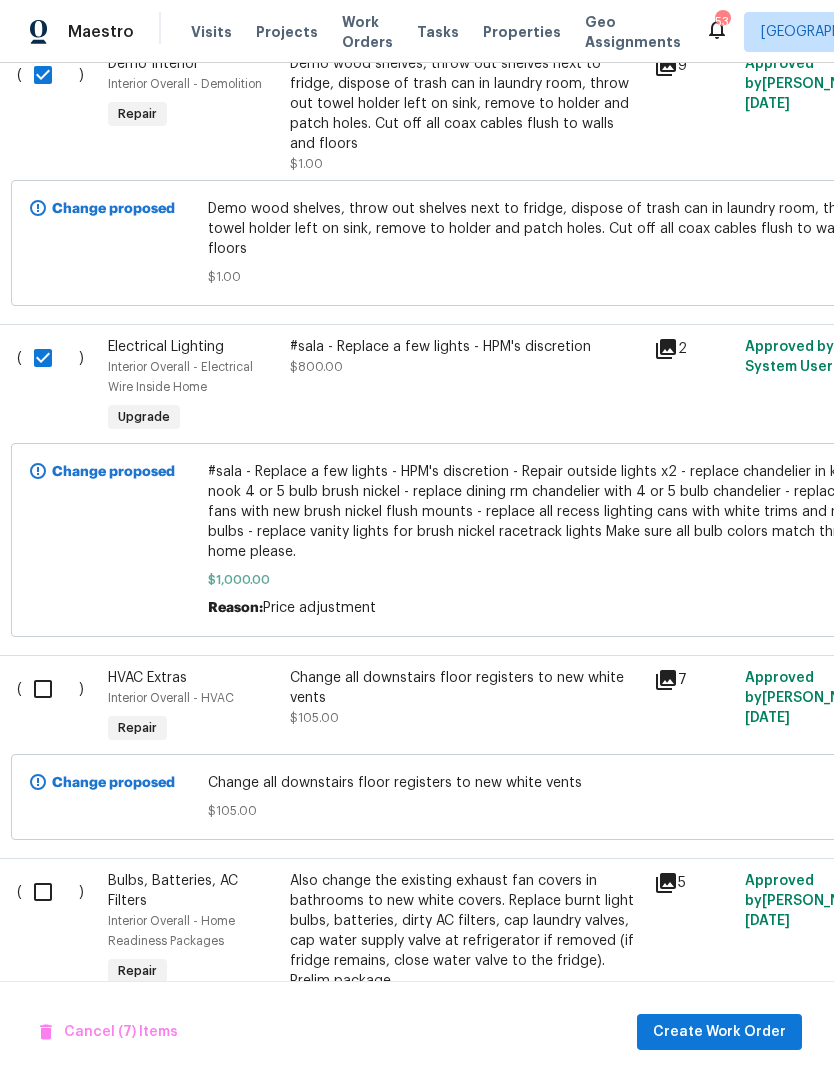 scroll, scrollTop: 2068, scrollLeft: 12, axis: both 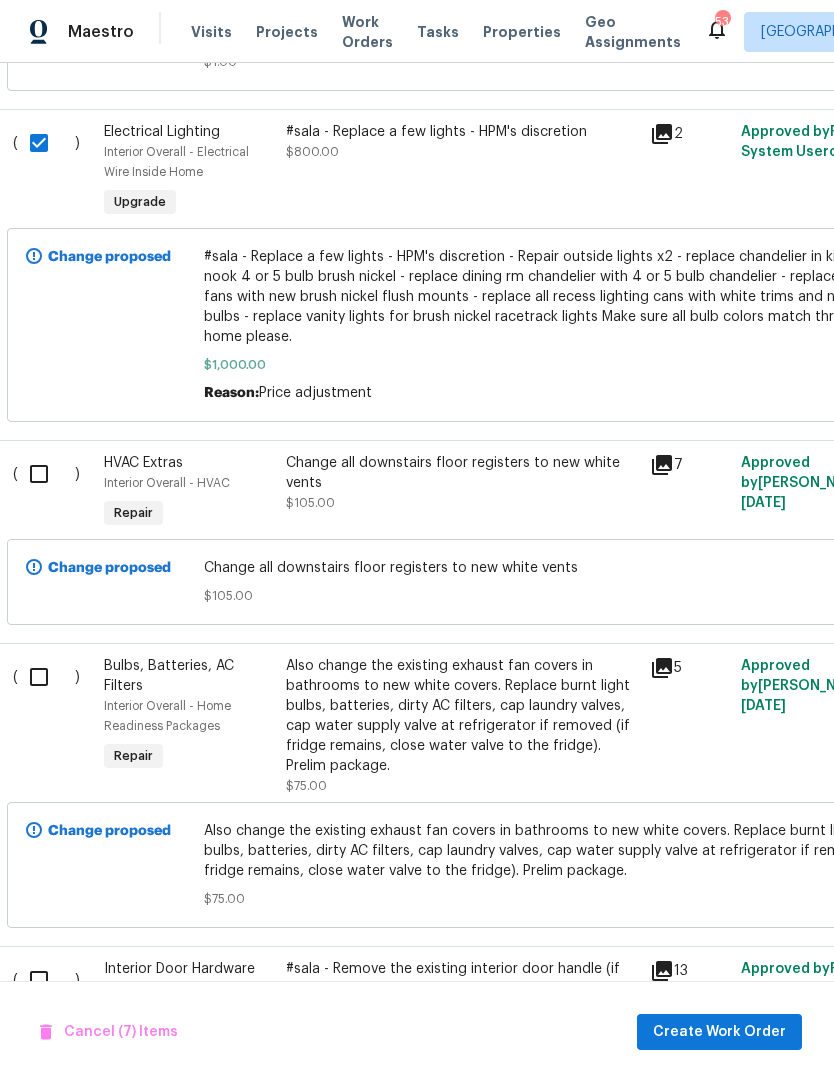 click at bounding box center [46, 474] 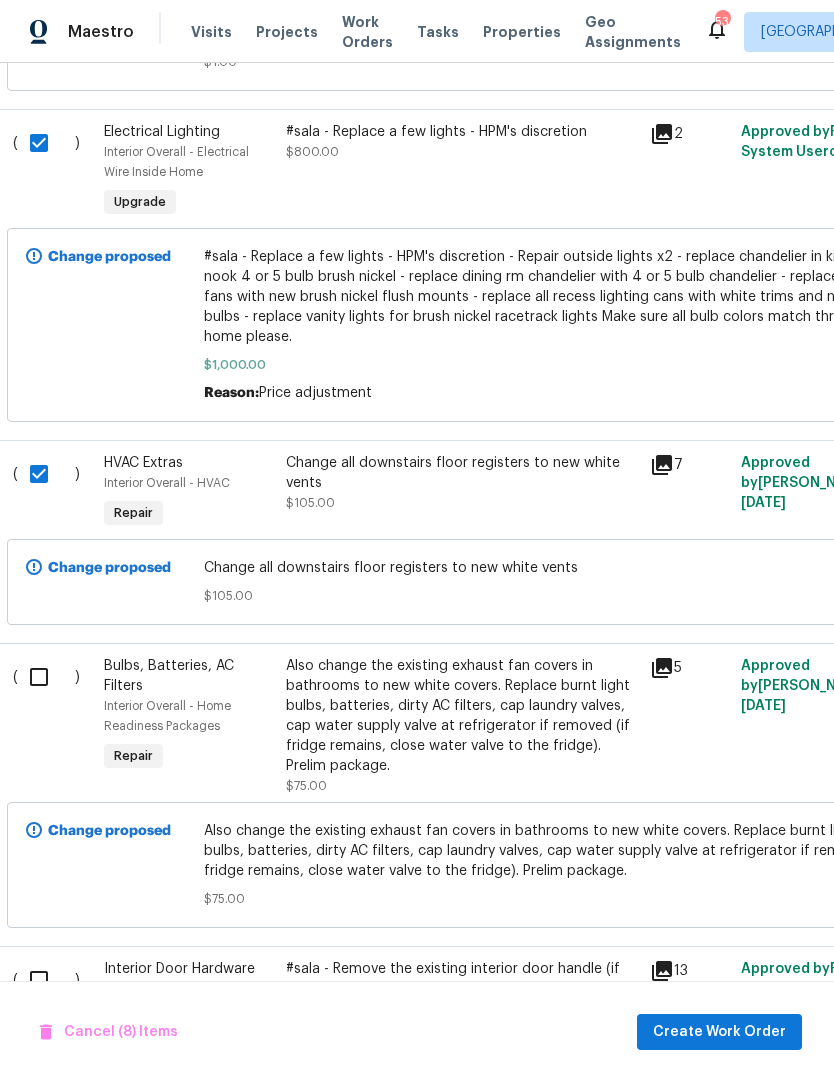 click at bounding box center (46, 677) 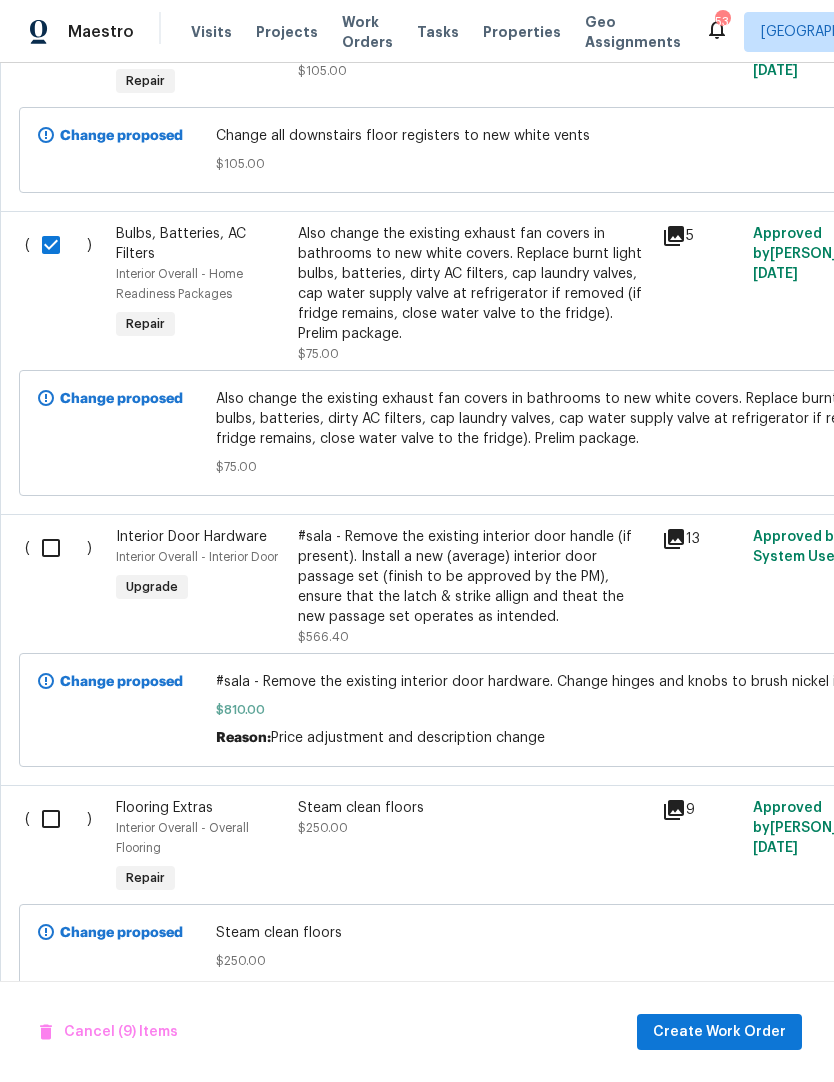 scroll, scrollTop: 2500, scrollLeft: 0, axis: vertical 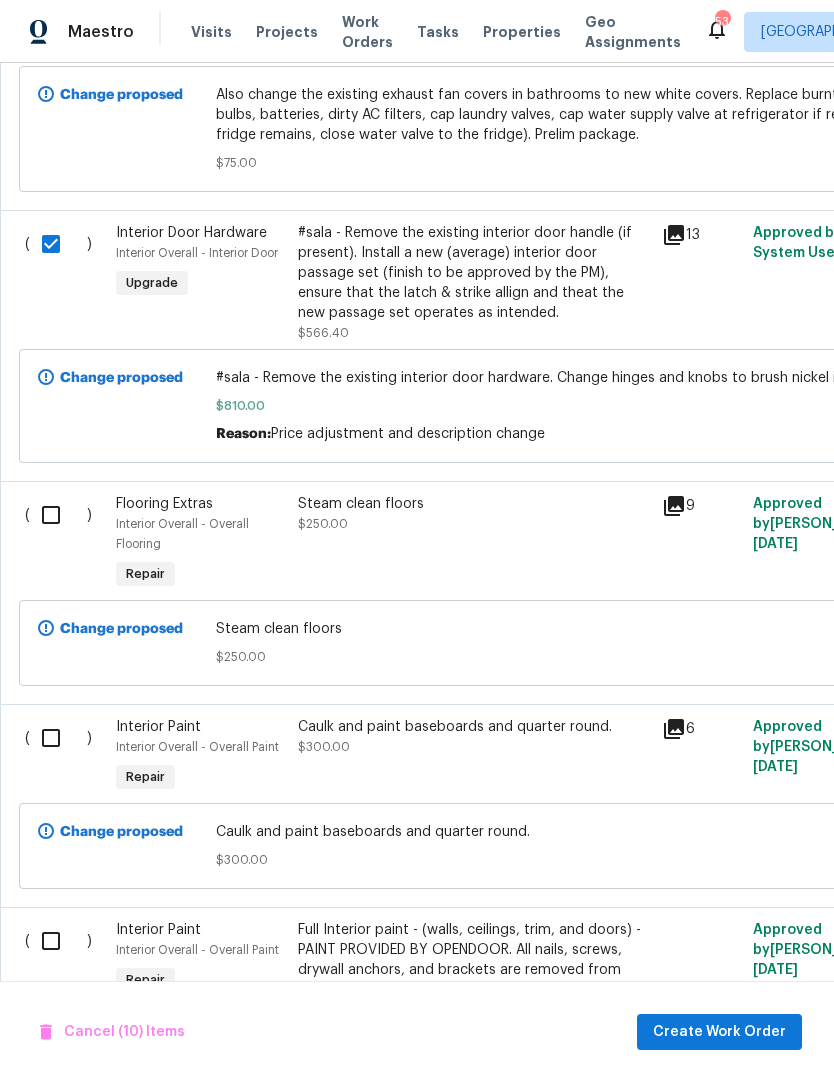 click at bounding box center (58, 738) 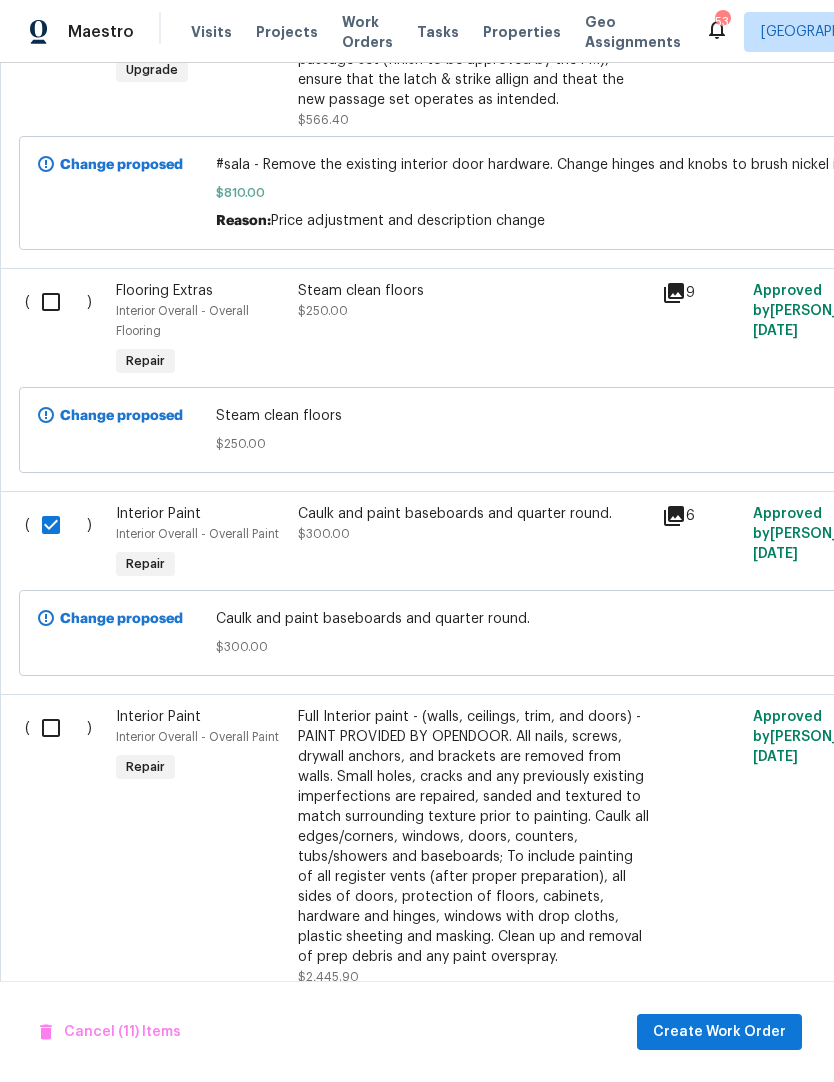 scroll, scrollTop: 3018, scrollLeft: 0, axis: vertical 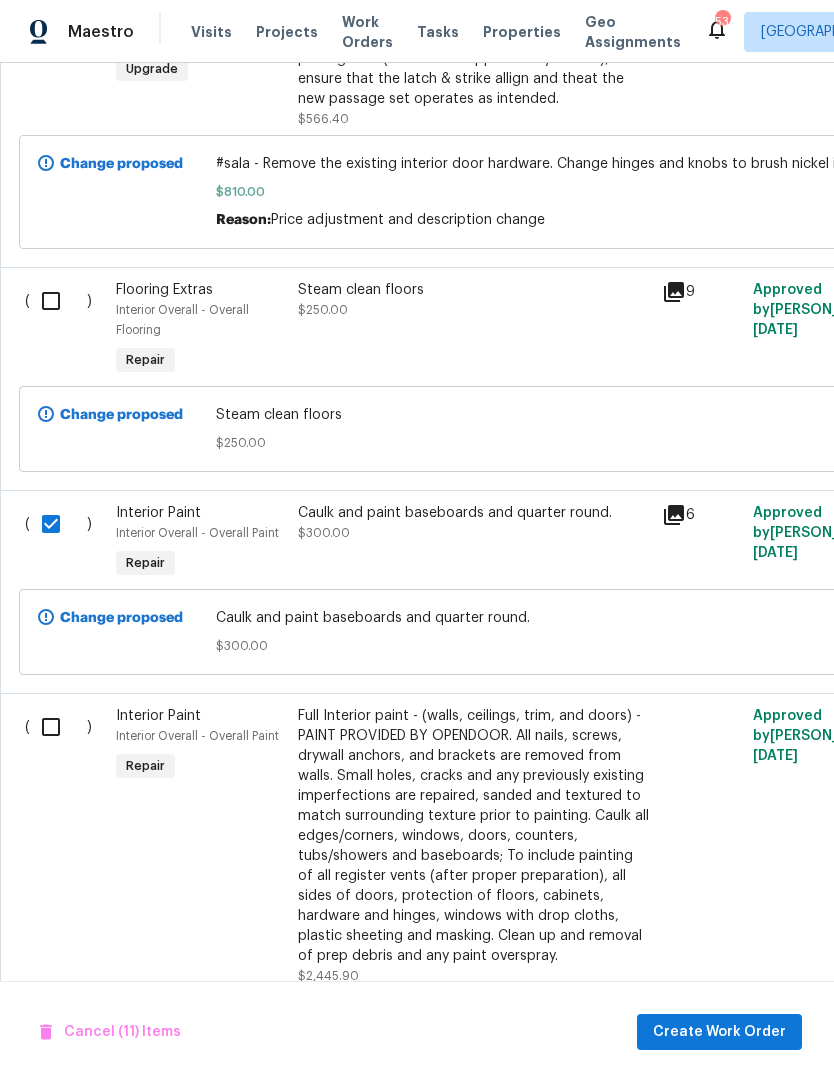 click at bounding box center (58, 727) 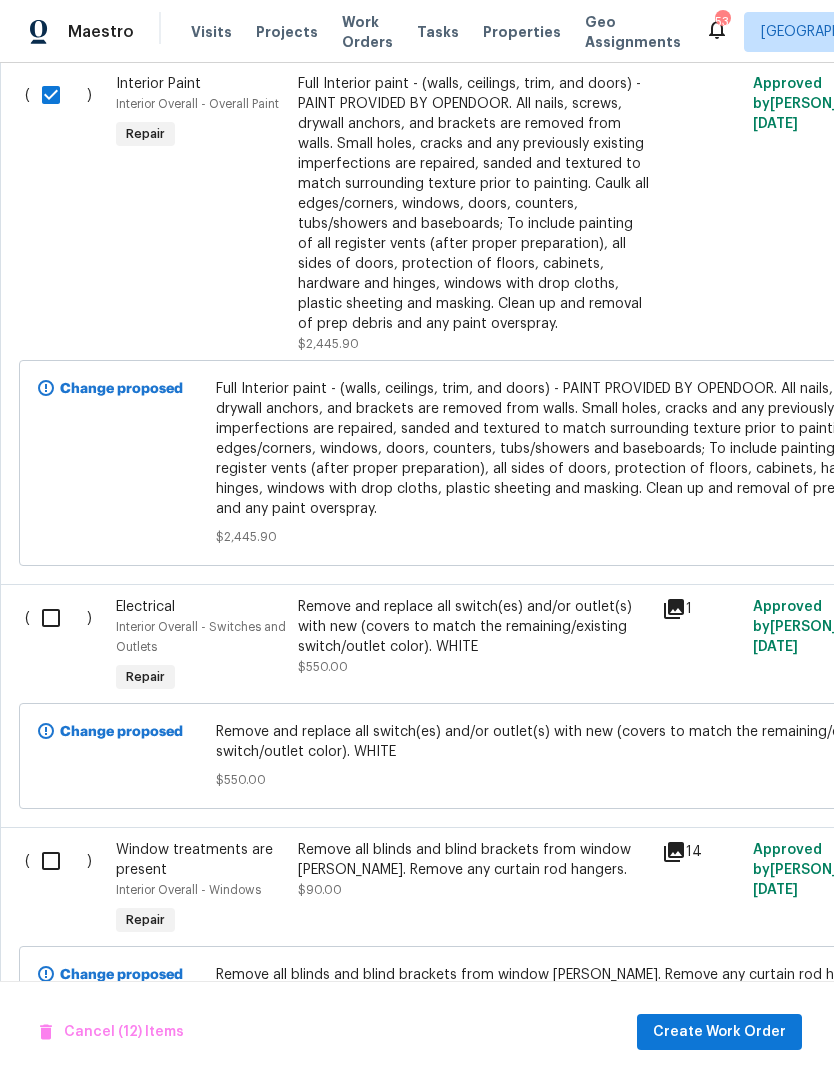 scroll, scrollTop: 3651, scrollLeft: 0, axis: vertical 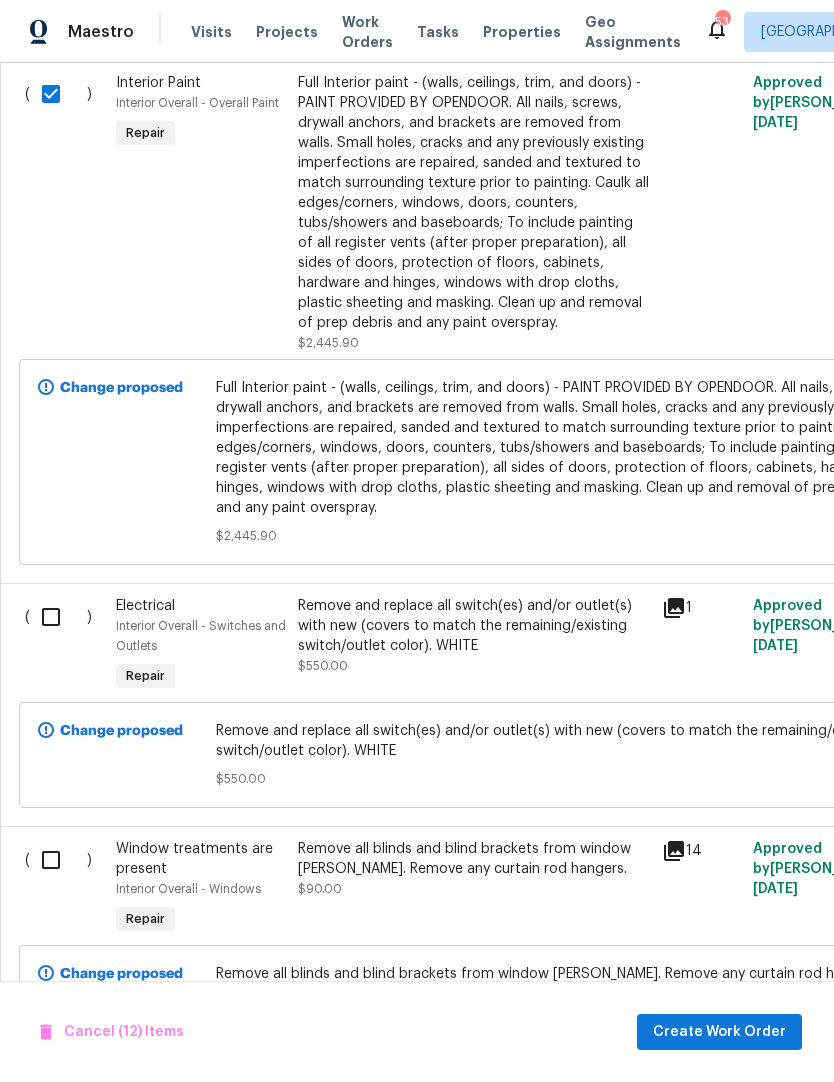 click at bounding box center [58, 617] 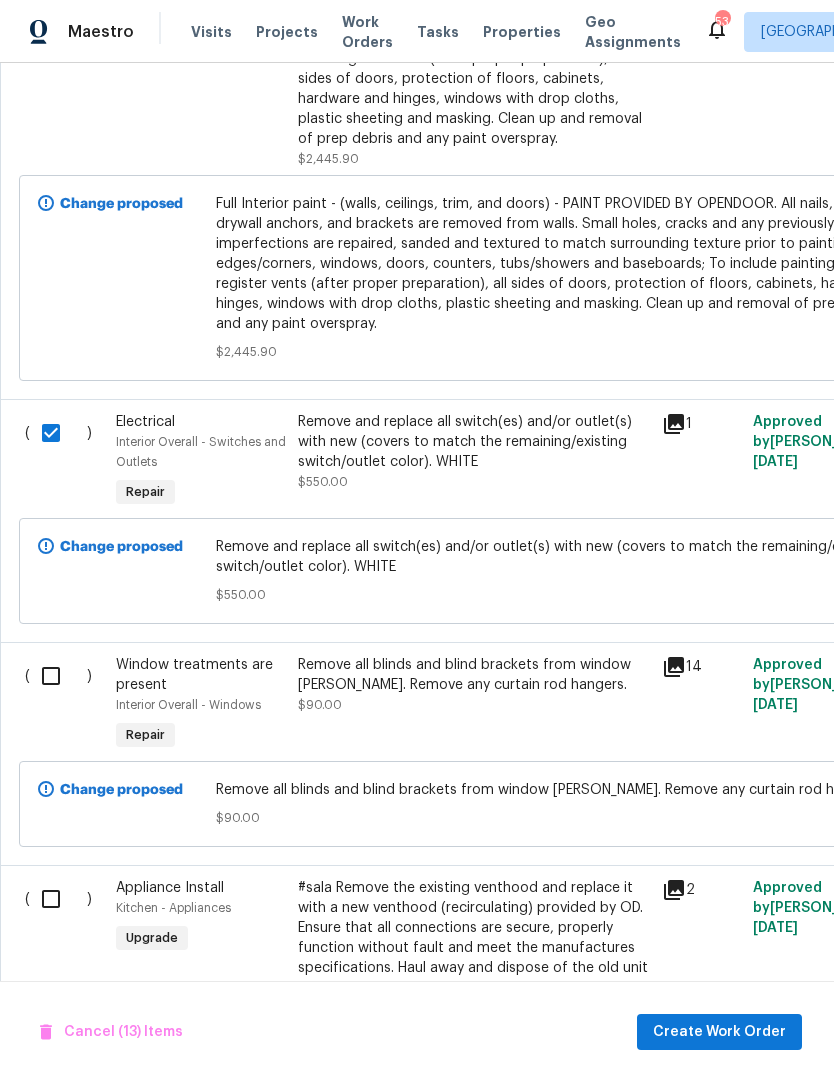 scroll, scrollTop: 3836, scrollLeft: 0, axis: vertical 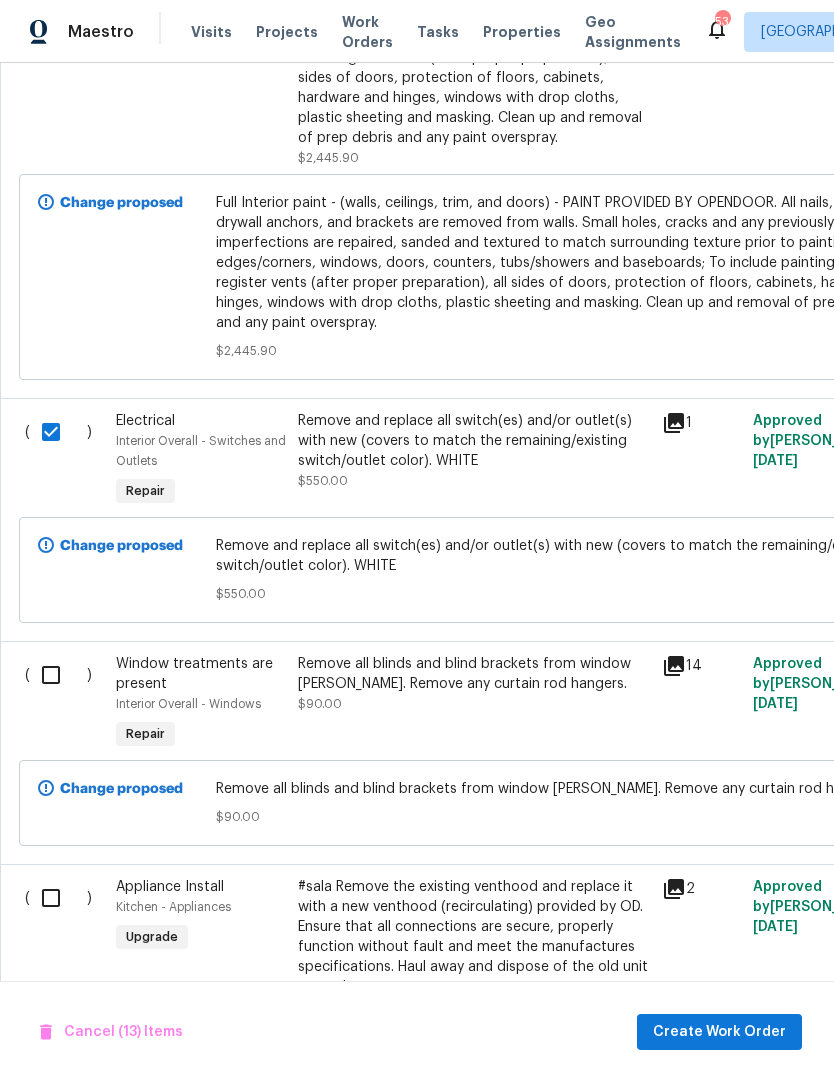 click at bounding box center [58, 675] 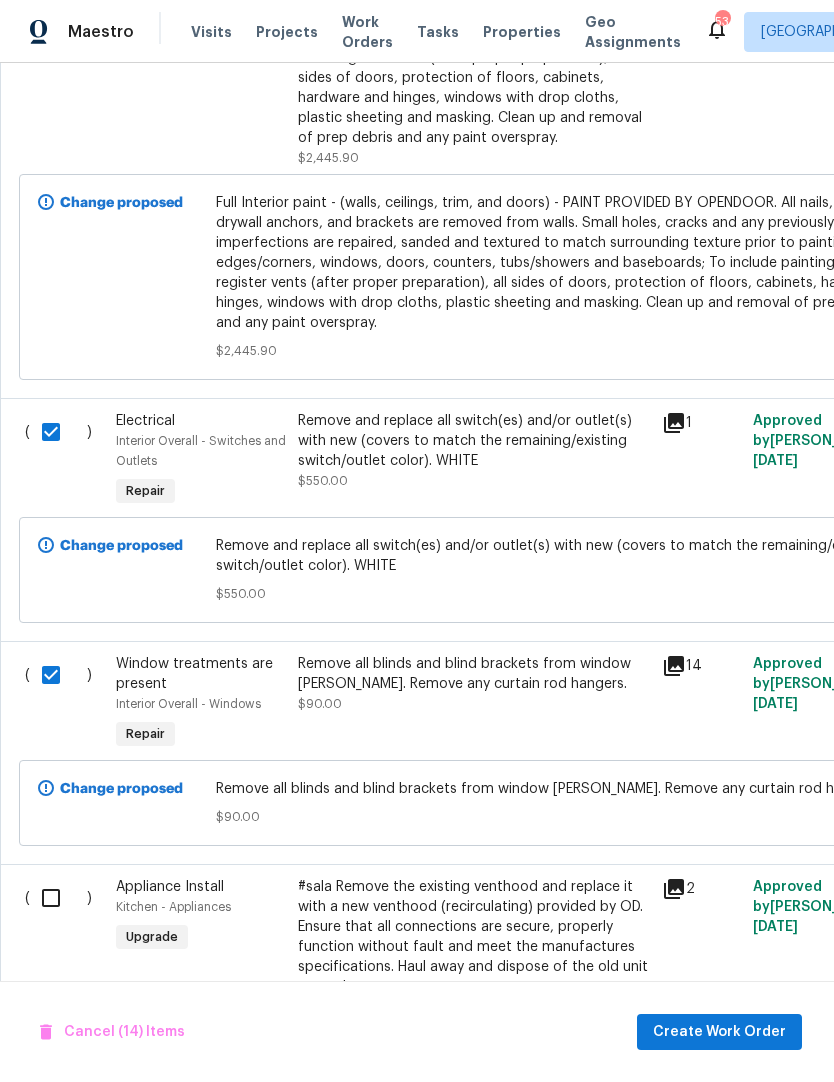 click at bounding box center [58, 898] 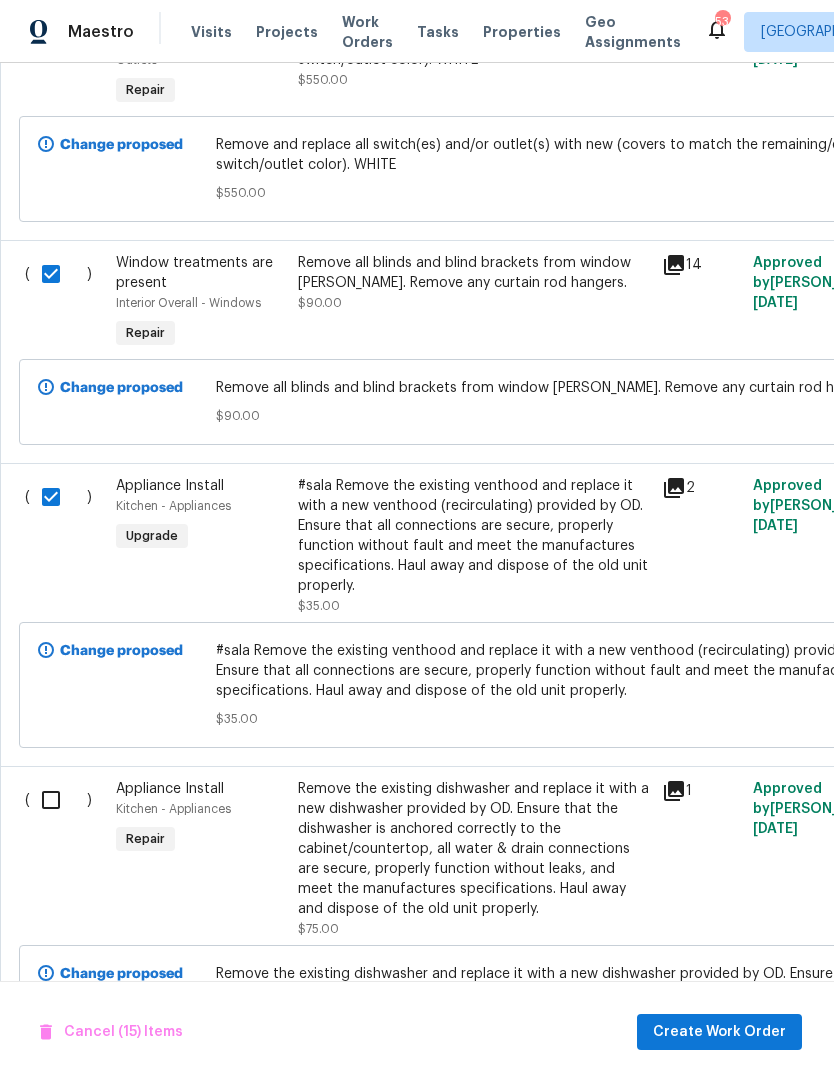 scroll, scrollTop: 4287, scrollLeft: 0, axis: vertical 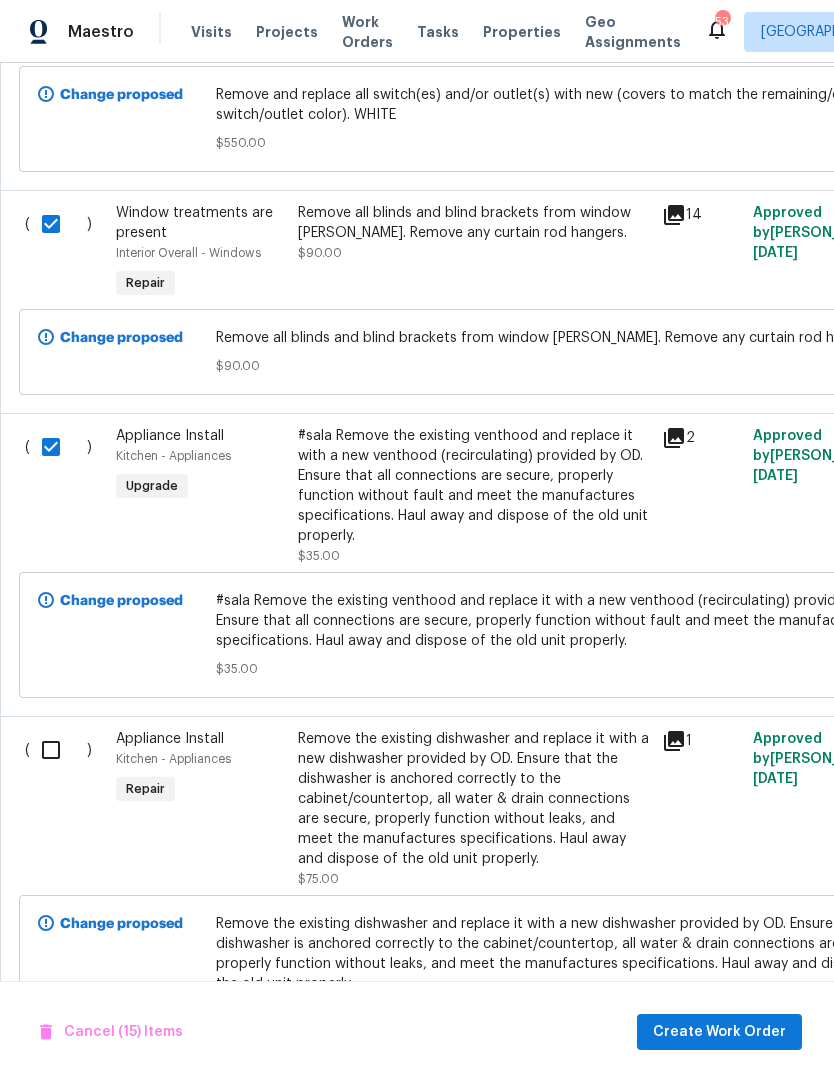 click at bounding box center (58, 750) 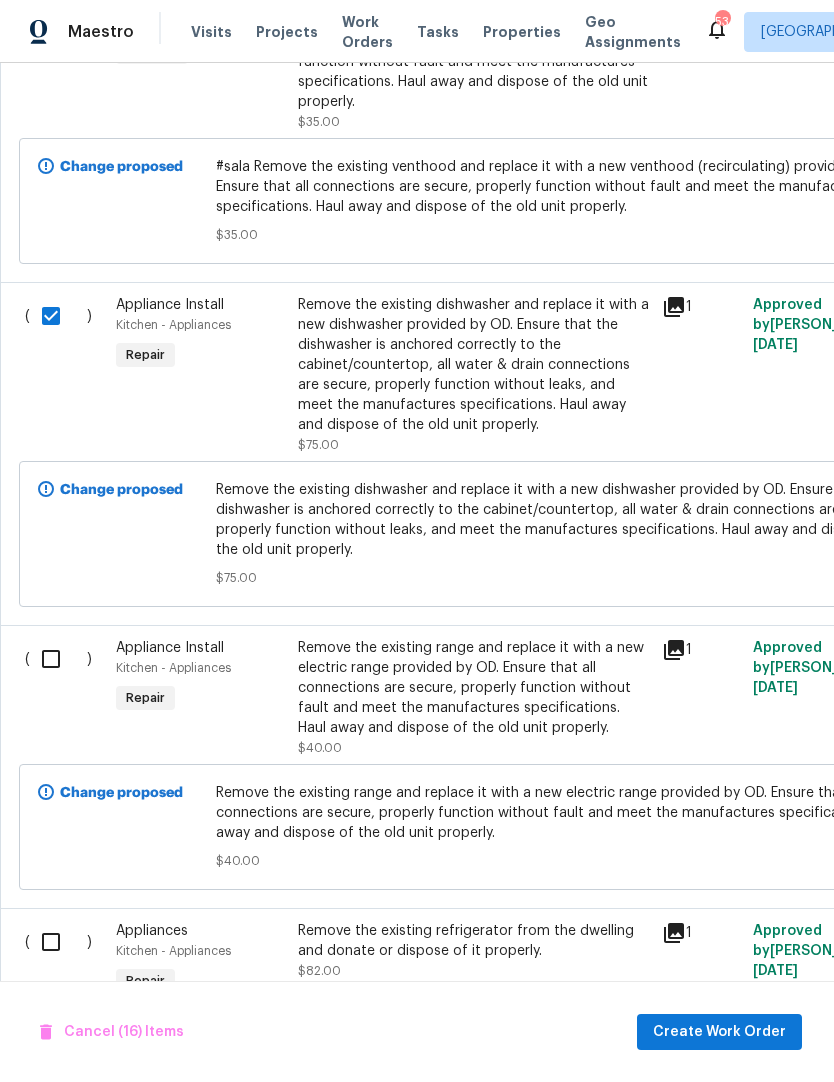 scroll, scrollTop: 4724, scrollLeft: 0, axis: vertical 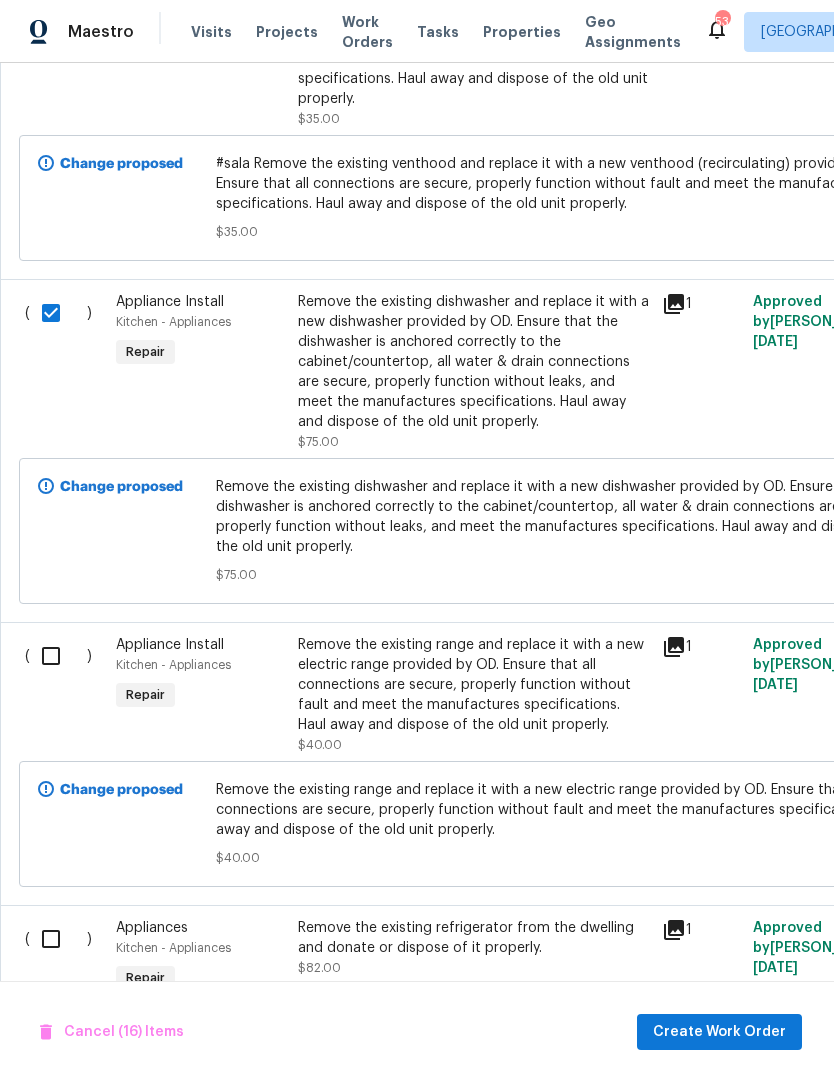 click at bounding box center [58, 656] 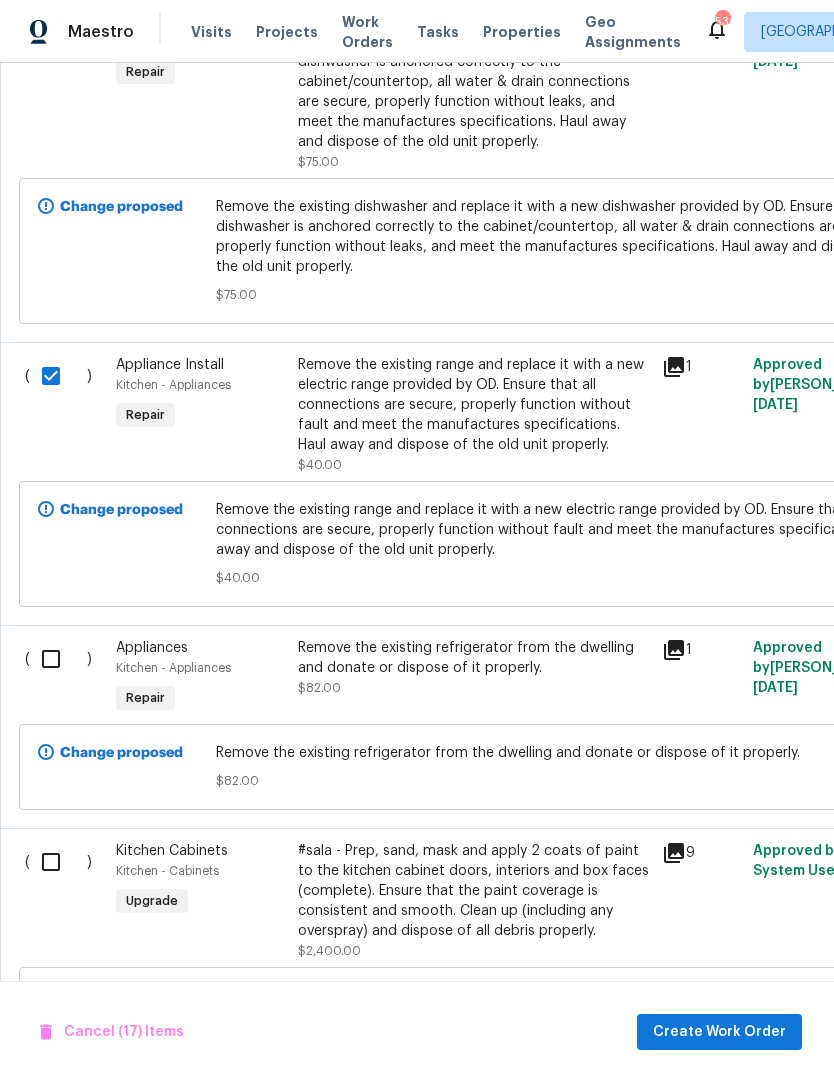 scroll, scrollTop: 5004, scrollLeft: -1, axis: both 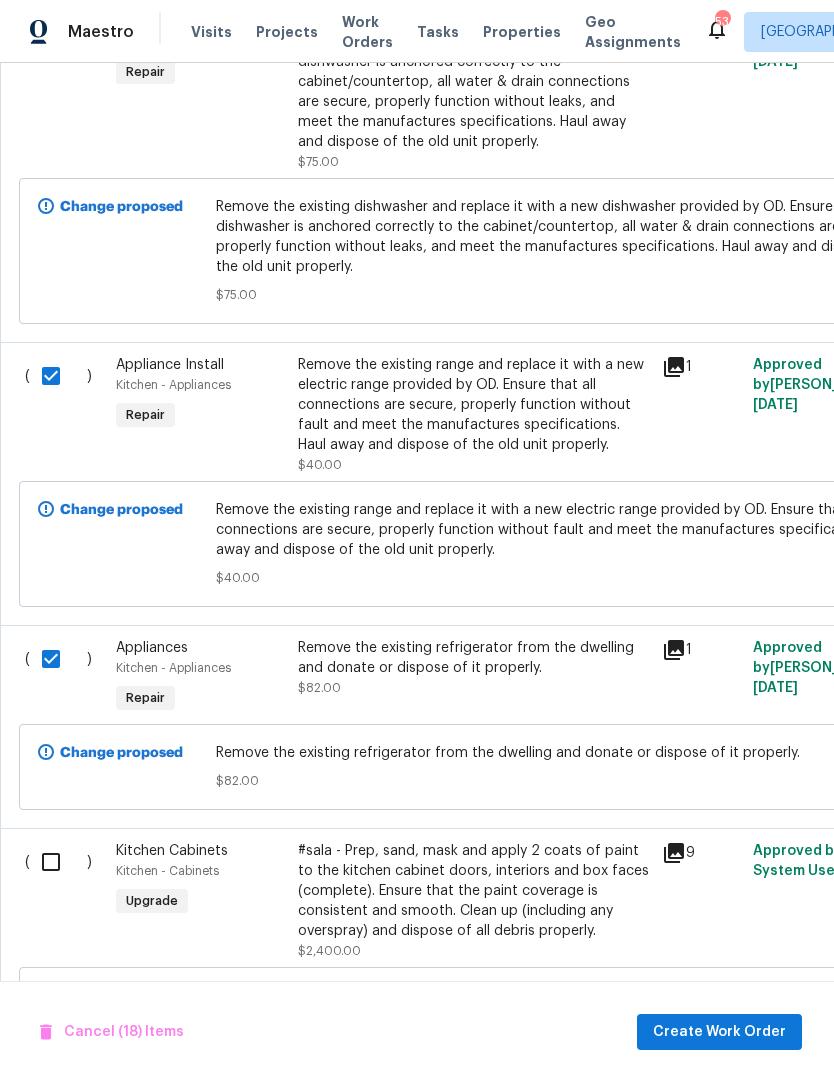 click at bounding box center [58, 862] 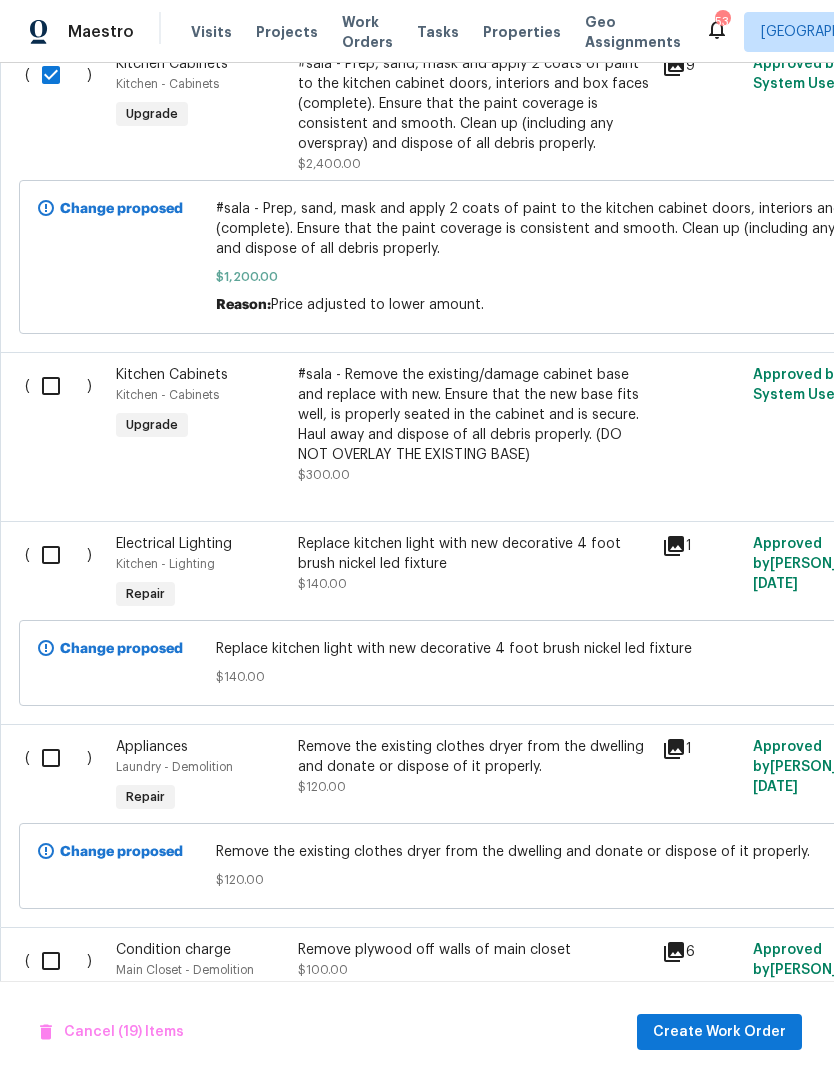 click at bounding box center (58, 555) 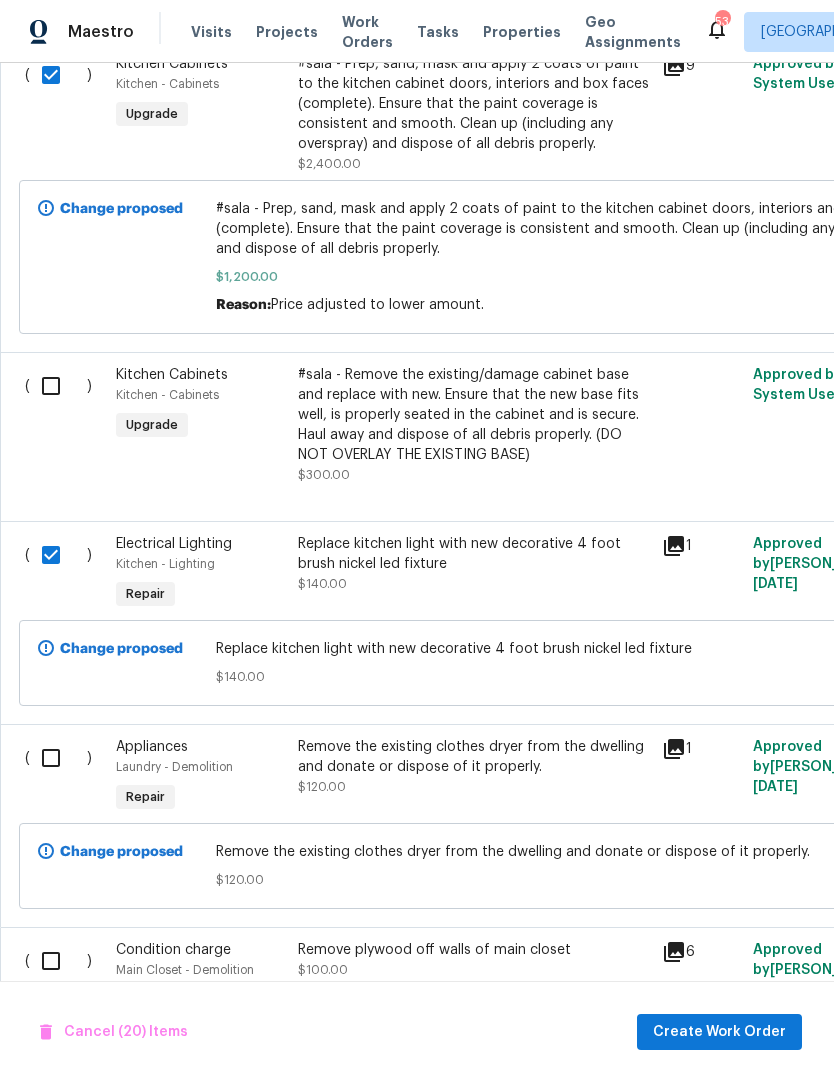 click at bounding box center [58, 386] 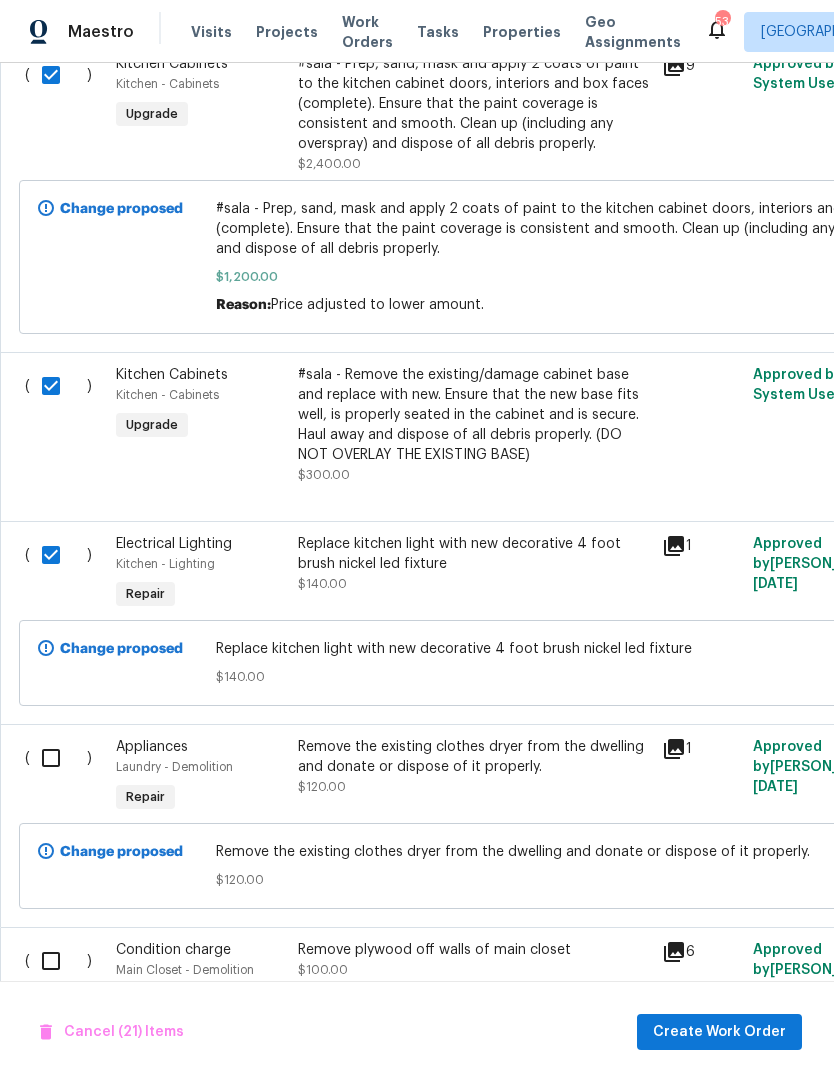 click at bounding box center [58, 758] 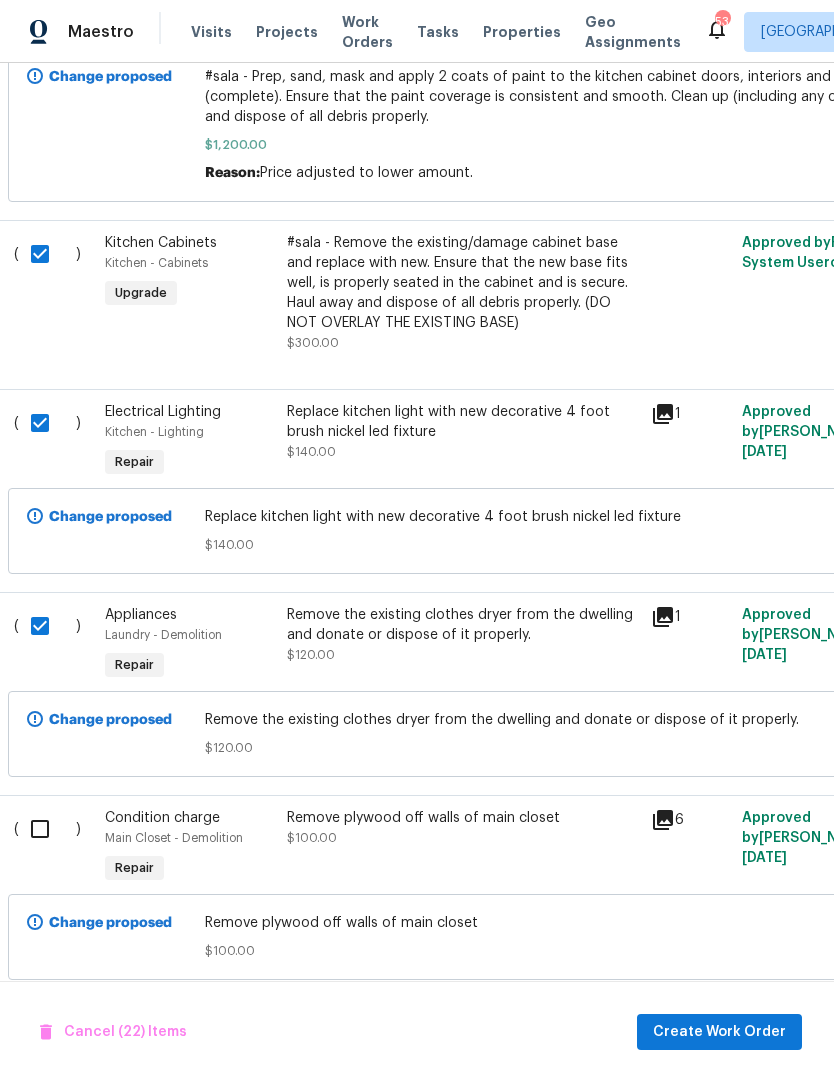click at bounding box center (47, 829) 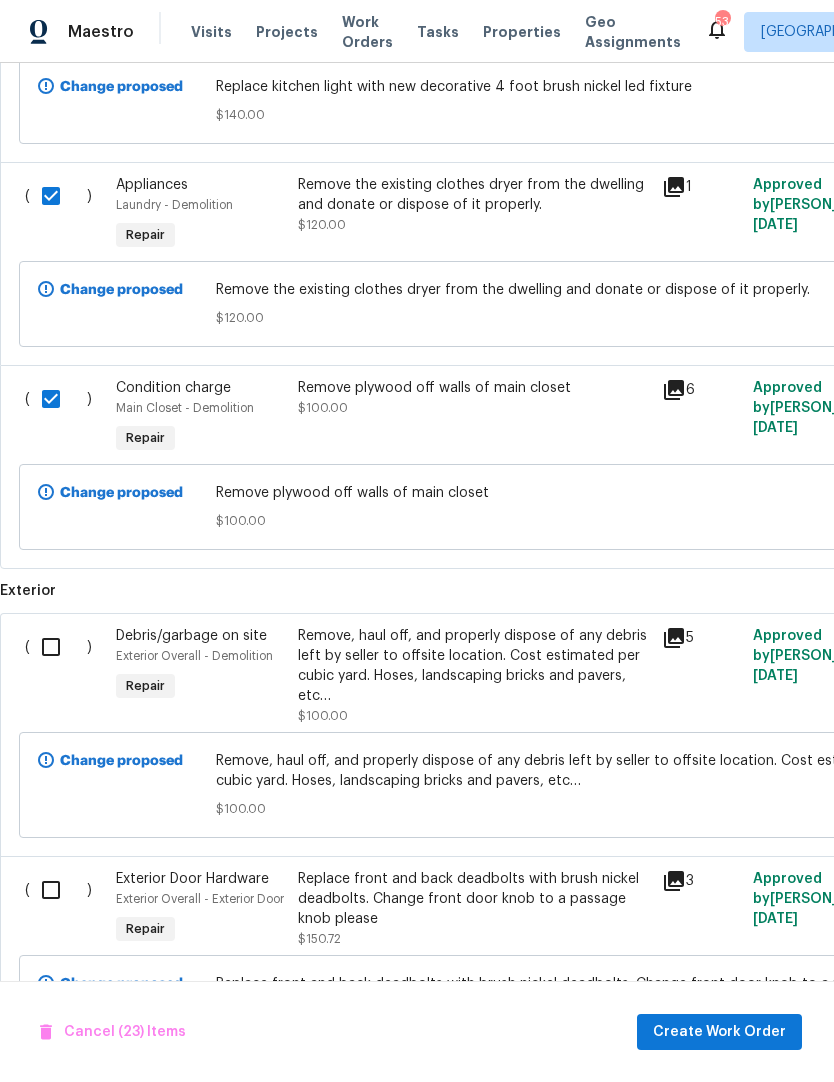 click at bounding box center (58, 647) 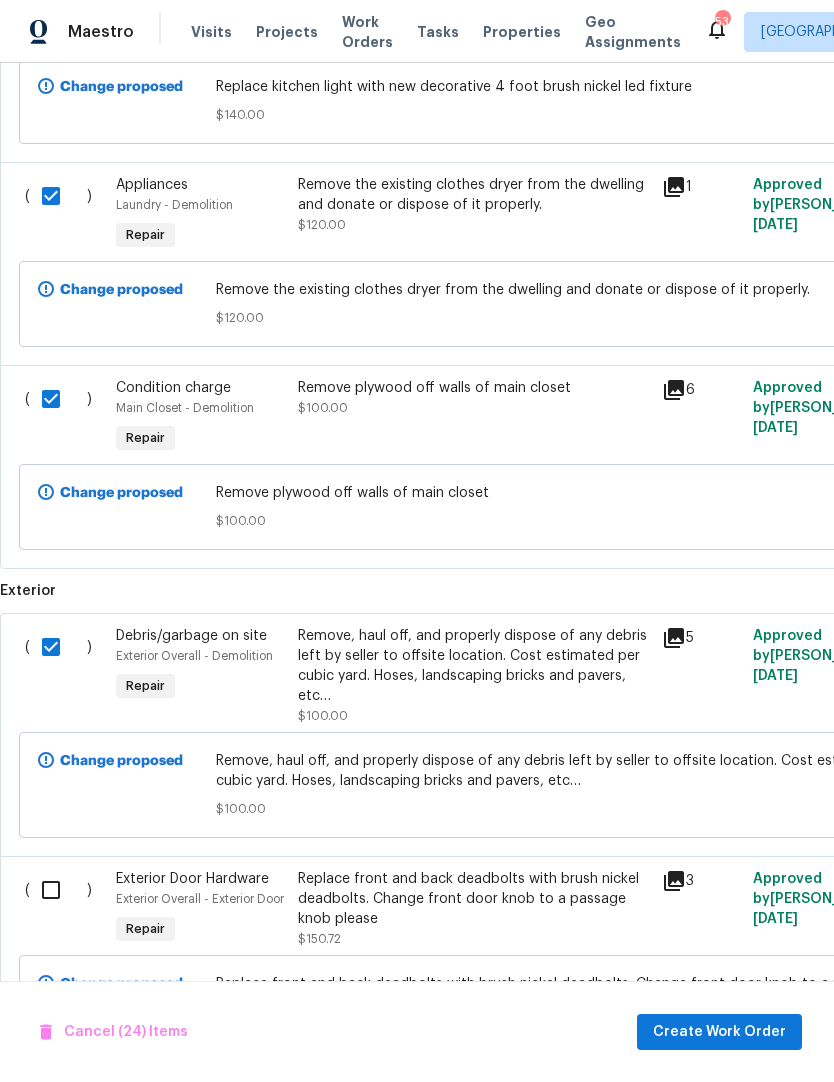 click at bounding box center [58, 890] 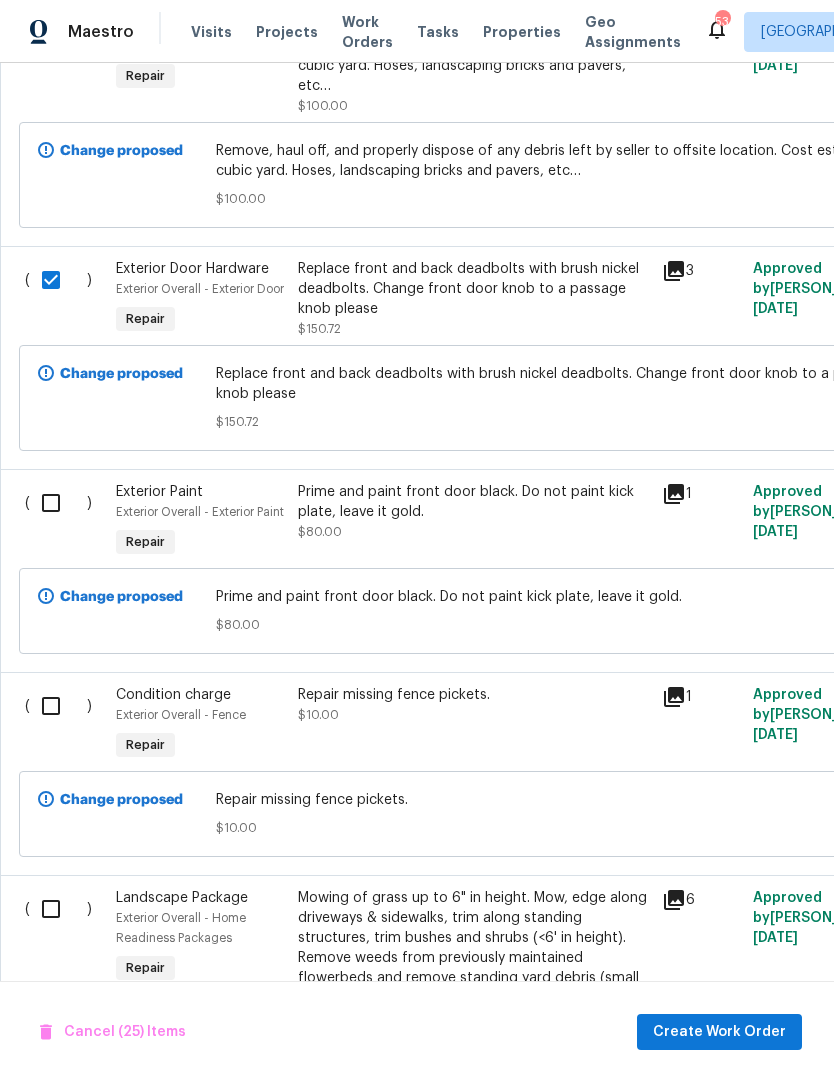click at bounding box center [58, 503] 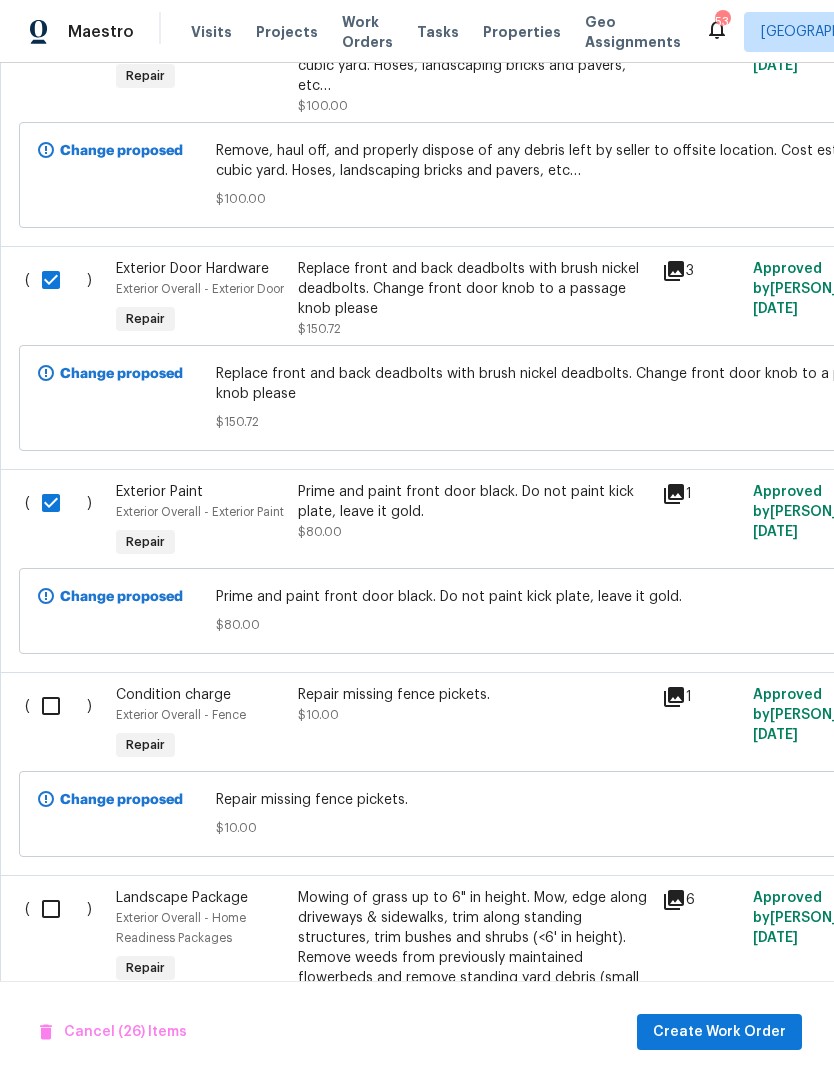 click at bounding box center (58, 706) 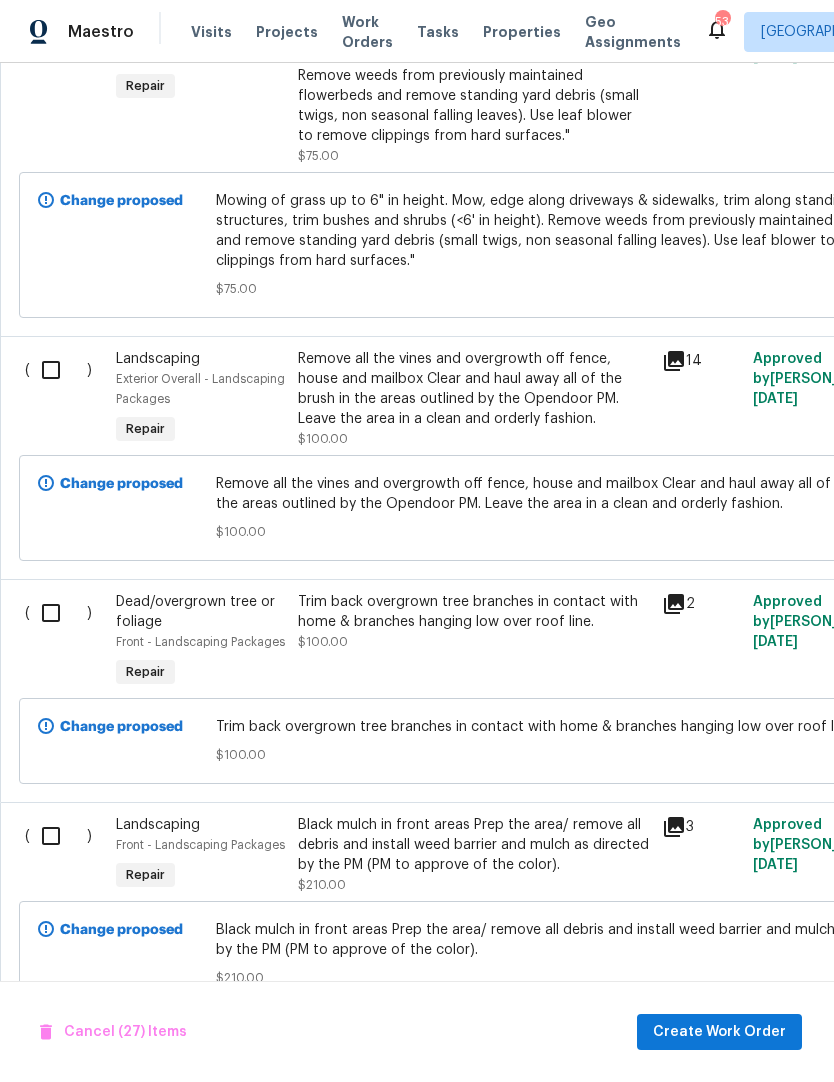 scroll, scrollTop: 7844, scrollLeft: 0, axis: vertical 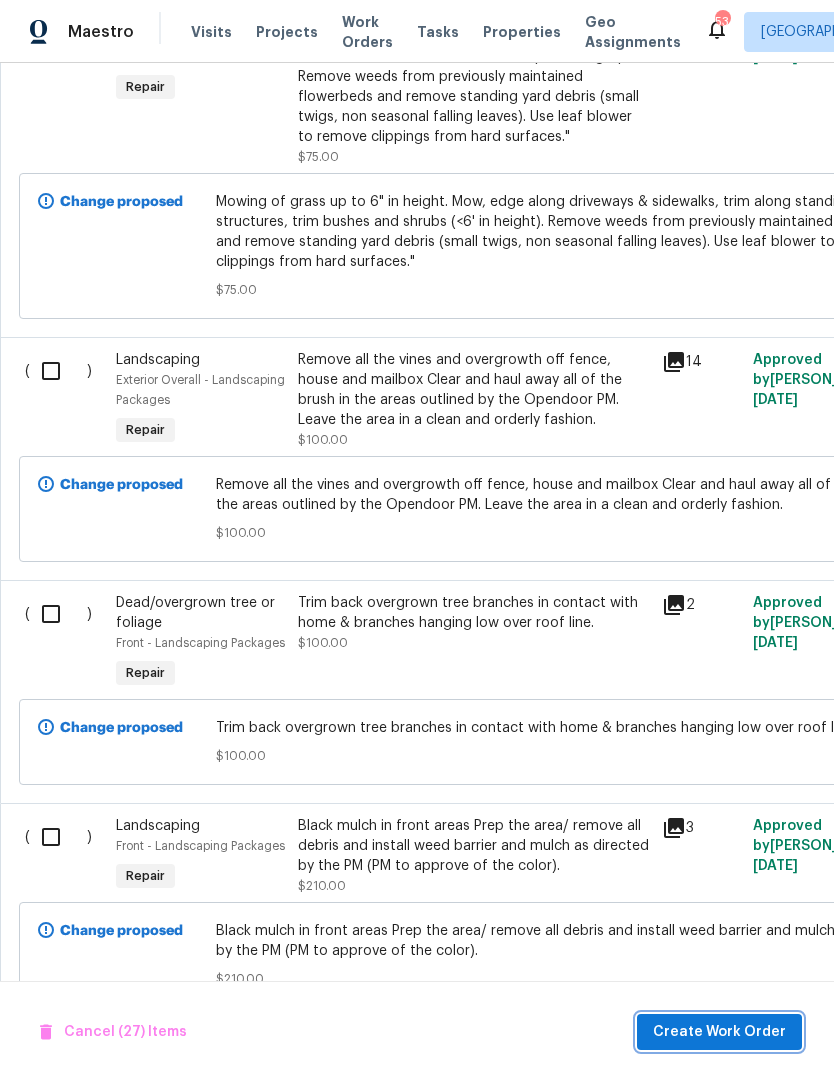 click on "Create Work Order" at bounding box center (719, 1032) 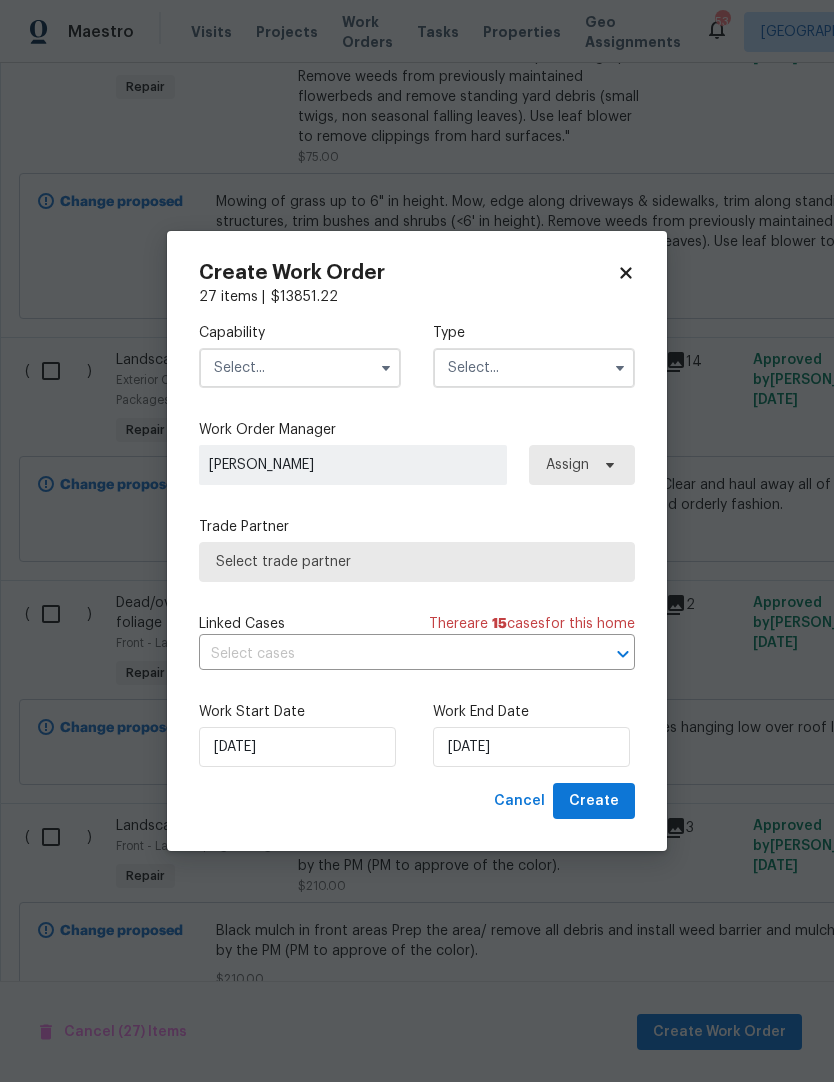 click 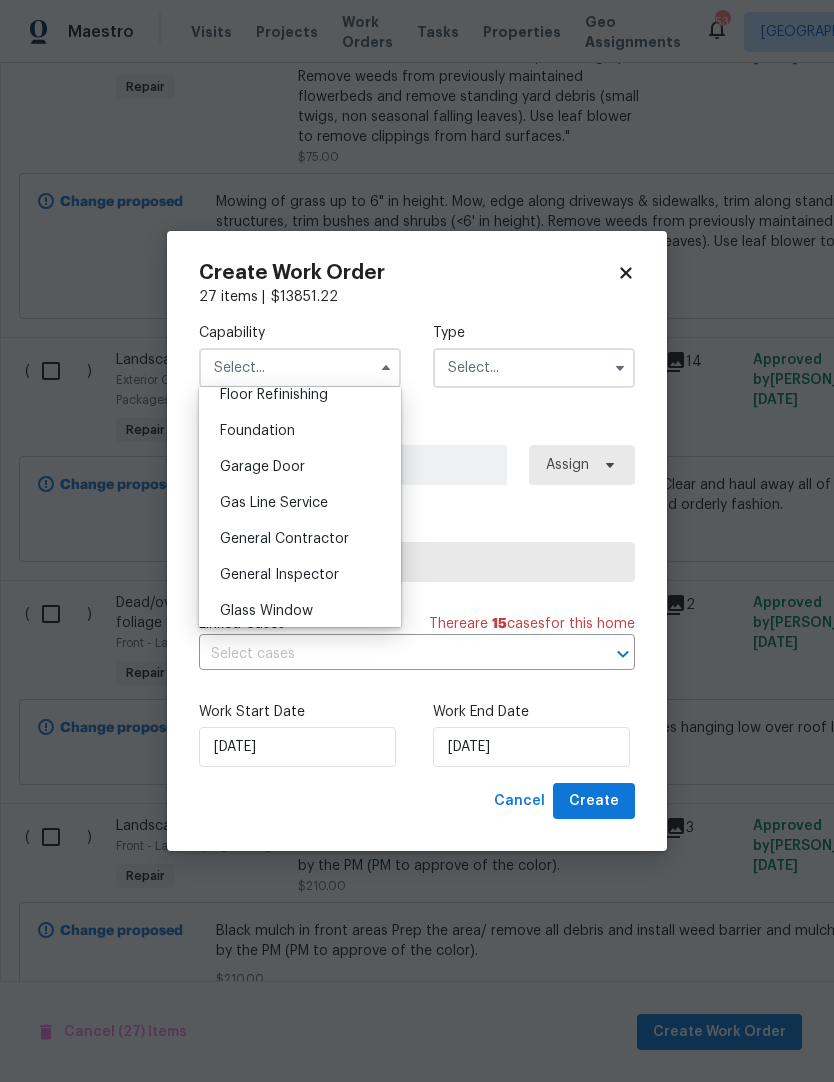 scroll, scrollTop: 893, scrollLeft: 0, axis: vertical 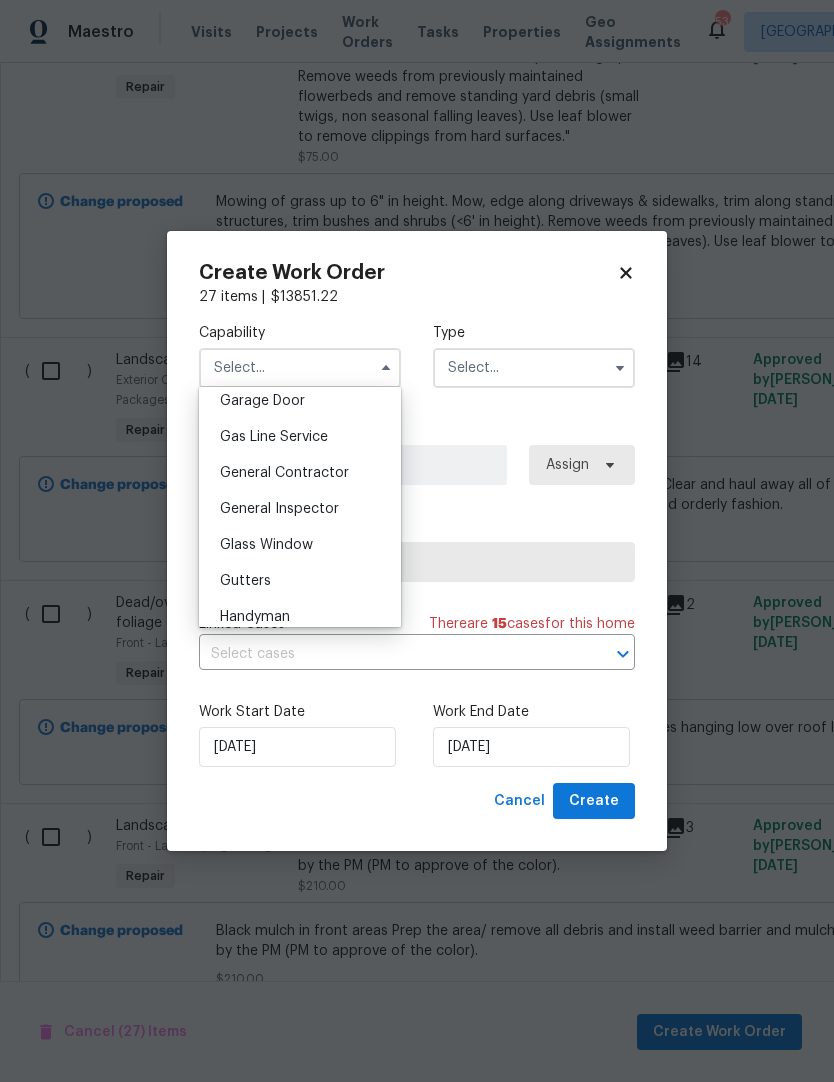 click on "General Contractor" at bounding box center (284, 473) 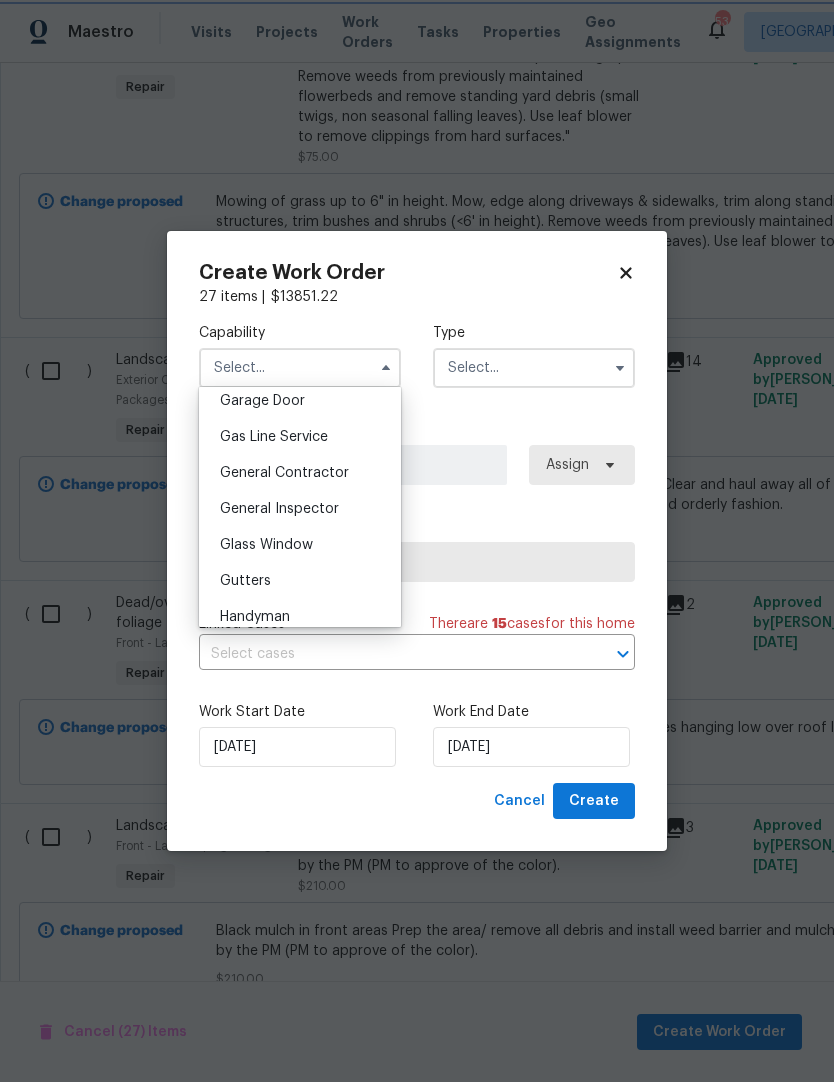 type on "General Contractor" 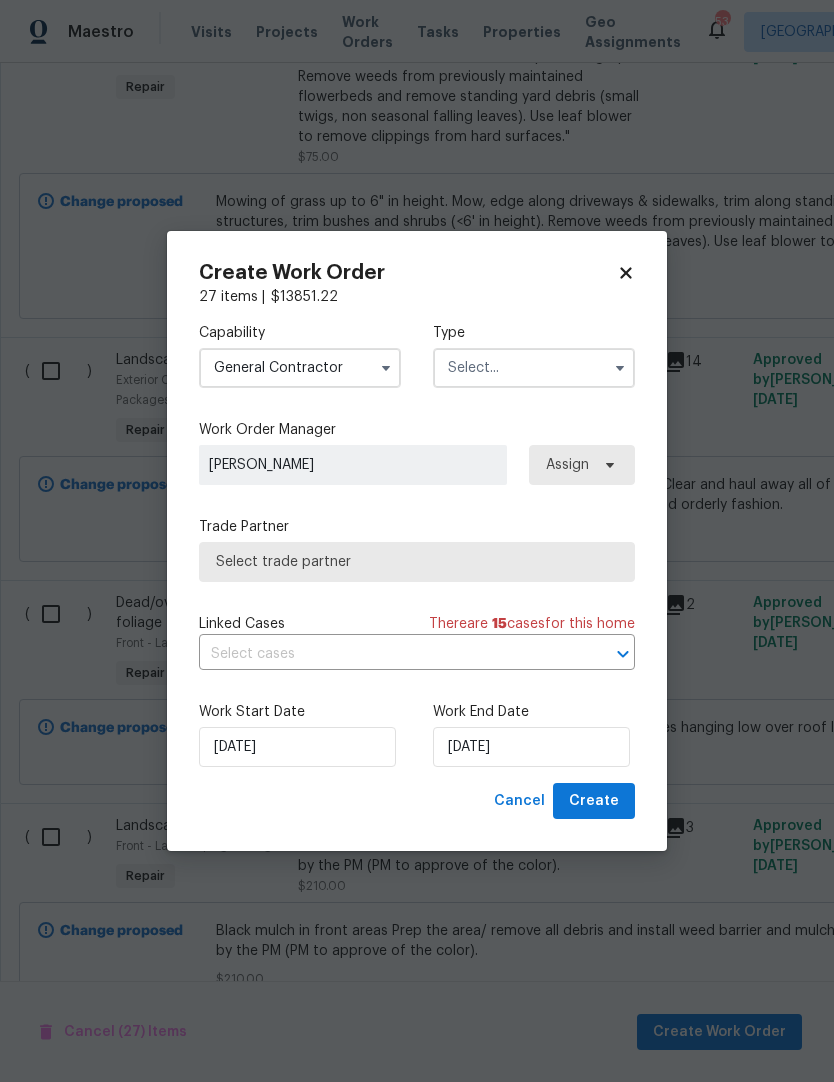 click at bounding box center (534, 368) 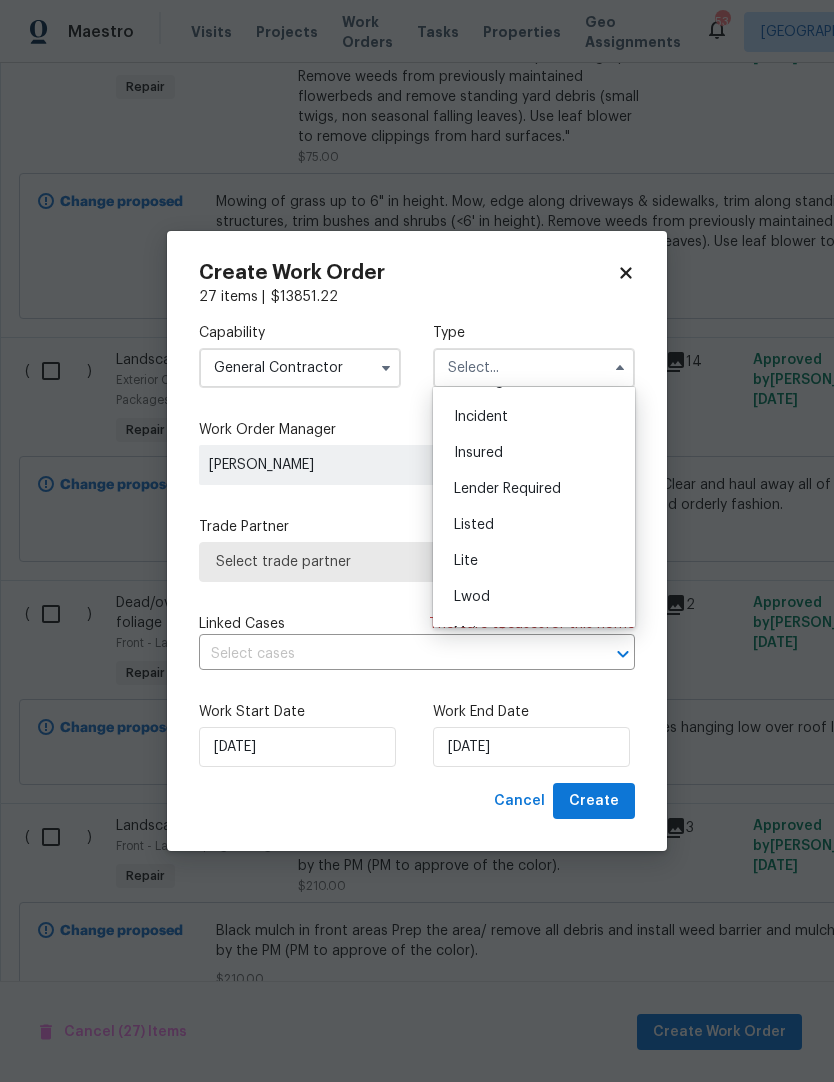 scroll, scrollTop: 109, scrollLeft: 0, axis: vertical 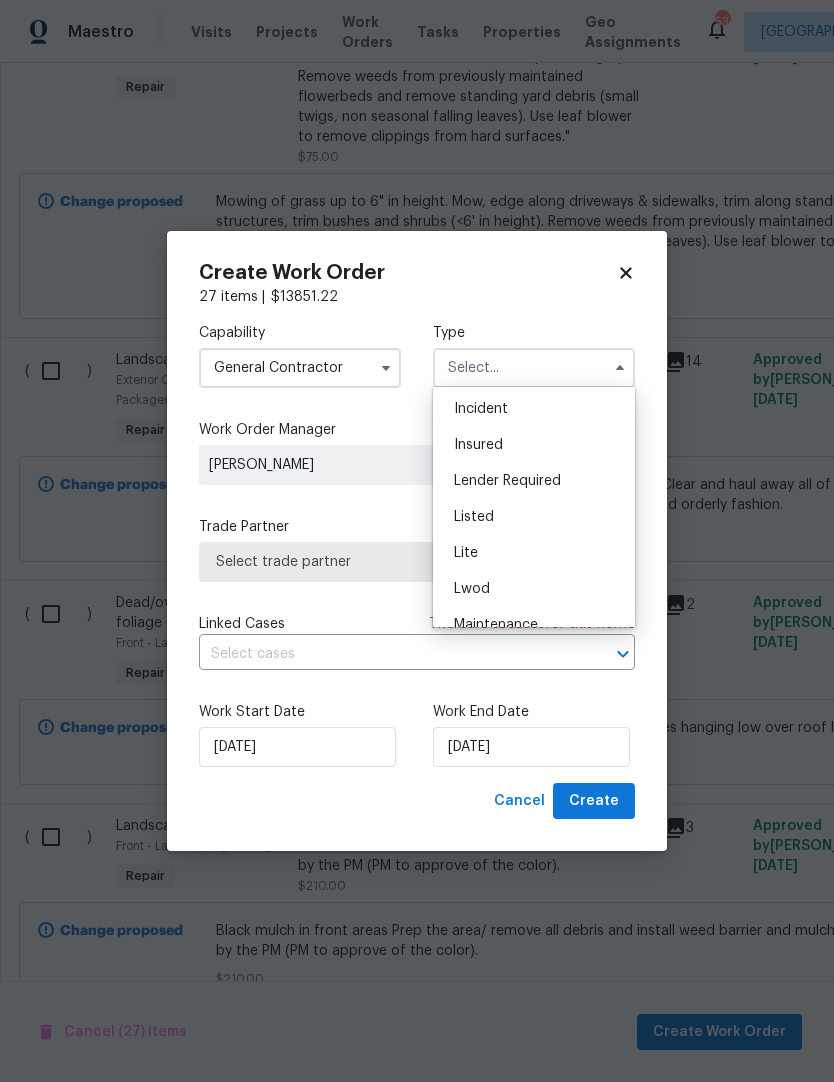 click on "Listed" at bounding box center [534, 517] 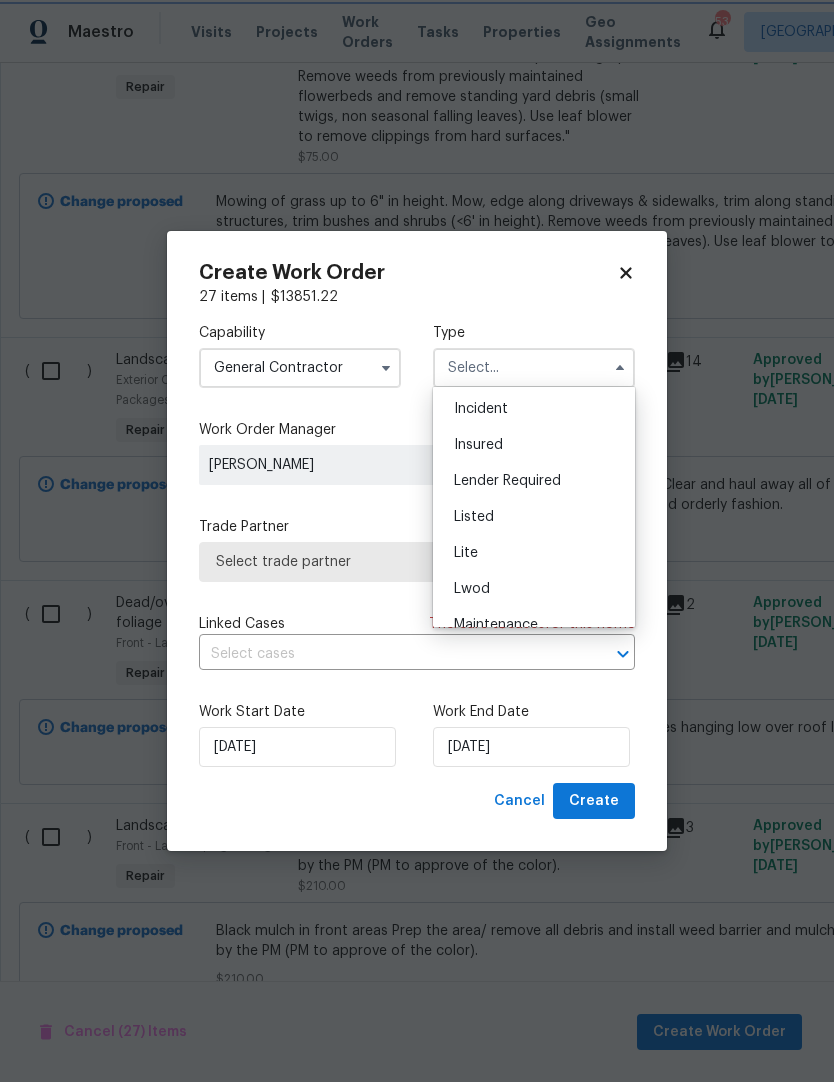 type on "Listed" 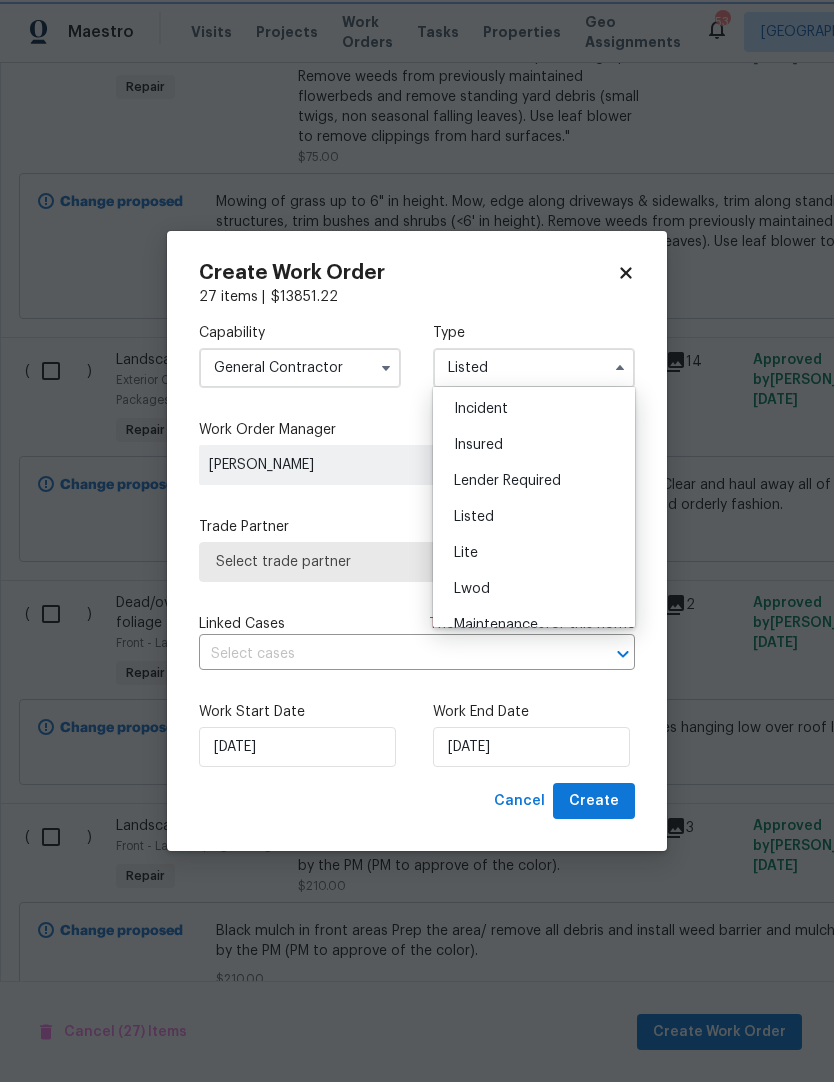 scroll, scrollTop: 0, scrollLeft: 0, axis: both 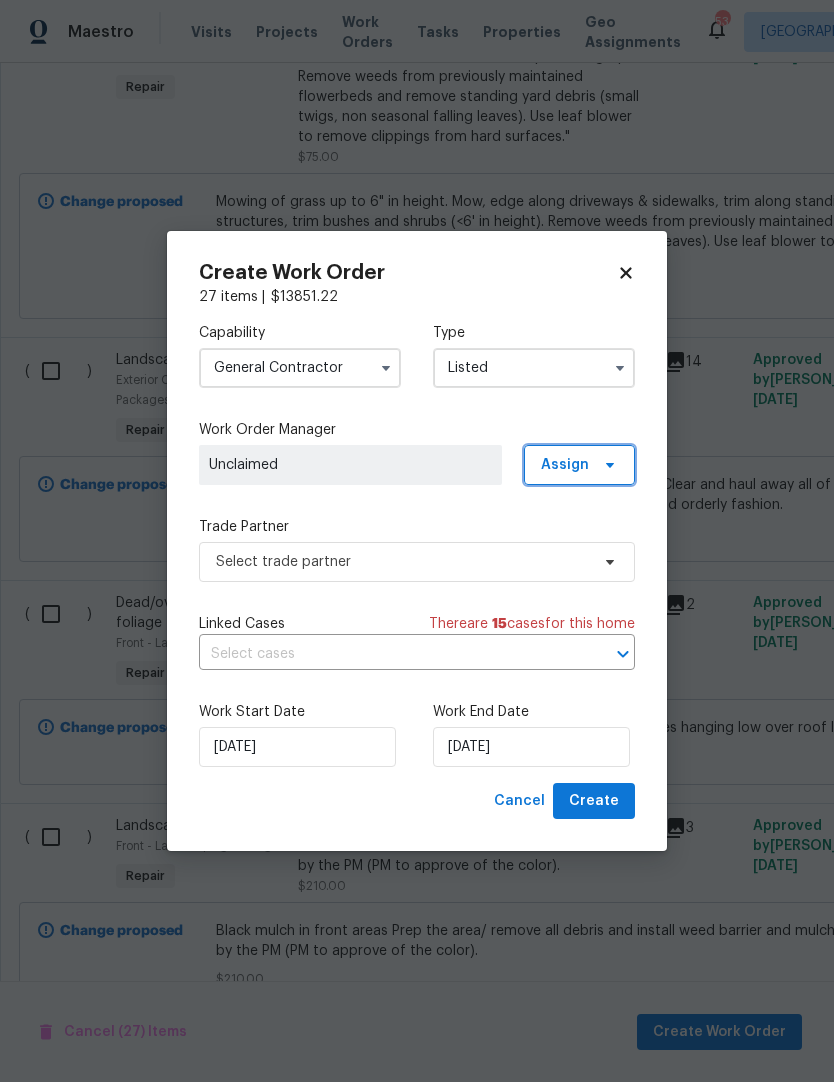 click at bounding box center [607, 465] 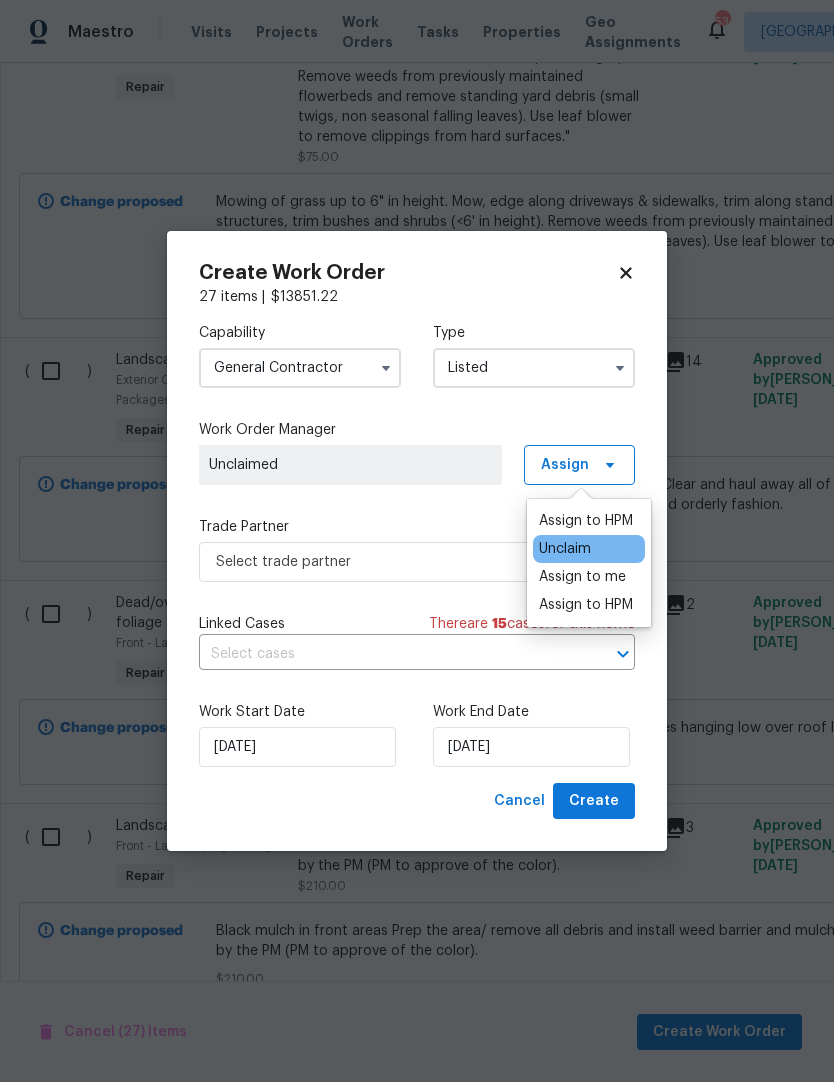 click on "Assign to HPM" at bounding box center [586, 521] 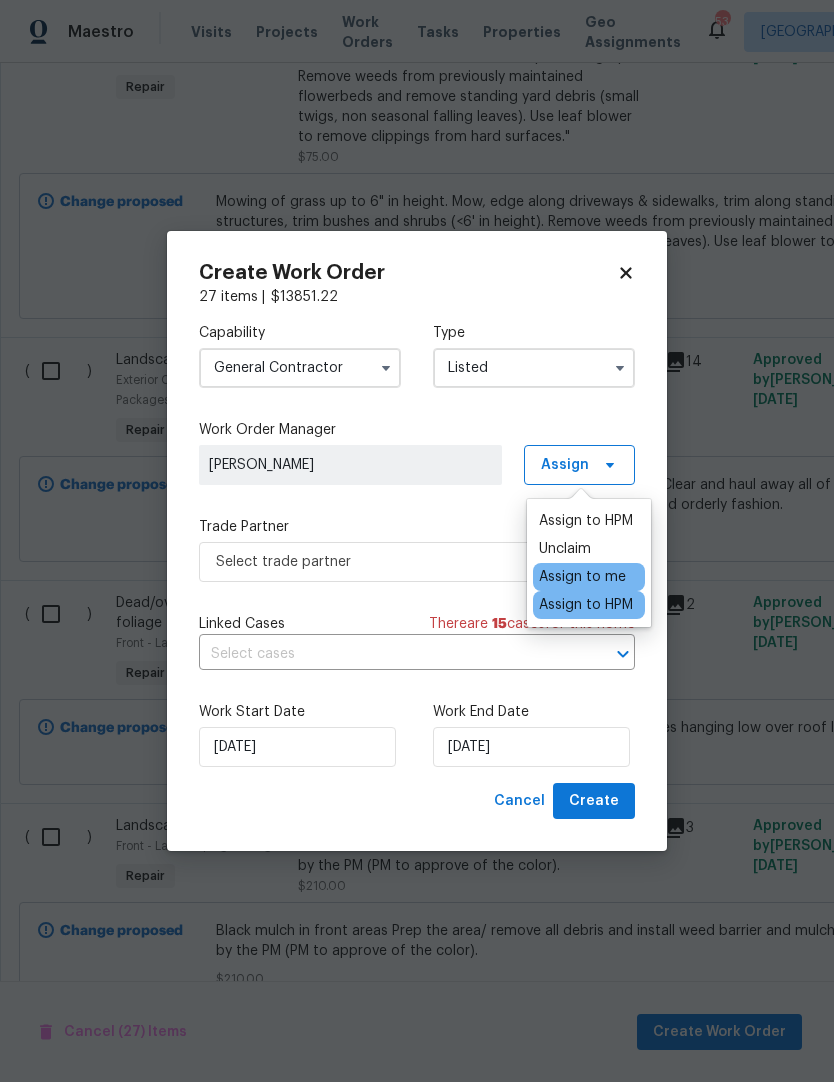 click on "Capability   General Contractor Type   Listed Work Order Manager   Joseph White Assign Trade Partner   Select trade partner Linked Cases There  are   15  case s  for this home   ​ Work Start Date   7/20/2025 Work End Date   7/20/2025" at bounding box center [417, 545] 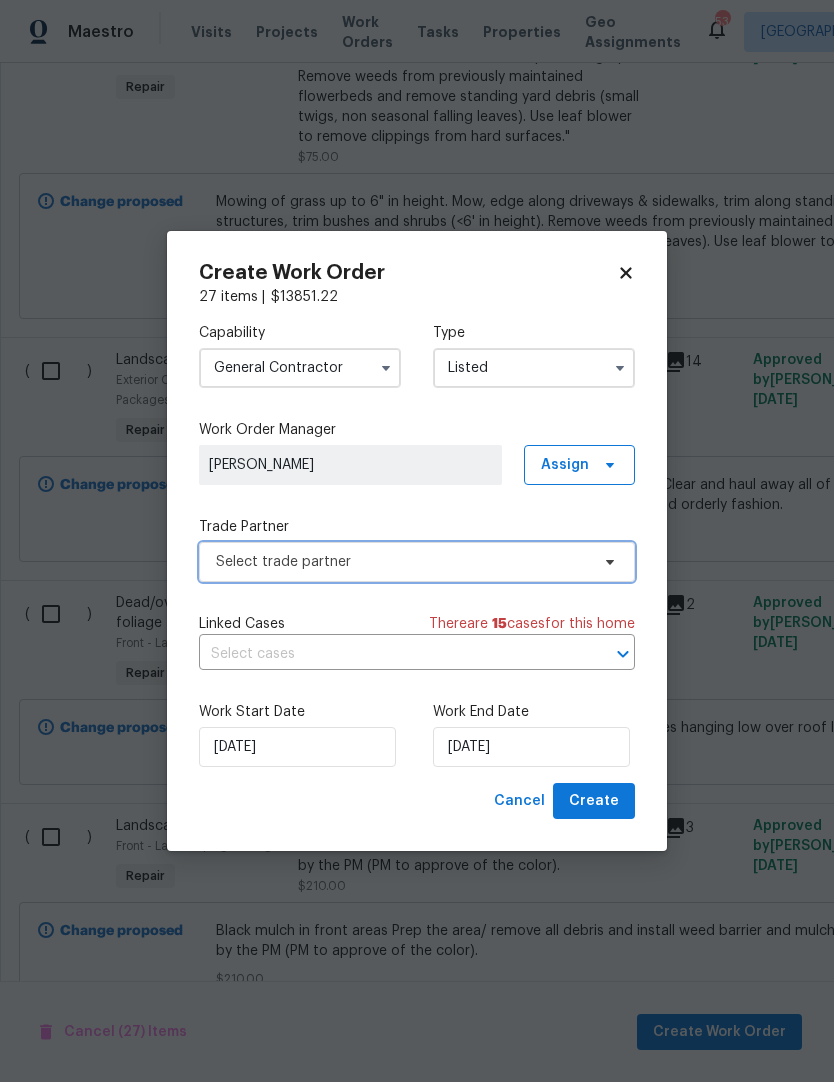 click on "Select trade partner" at bounding box center [402, 562] 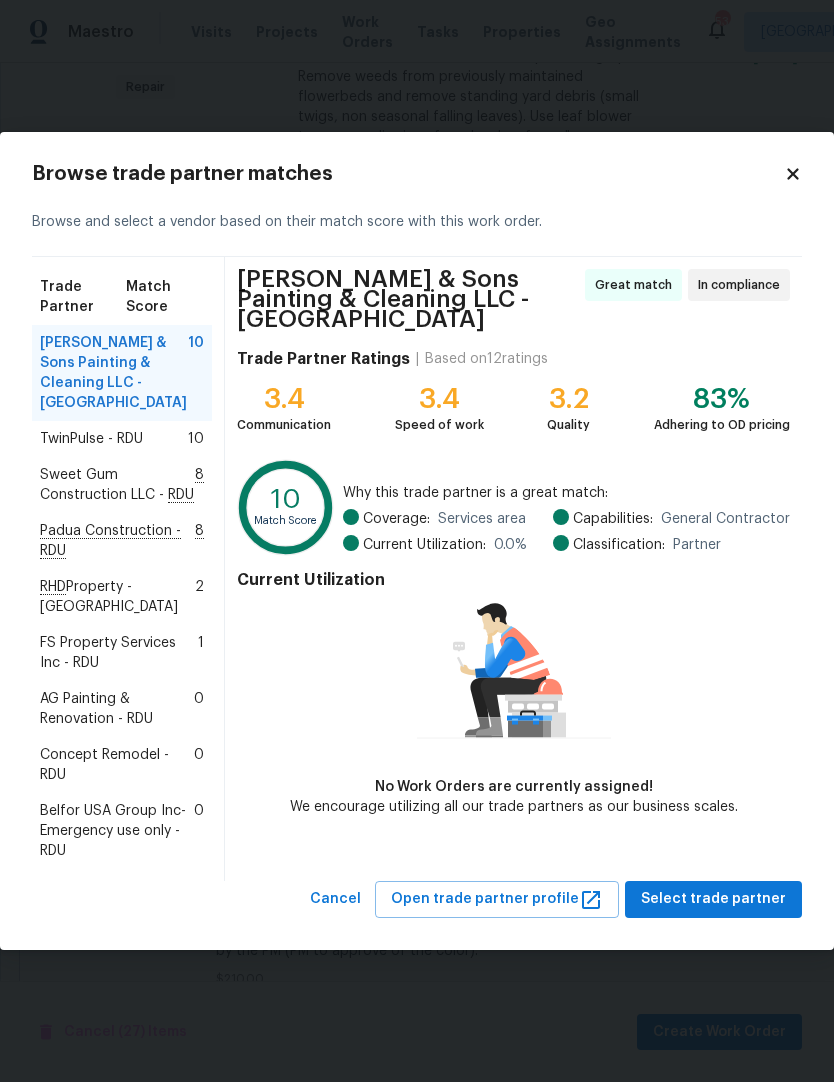 click on "RHD  Property - RDU 2" at bounding box center [122, 597] 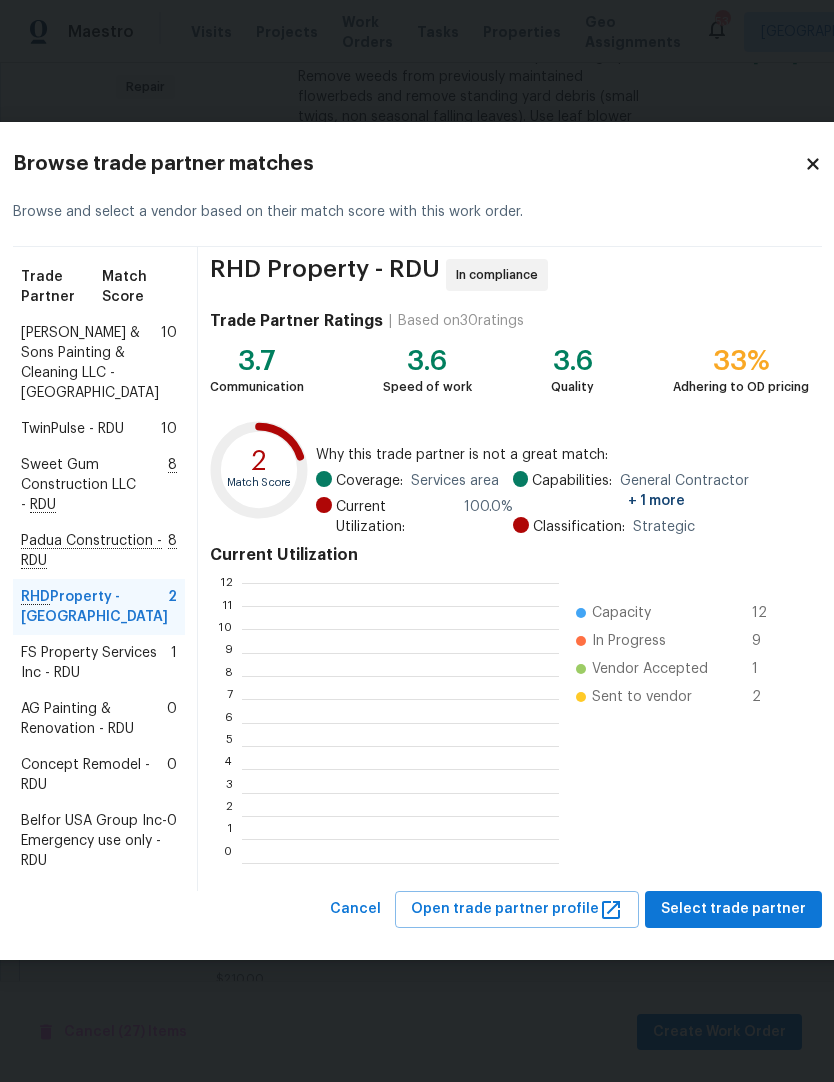 scroll, scrollTop: 280, scrollLeft: 317, axis: both 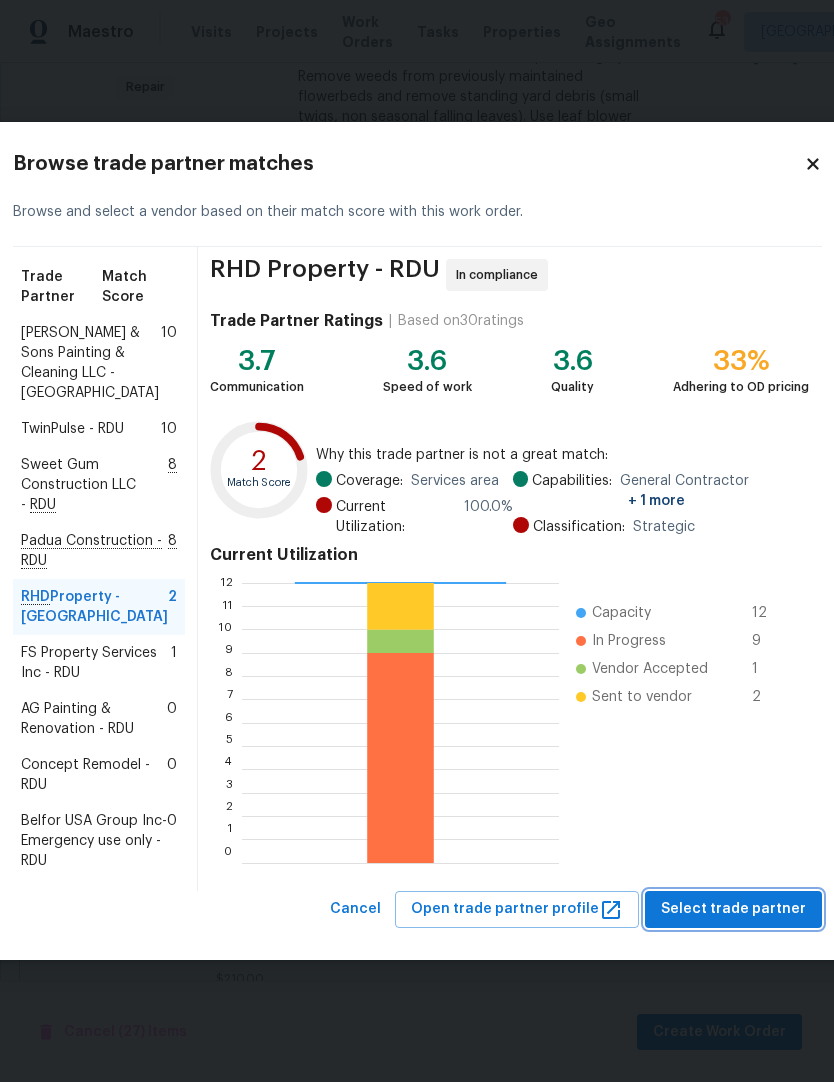 click on "Select trade partner" at bounding box center (733, 909) 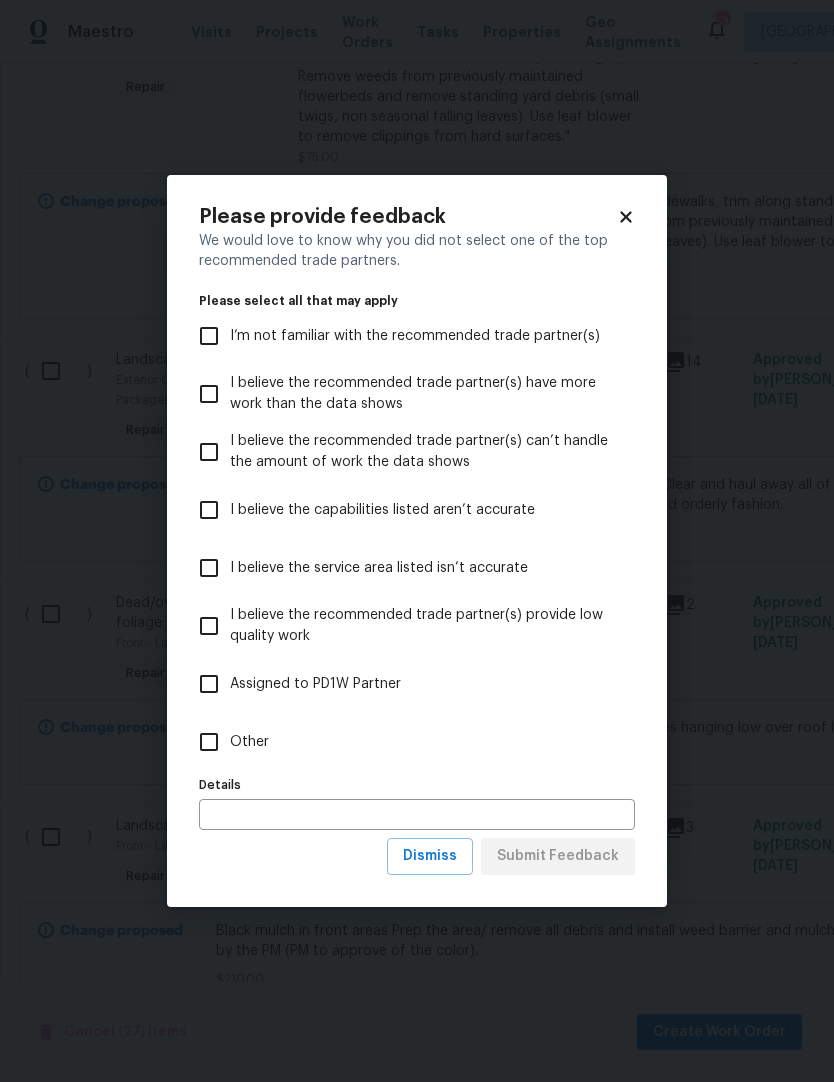 click on "Other" at bounding box center [209, 742] 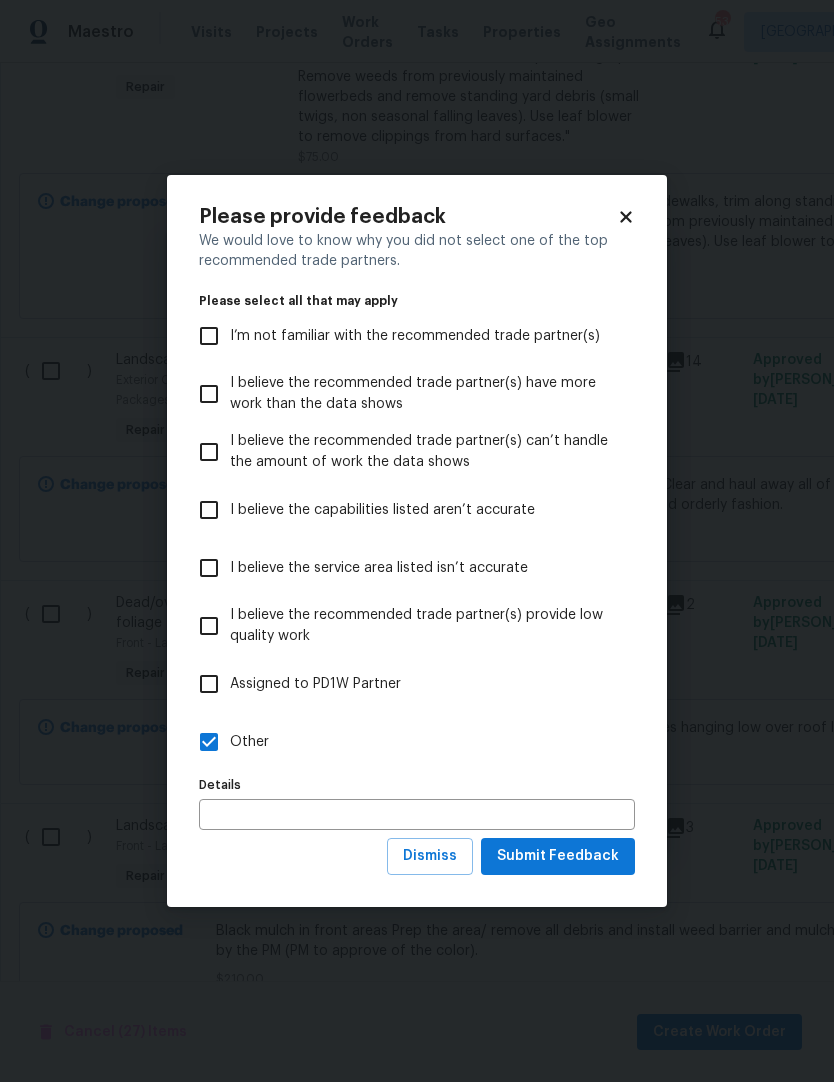 click on "Dismiss Submit Feedback" at bounding box center [417, 856] 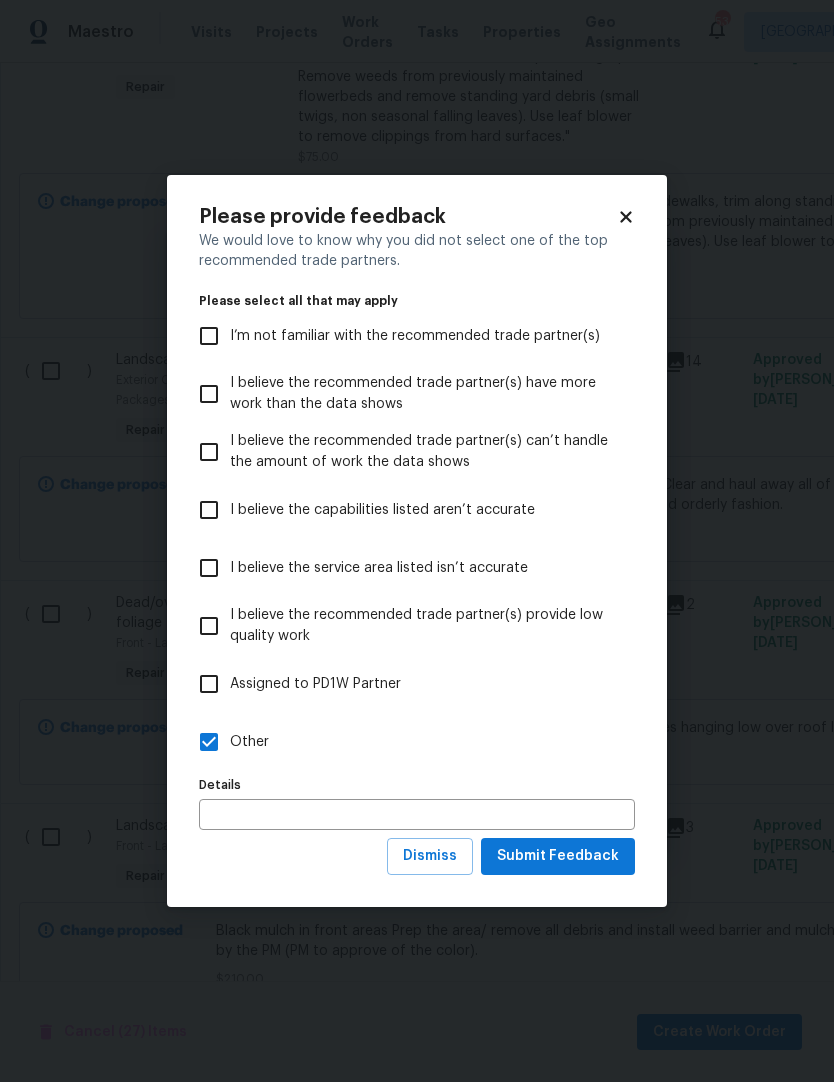 click at bounding box center [417, 814] 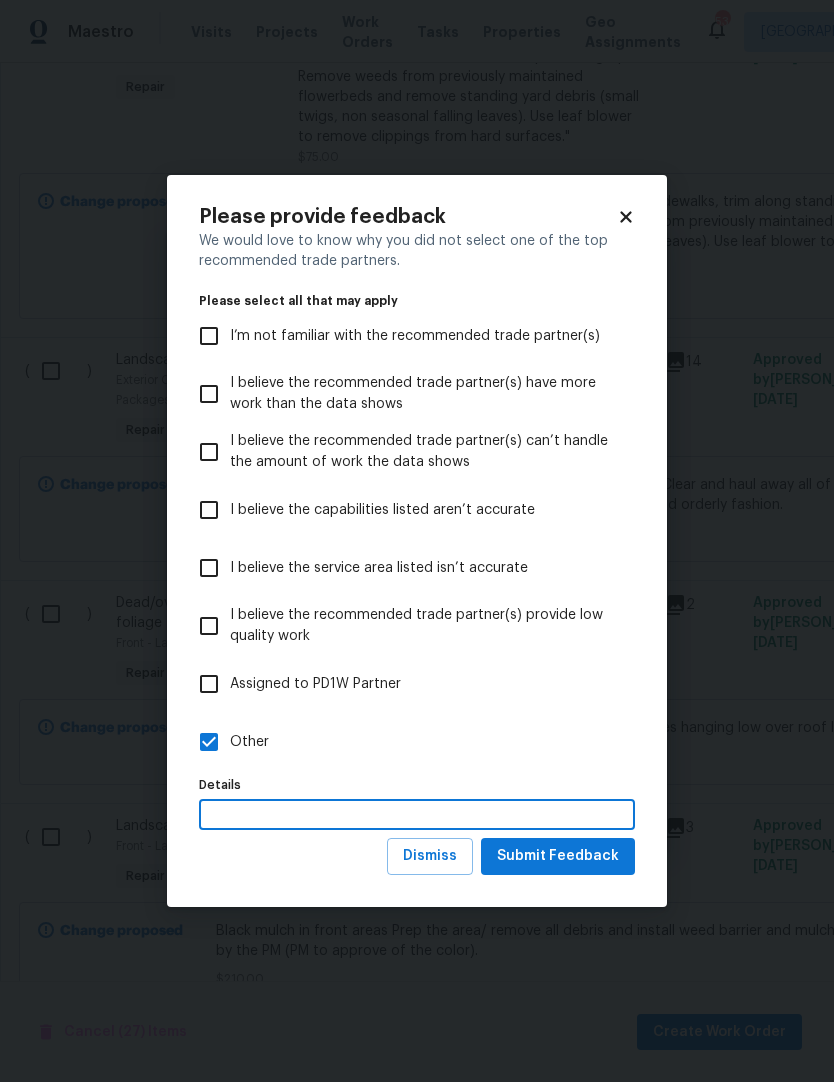 scroll, scrollTop: 82, scrollLeft: 0, axis: vertical 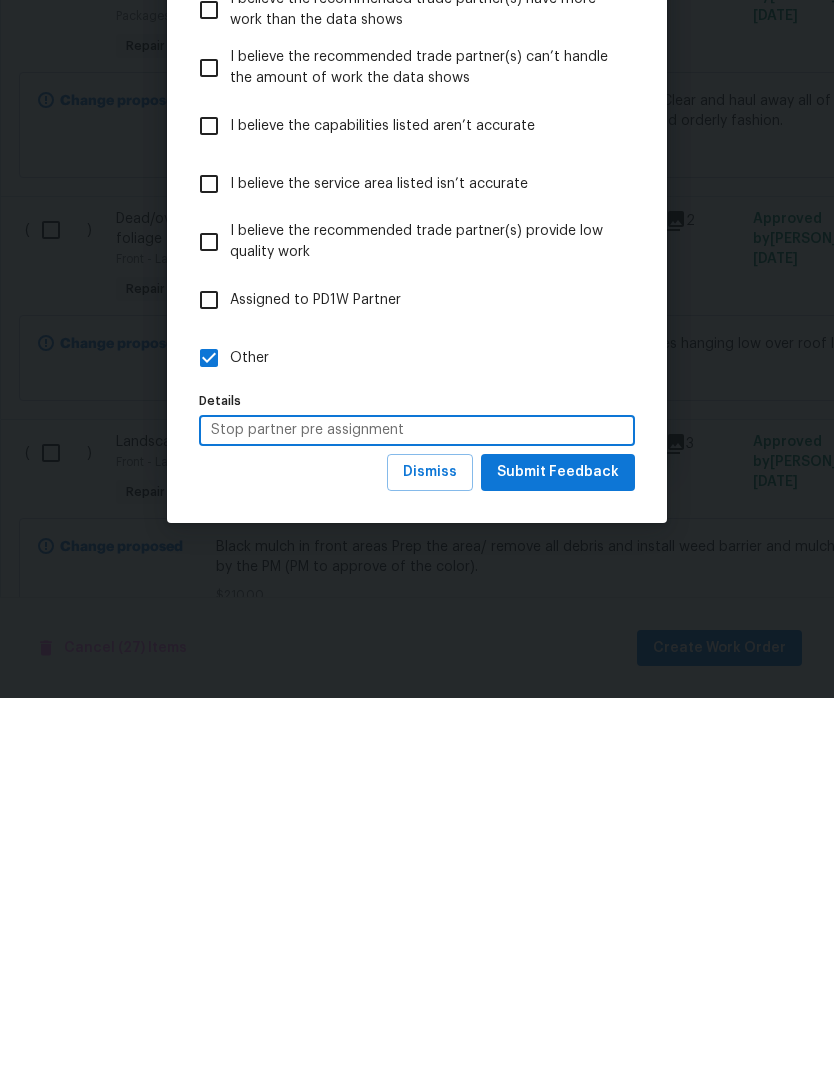 type on "Stop partner pre assignment" 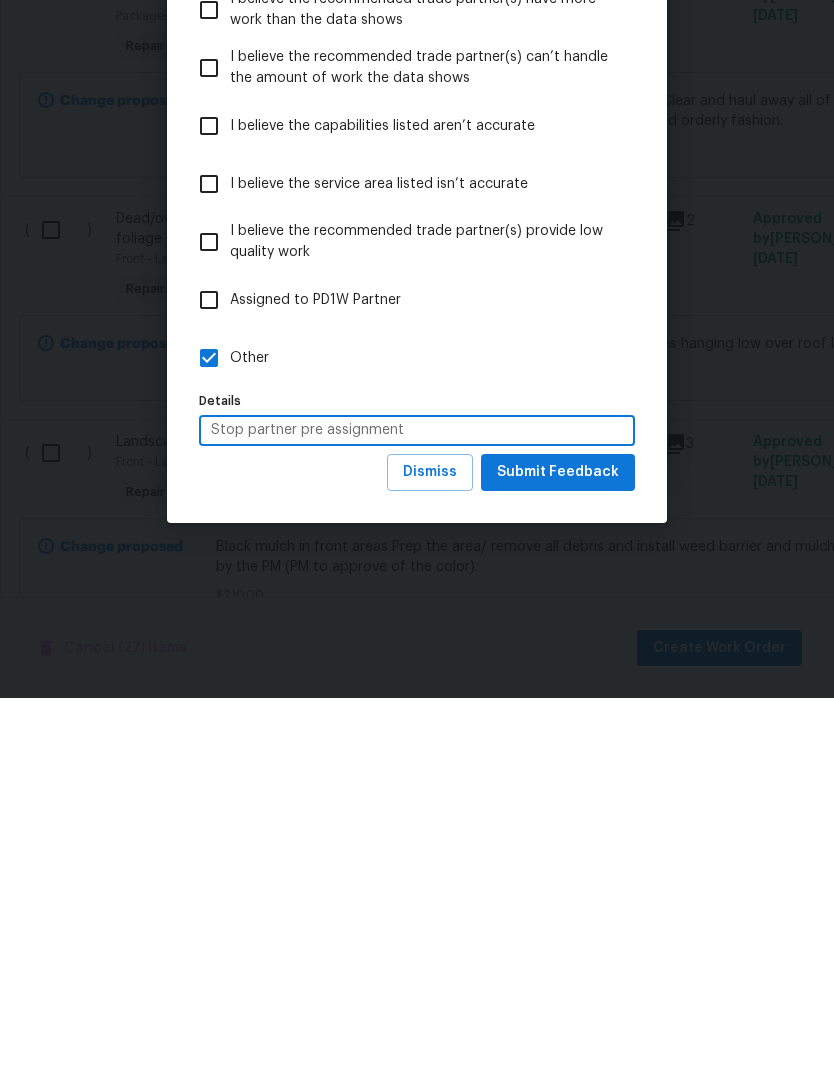click on "Other" at bounding box center [403, 742] 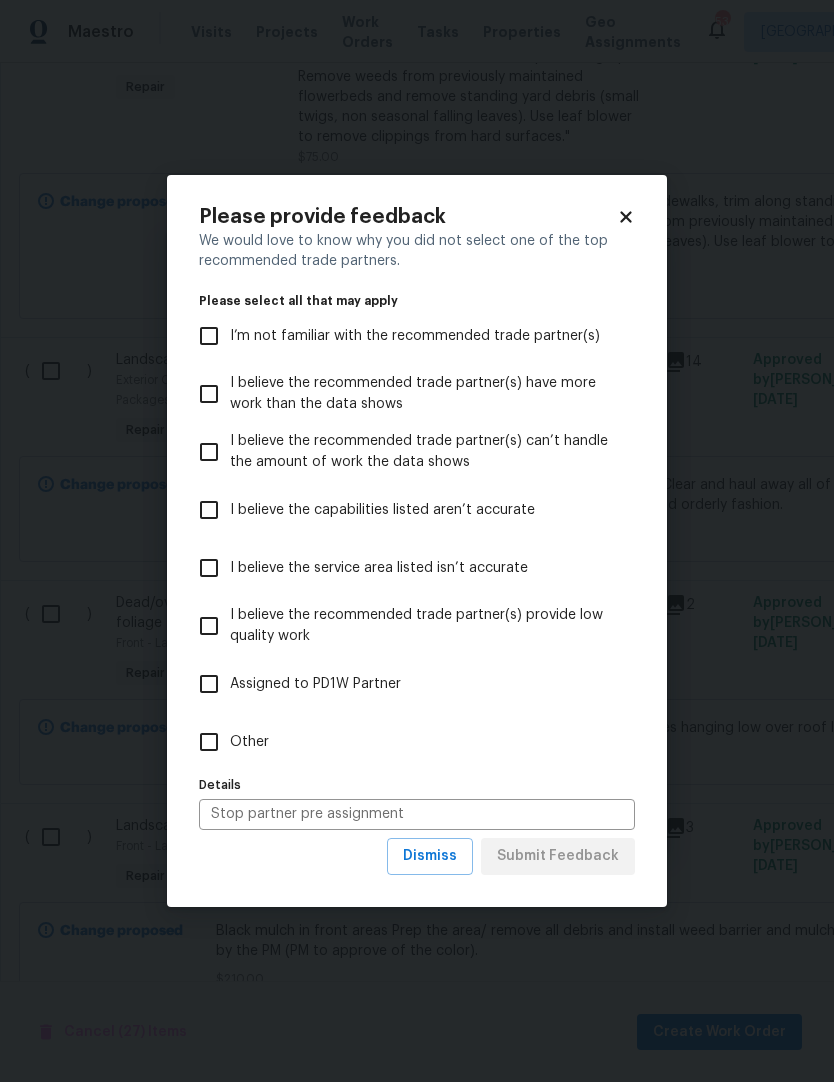 click on "Stop partner pre assignment" at bounding box center (417, 814) 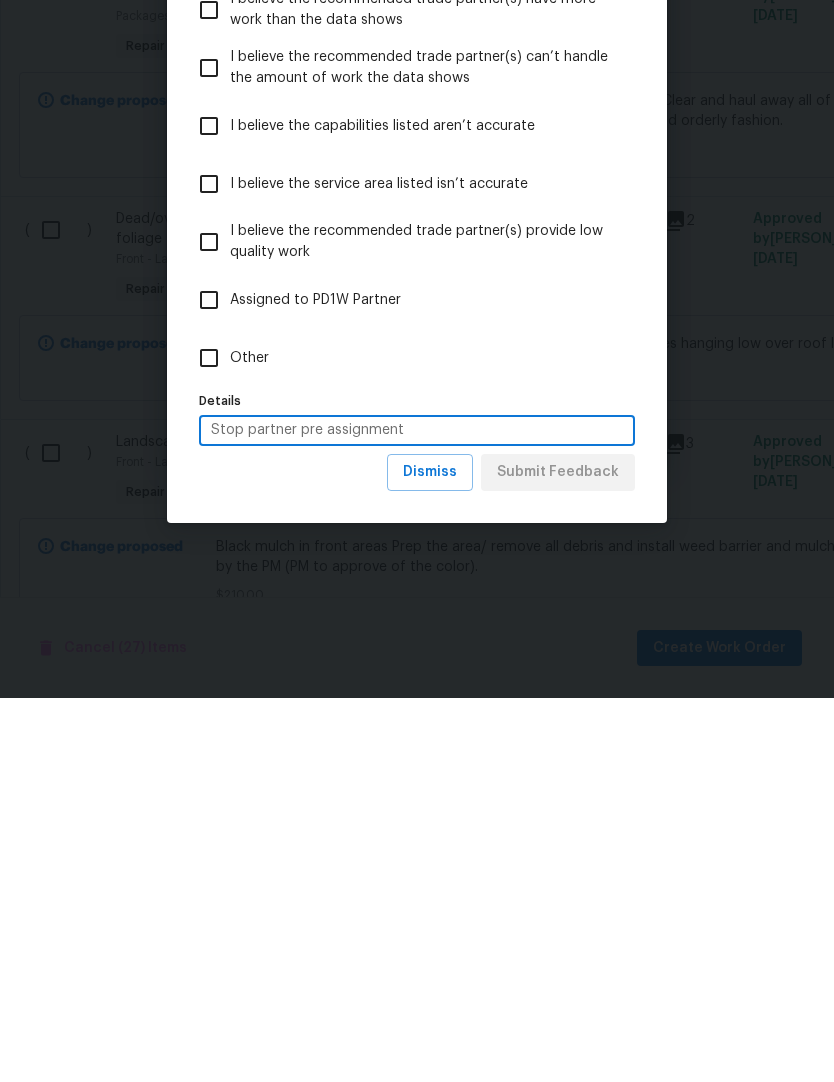 click on "Stop partner pre assignment" at bounding box center (417, 814) 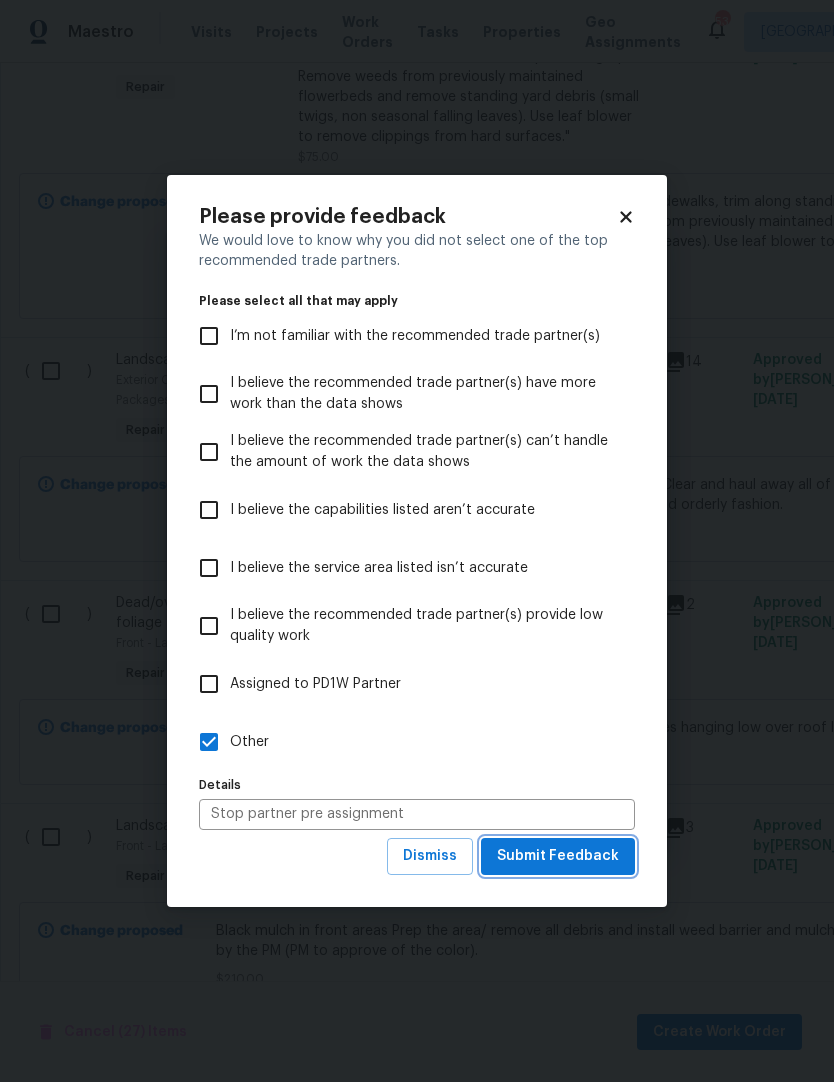click on "Submit Feedback" at bounding box center [558, 856] 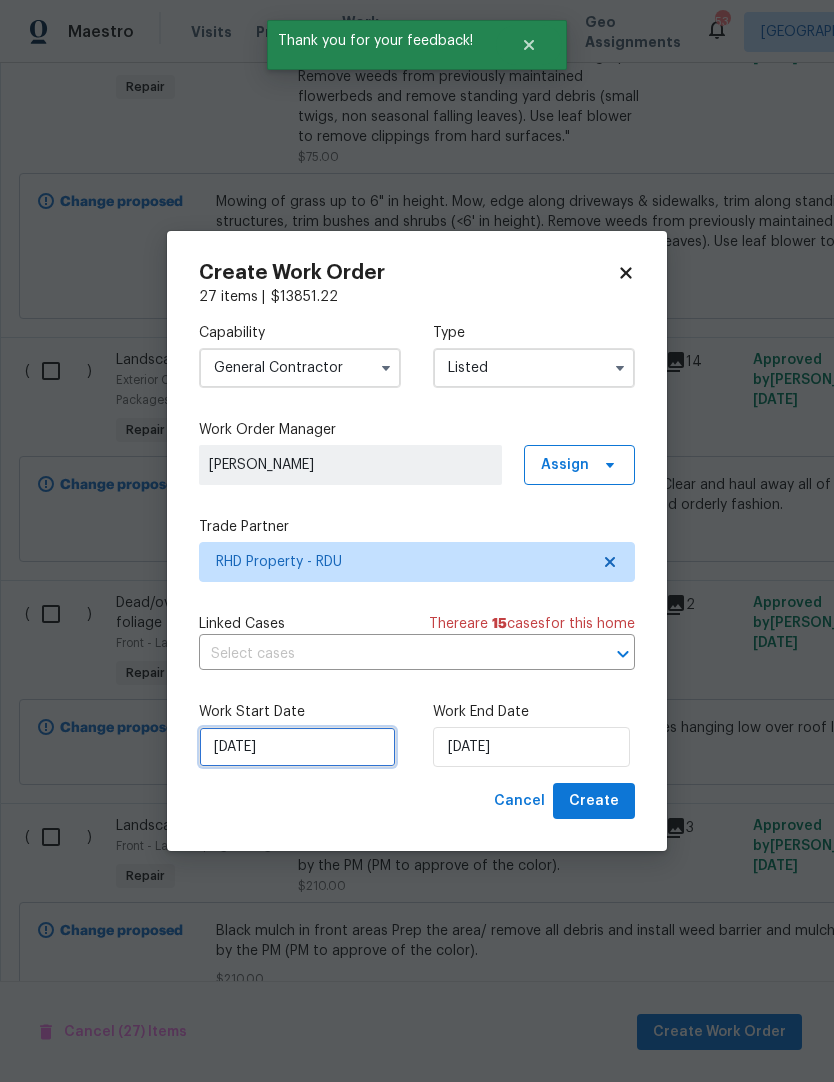 click on "7/20/2025" at bounding box center [297, 747] 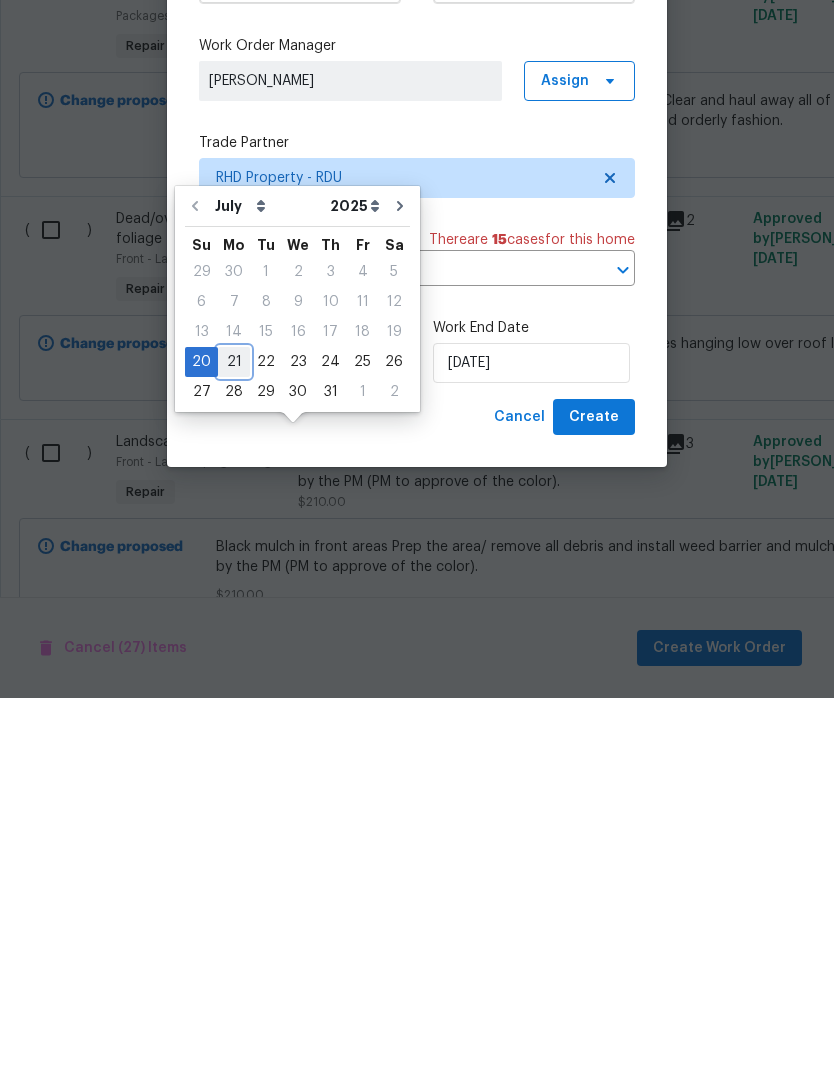 click on "21" at bounding box center (234, 746) 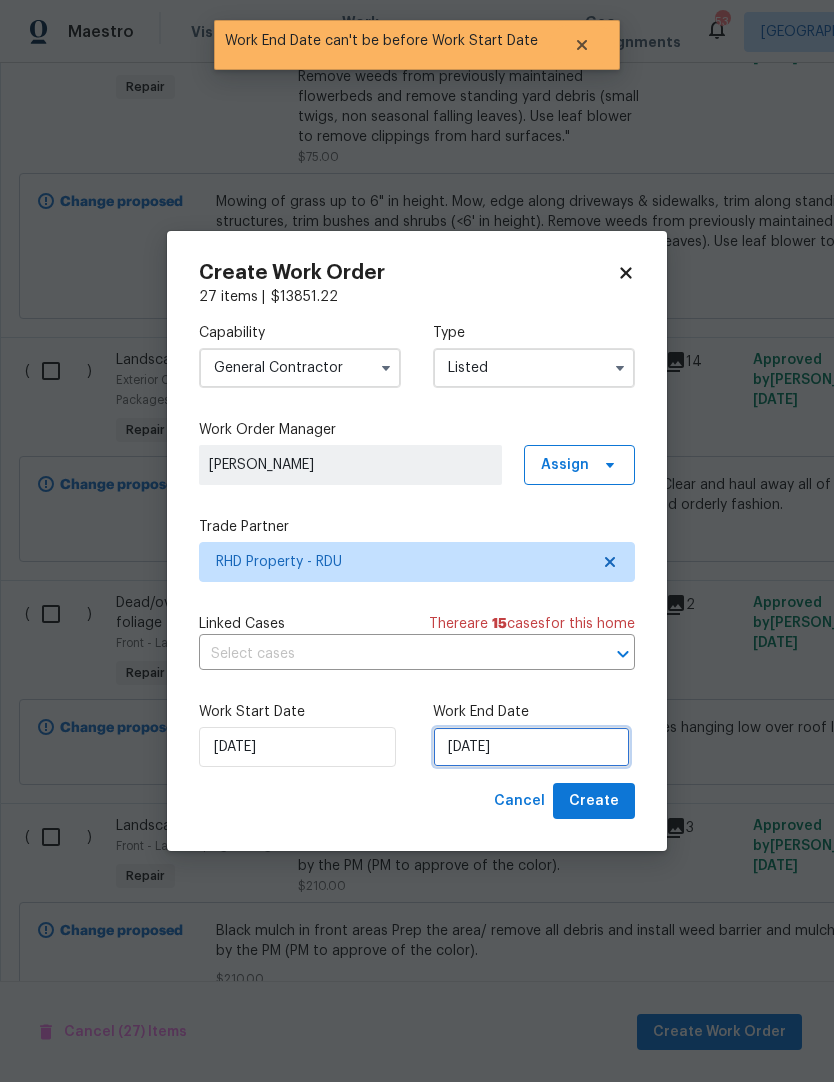 click on "7/21/2025" at bounding box center [531, 747] 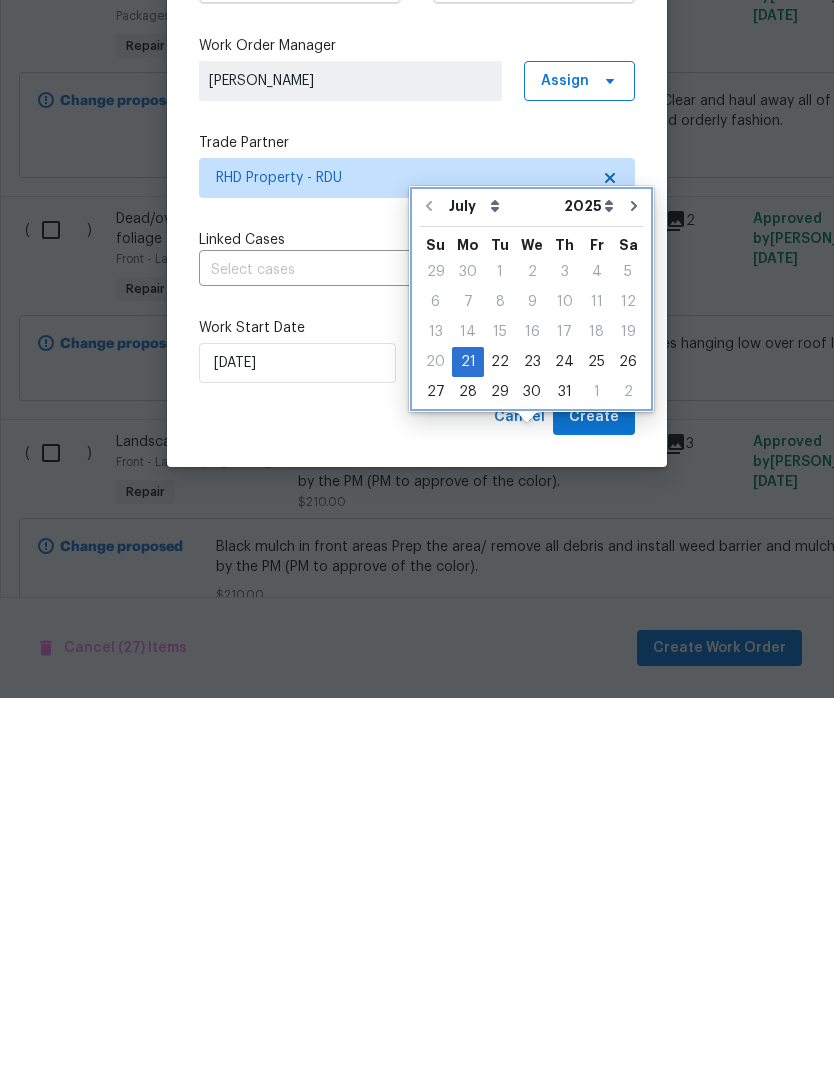 click 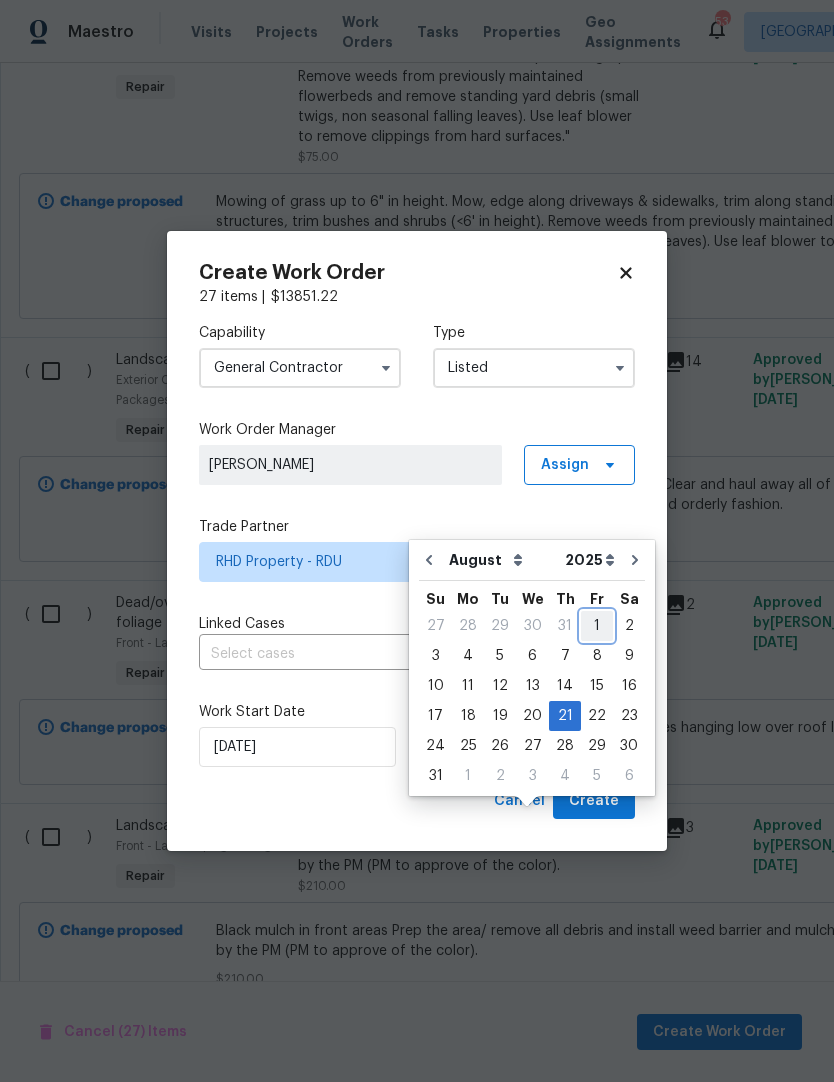 click on "1" at bounding box center (597, 626) 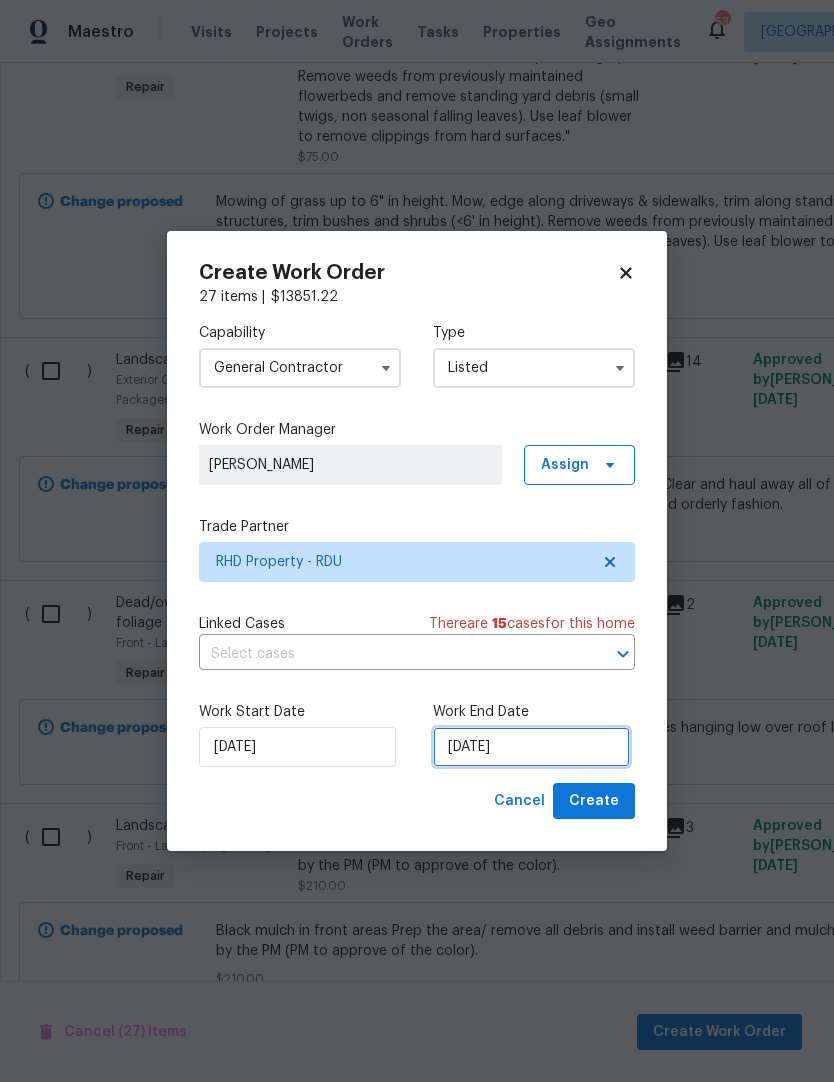 click on "8/1/2025" at bounding box center (531, 747) 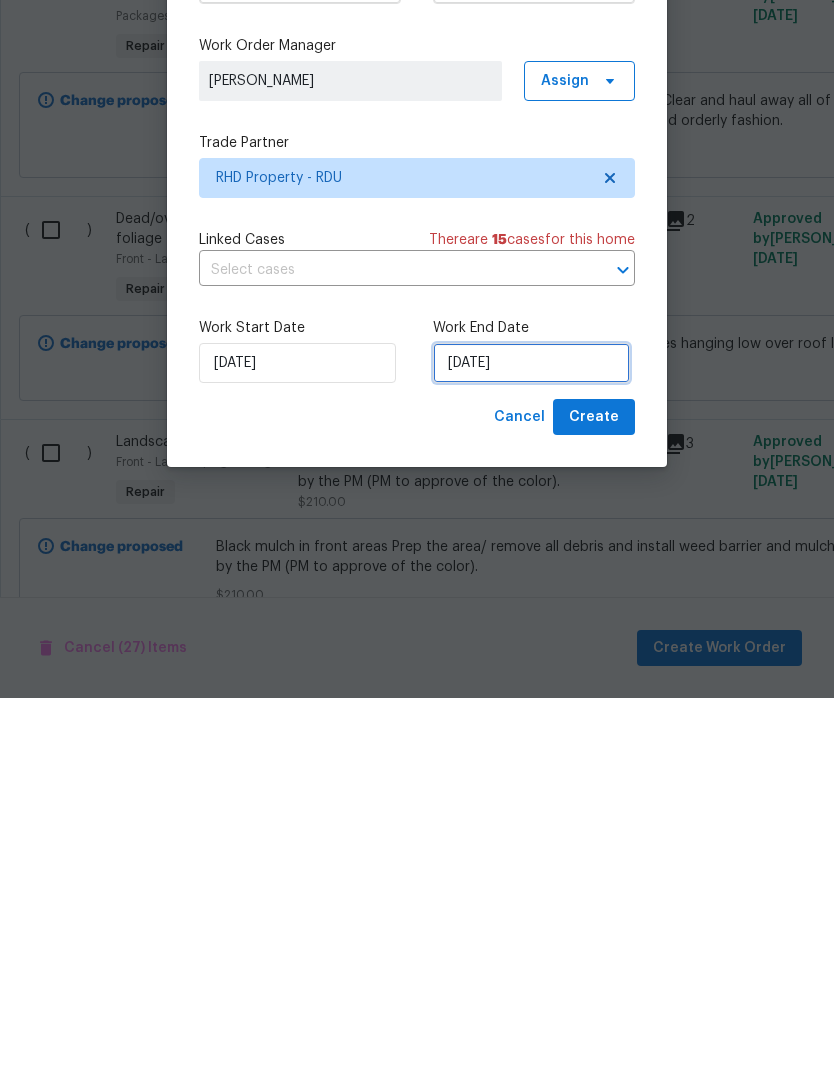 select on "7" 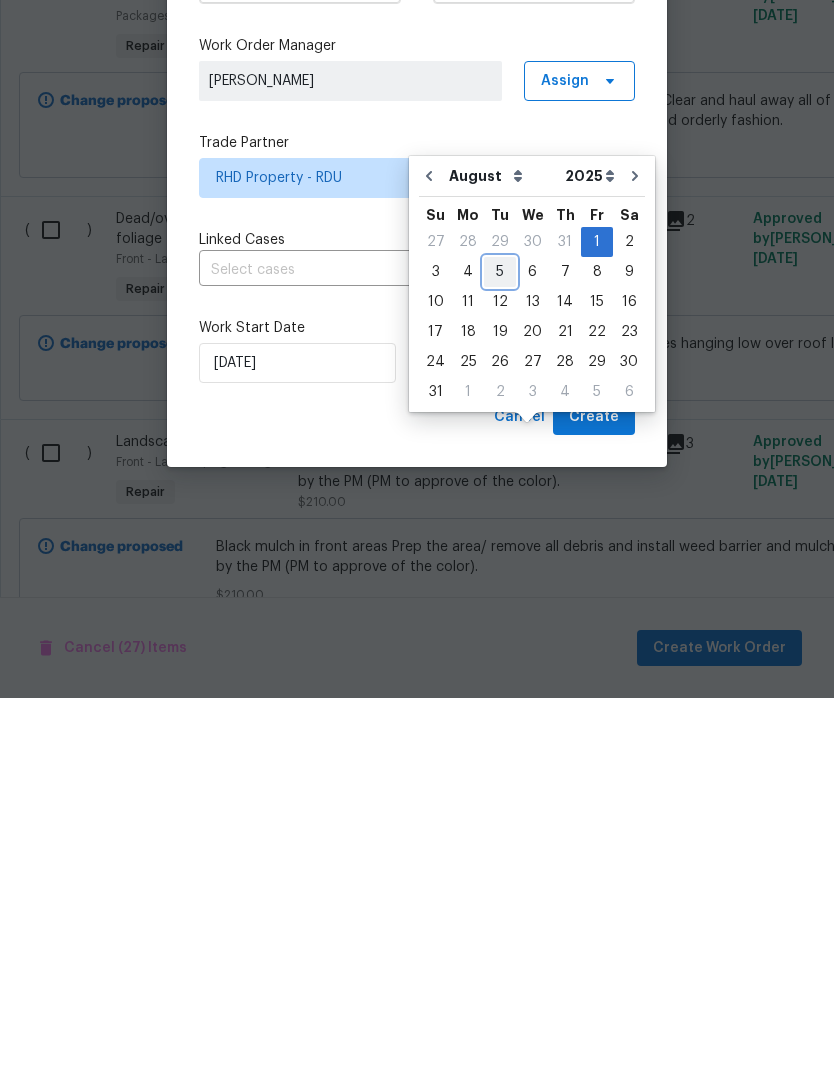 click on "5" at bounding box center (500, 656) 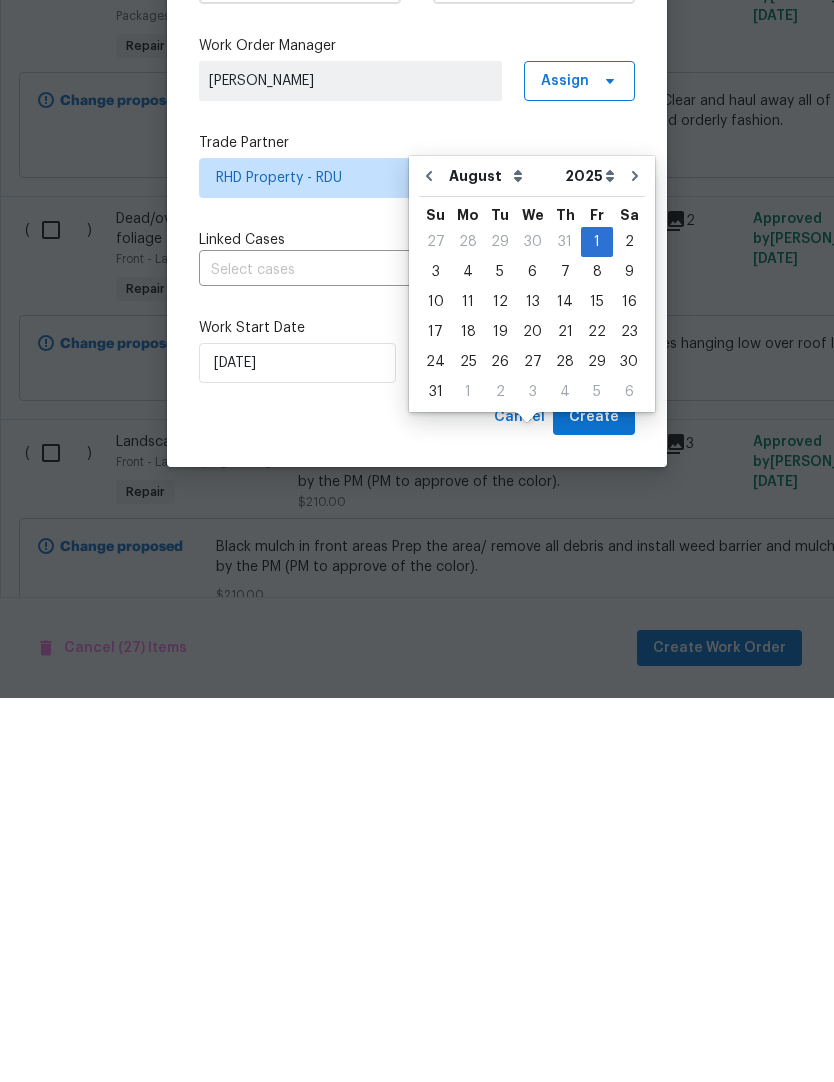 type on "8/5/2025" 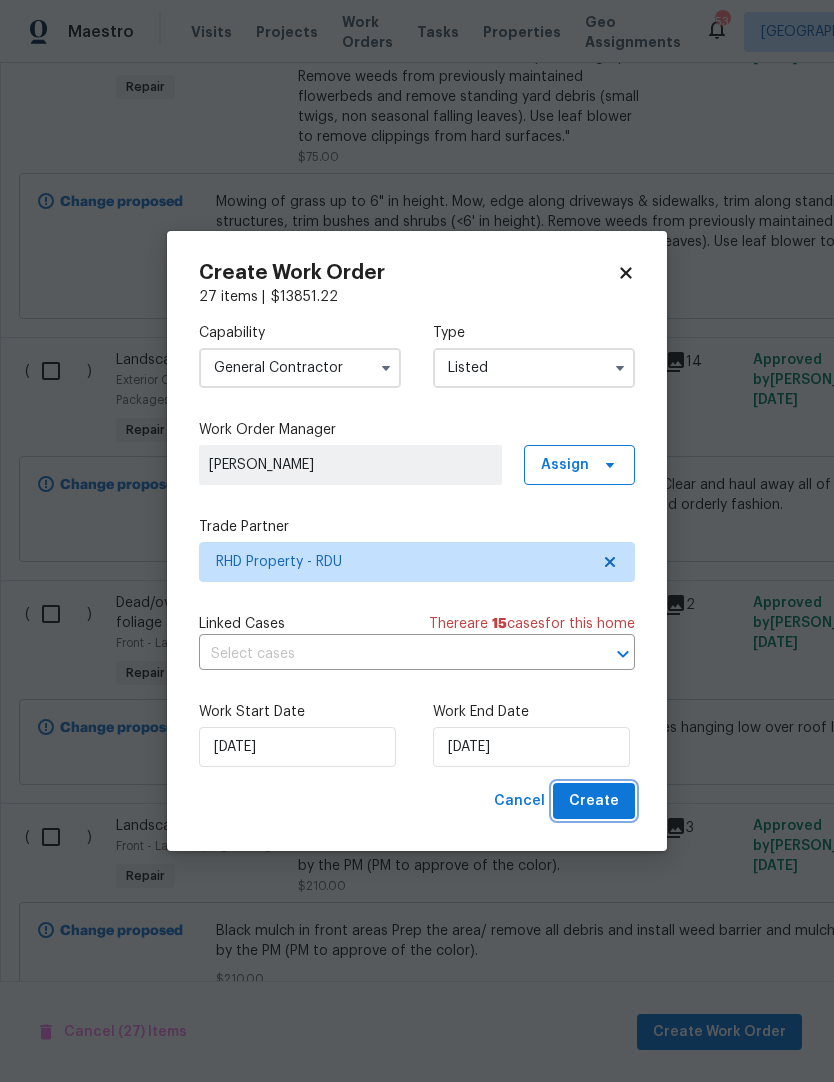 click on "Create" at bounding box center [594, 801] 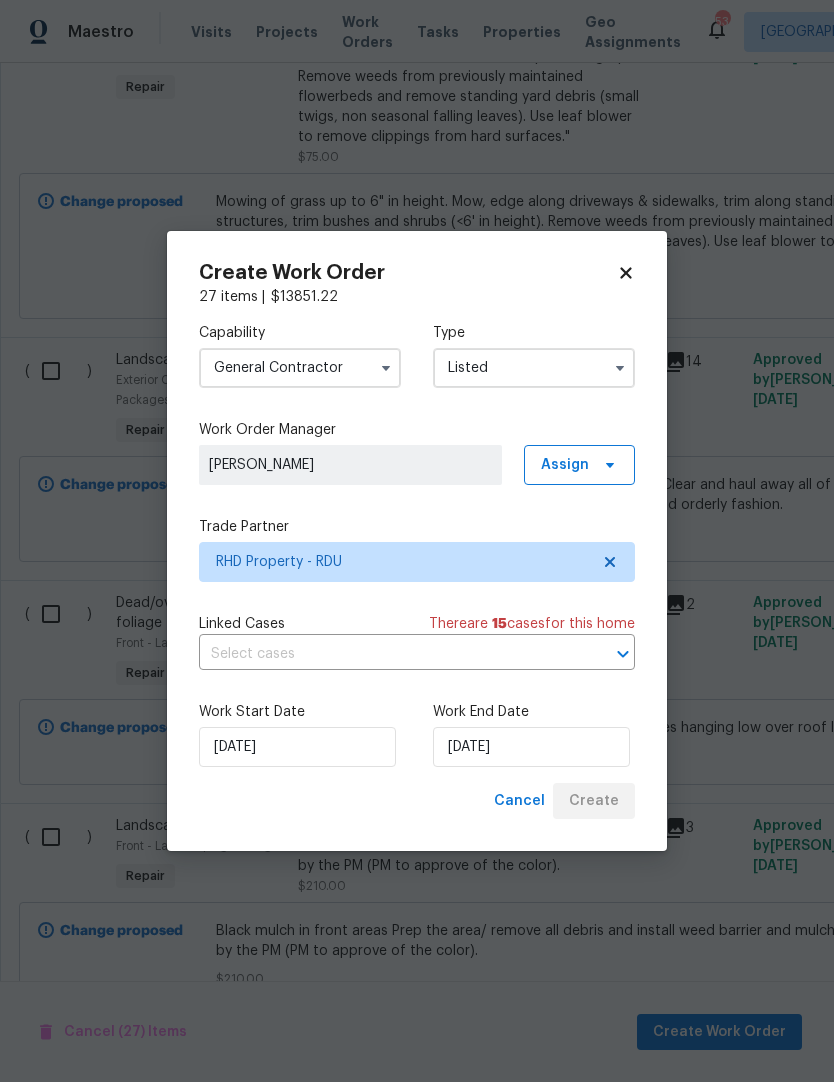 scroll, scrollTop: 0, scrollLeft: 0, axis: both 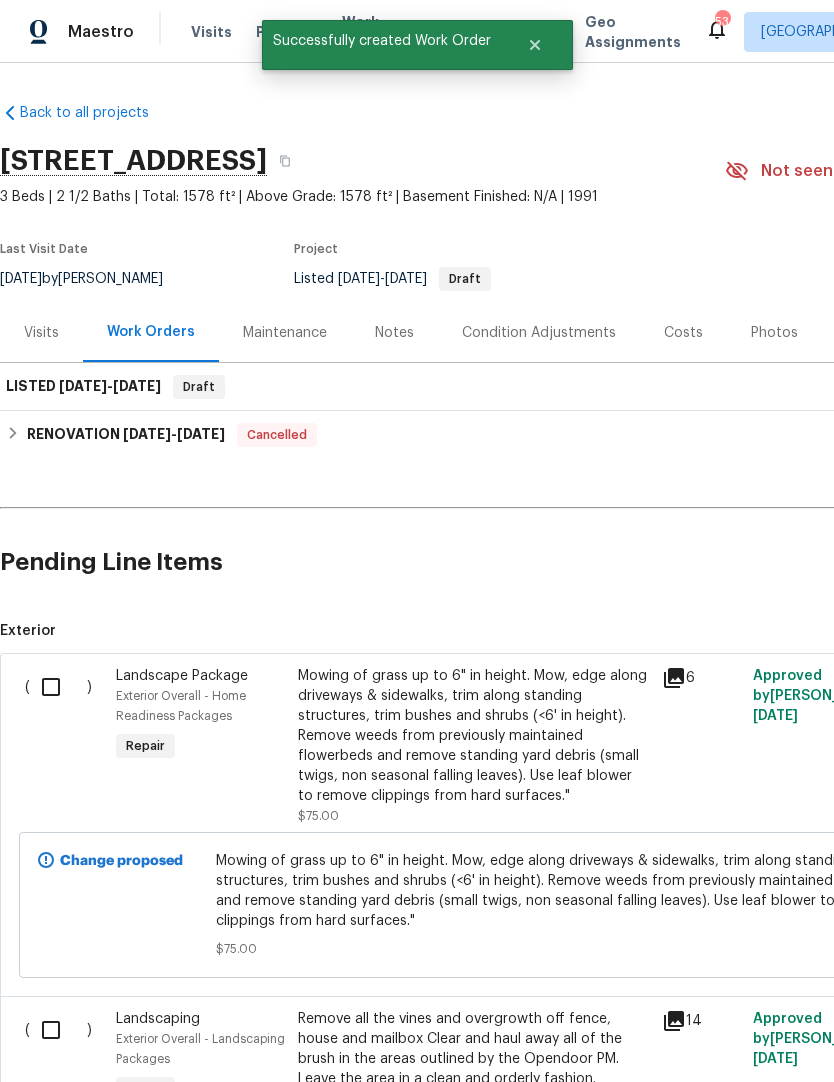 click on "Exterior" at bounding box center [565, 631] 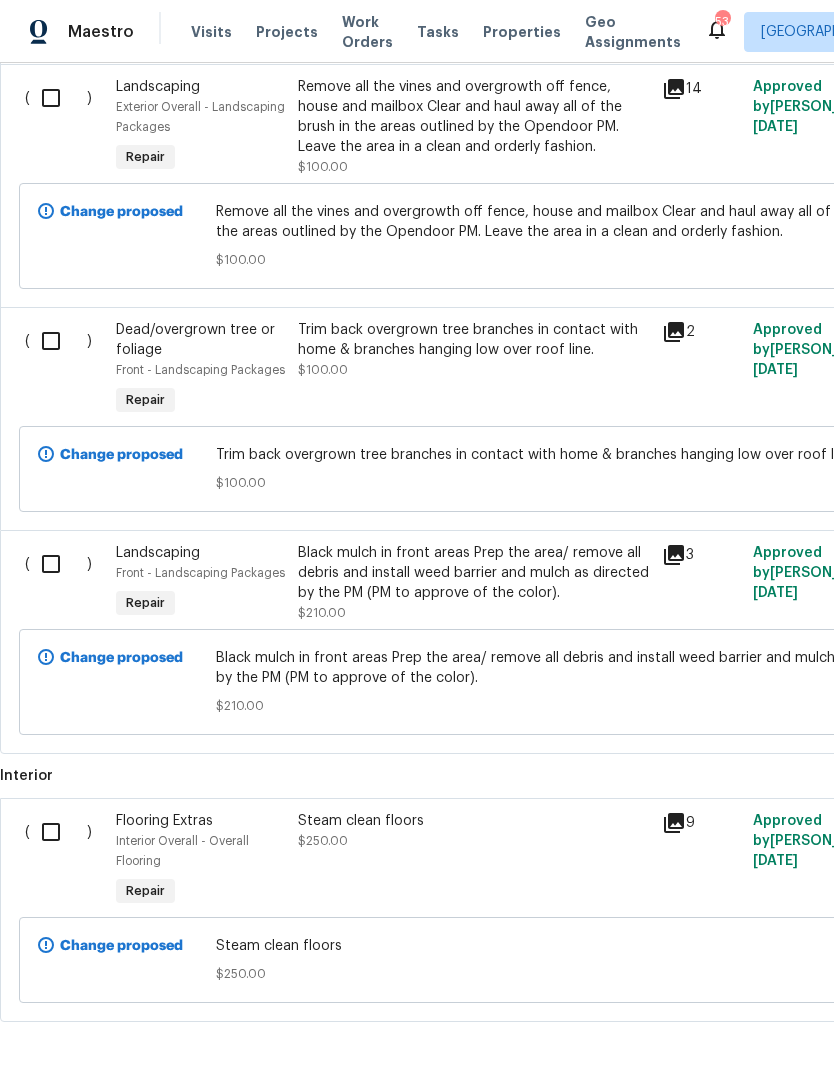 scroll, scrollTop: 932, scrollLeft: 0, axis: vertical 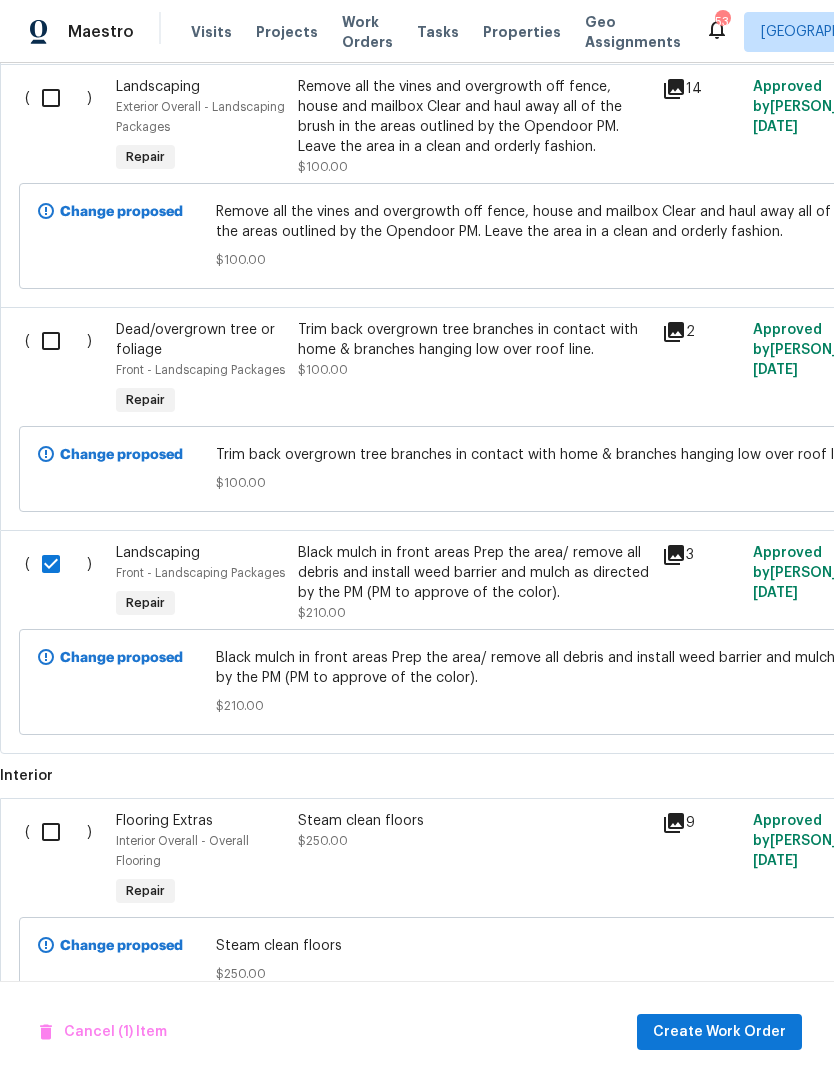 click at bounding box center (58, 341) 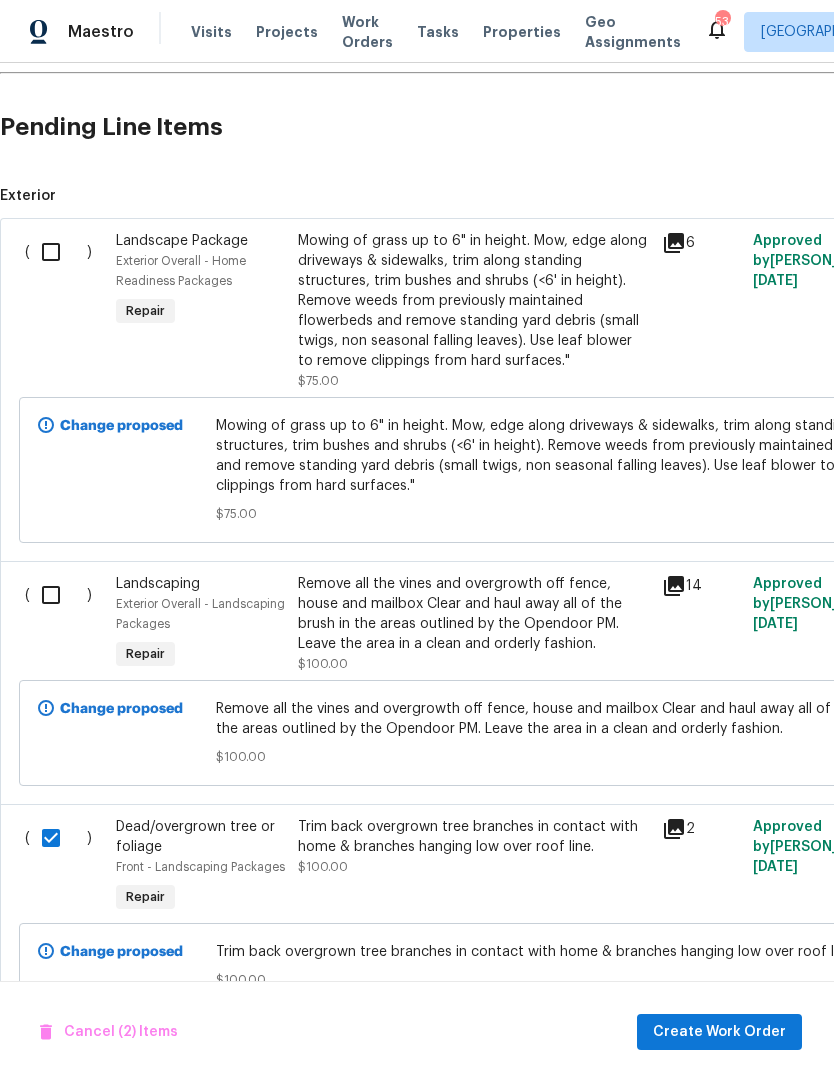 scroll, scrollTop: 435, scrollLeft: 0, axis: vertical 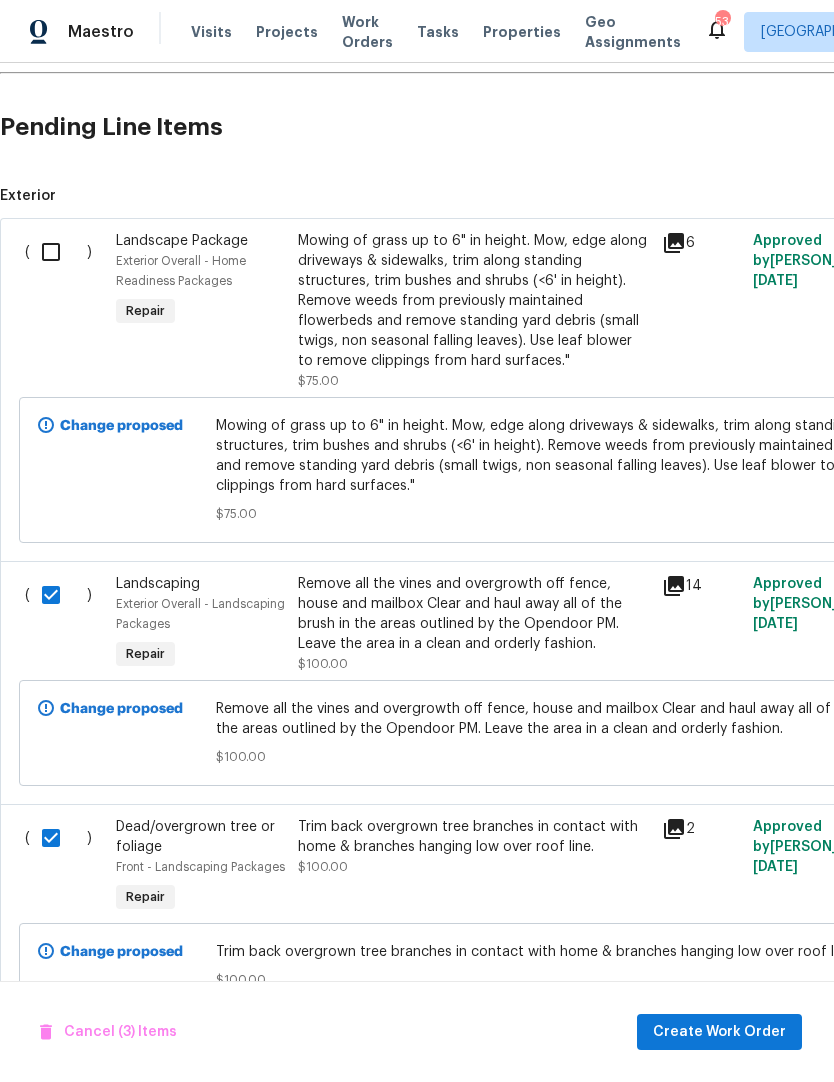click at bounding box center [58, 252] 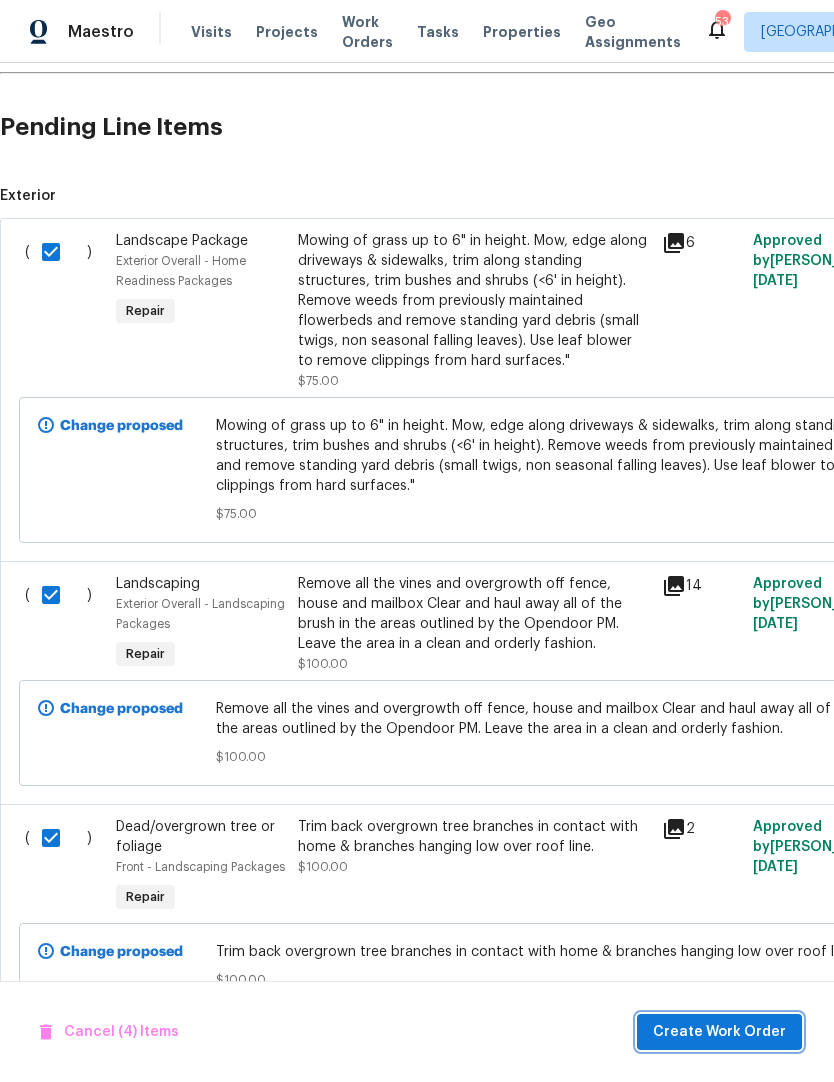 click on "Create Work Order" at bounding box center [719, 1032] 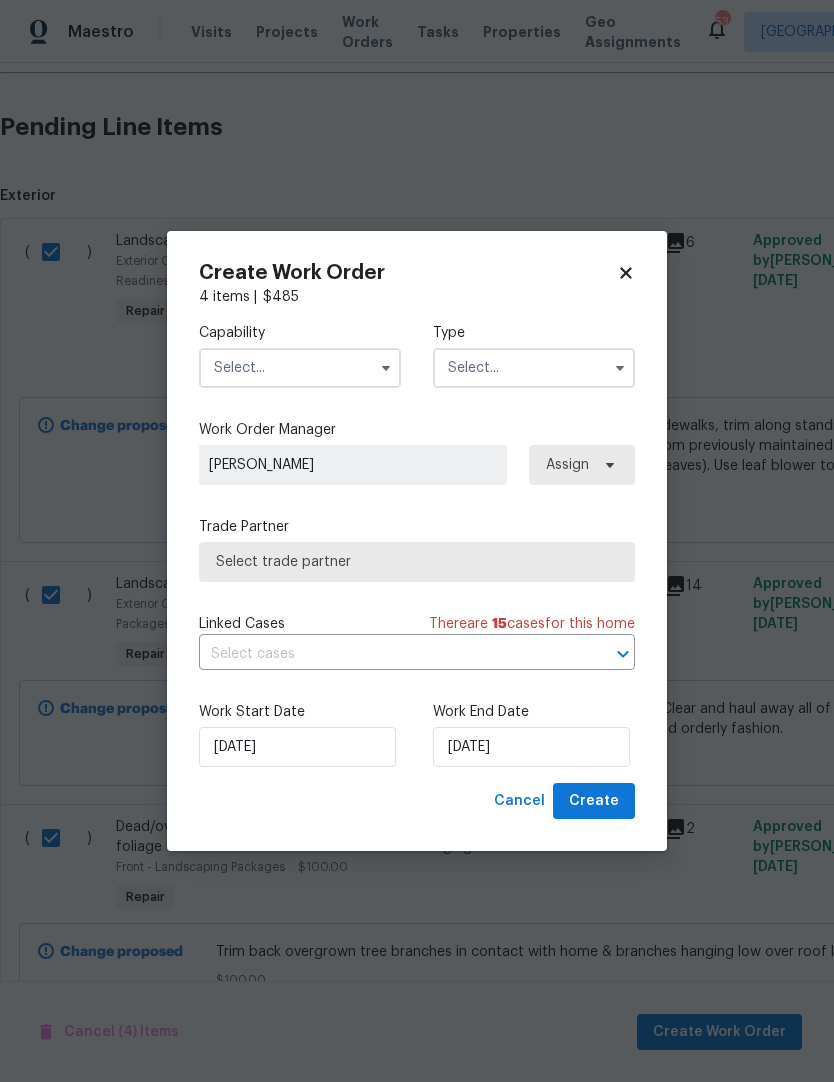 click at bounding box center [300, 368] 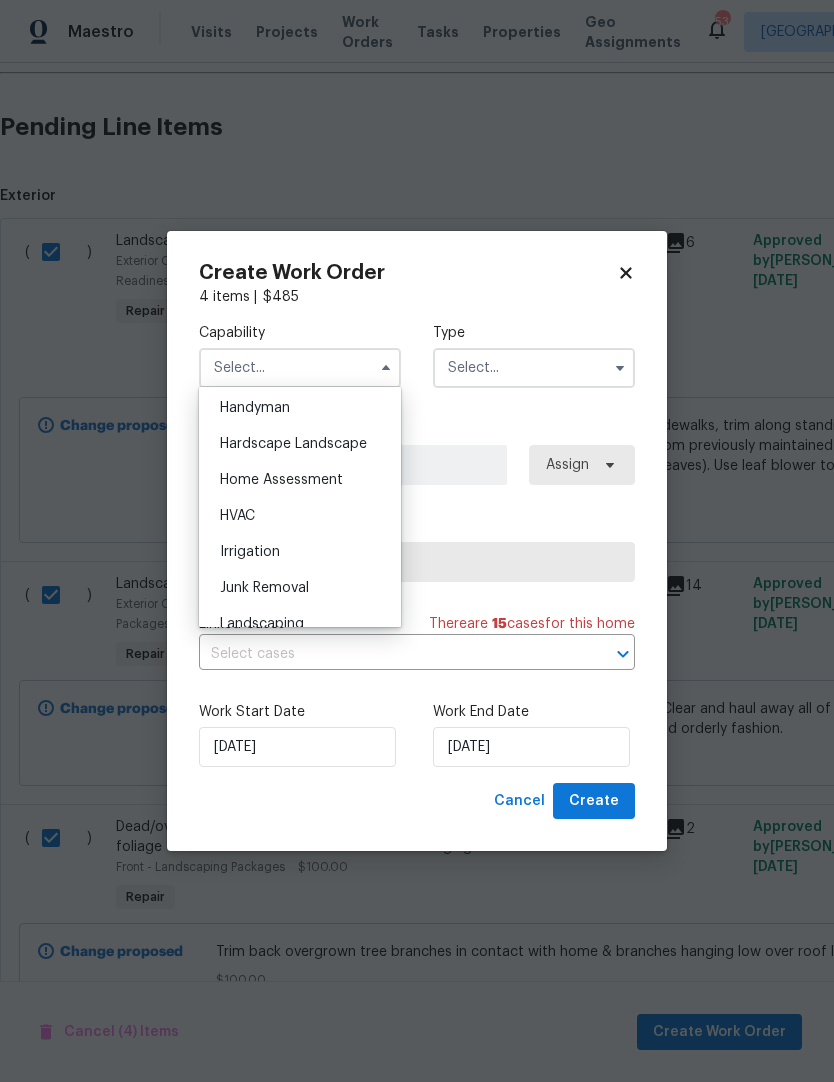 scroll, scrollTop: 1054, scrollLeft: 0, axis: vertical 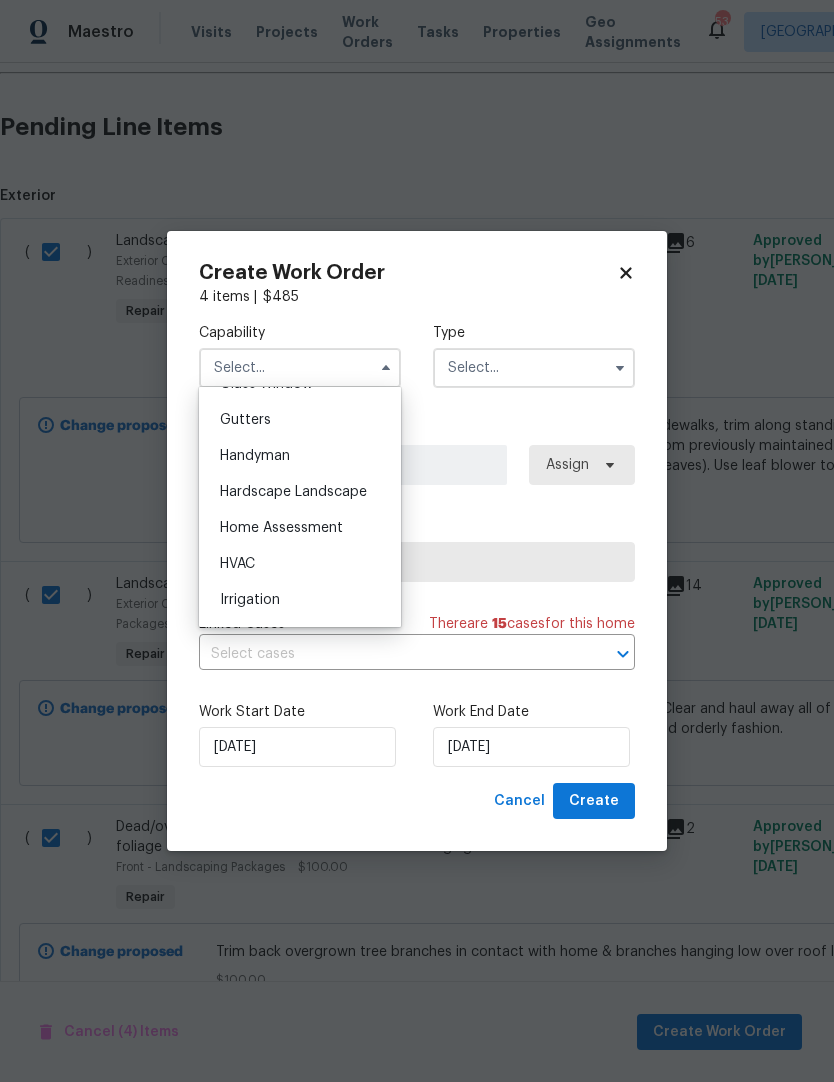 click on "Hardscape Landscape" at bounding box center (300, 492) 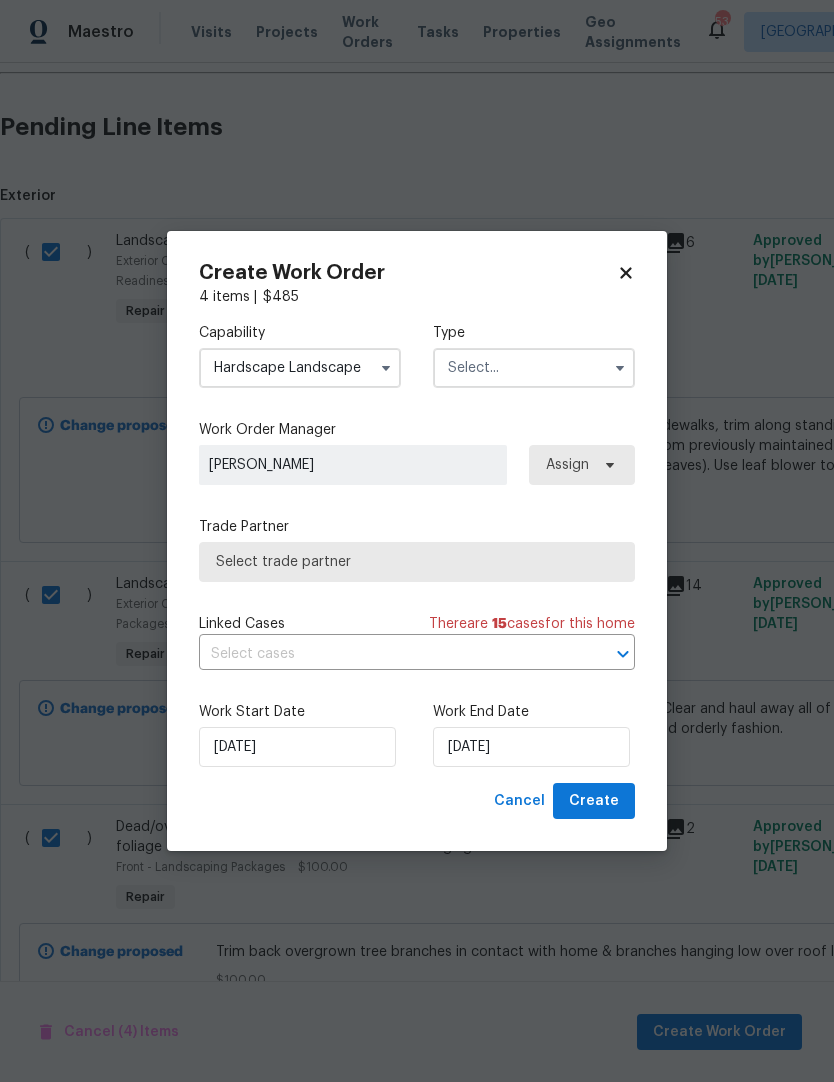 click at bounding box center (534, 368) 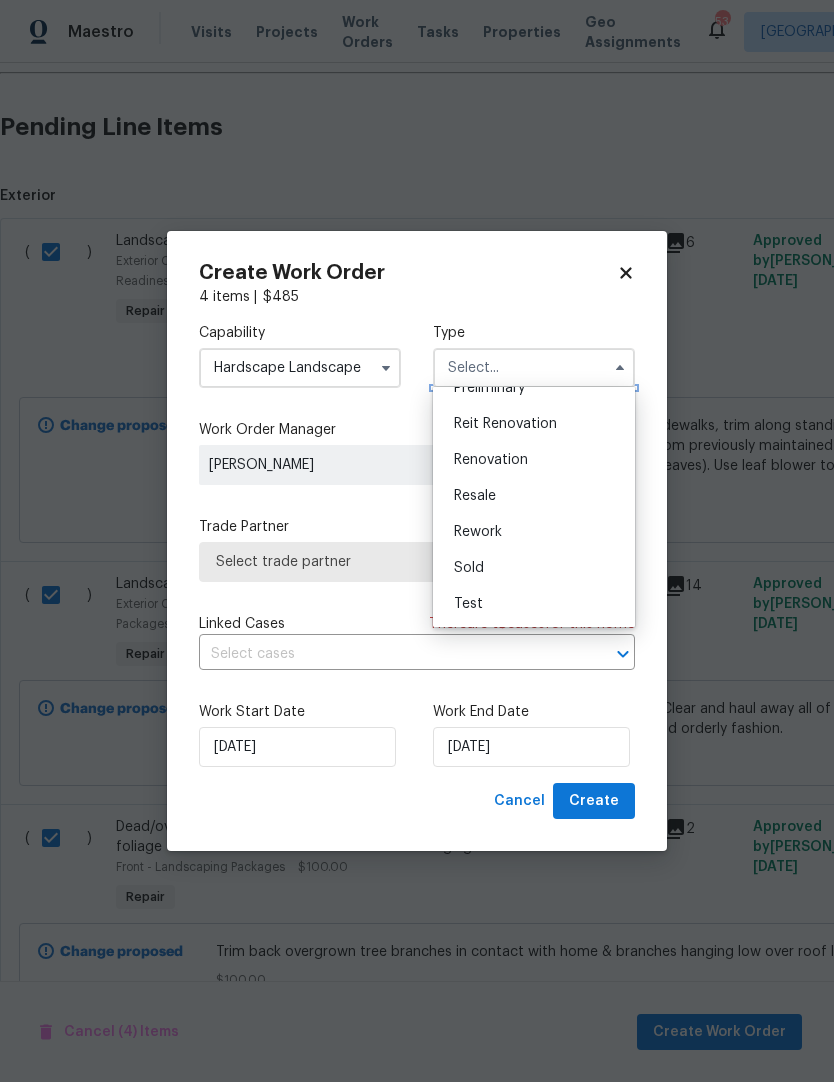 scroll, scrollTop: 454, scrollLeft: 0, axis: vertical 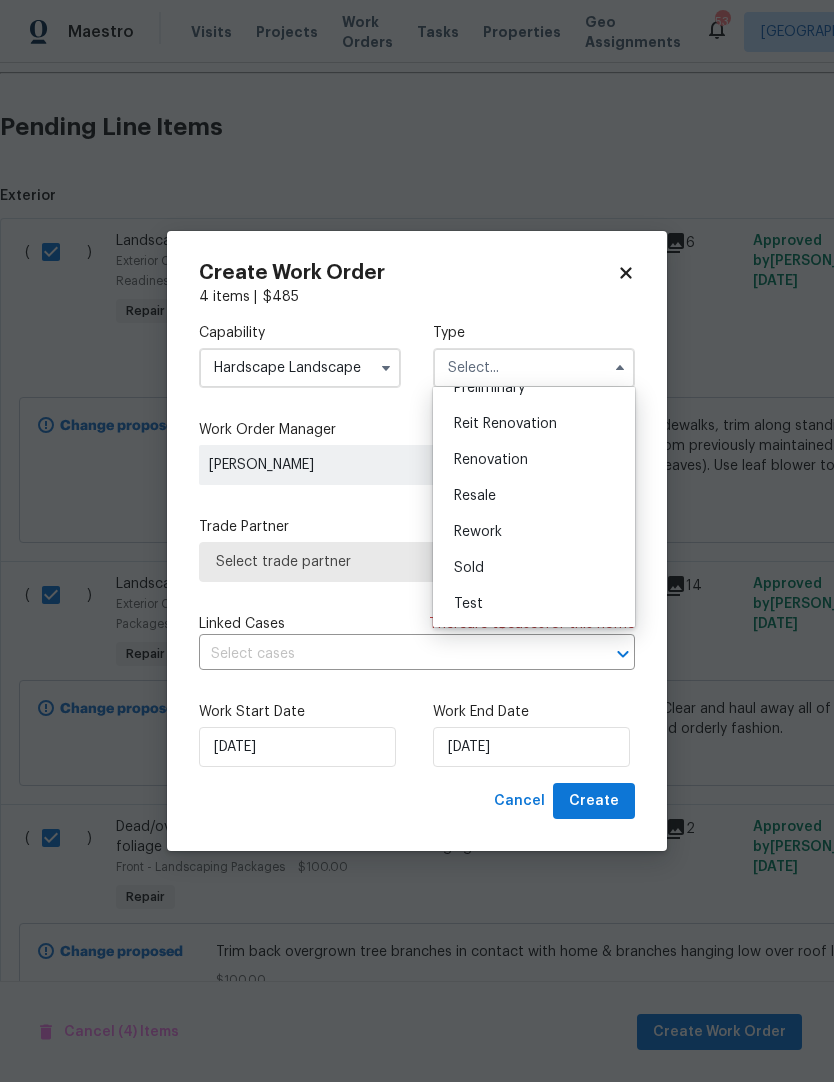 click on "Renovation" at bounding box center [491, 460] 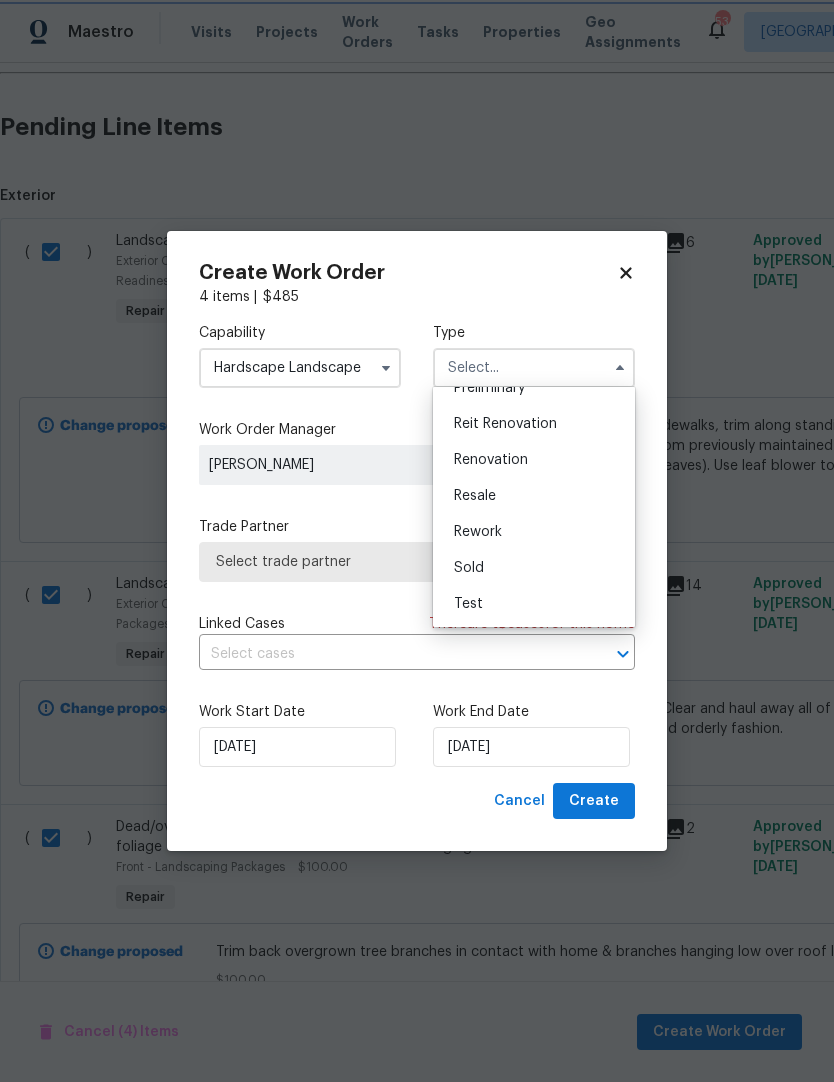 type on "Renovation" 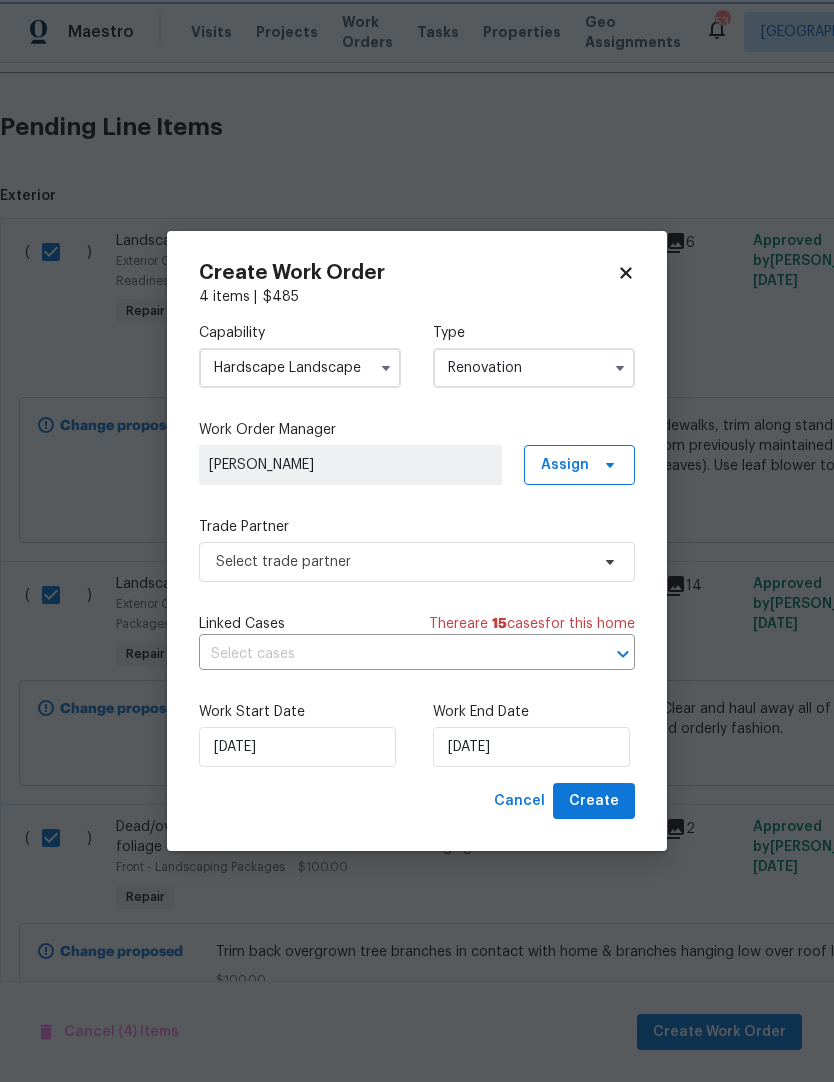 scroll, scrollTop: 0, scrollLeft: 0, axis: both 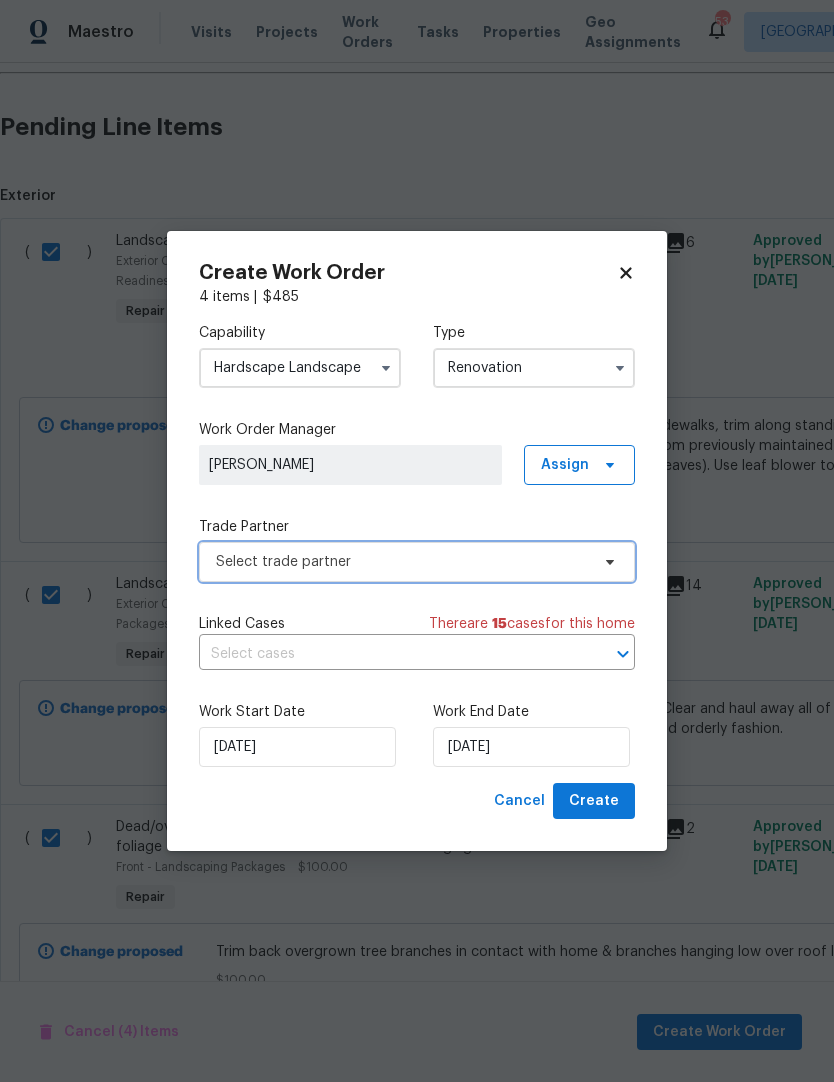 click on "Select trade partner" at bounding box center (402, 562) 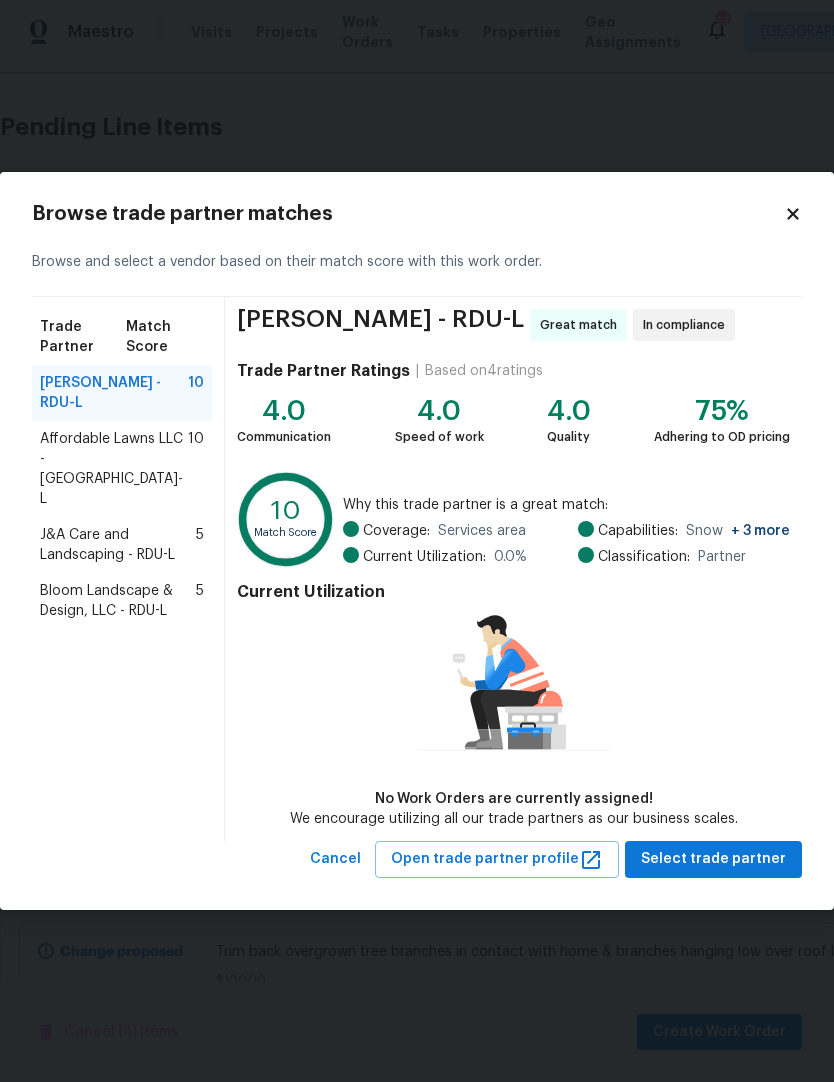 click on "Affordable Lawns LLC - RDU-L" at bounding box center [114, 469] 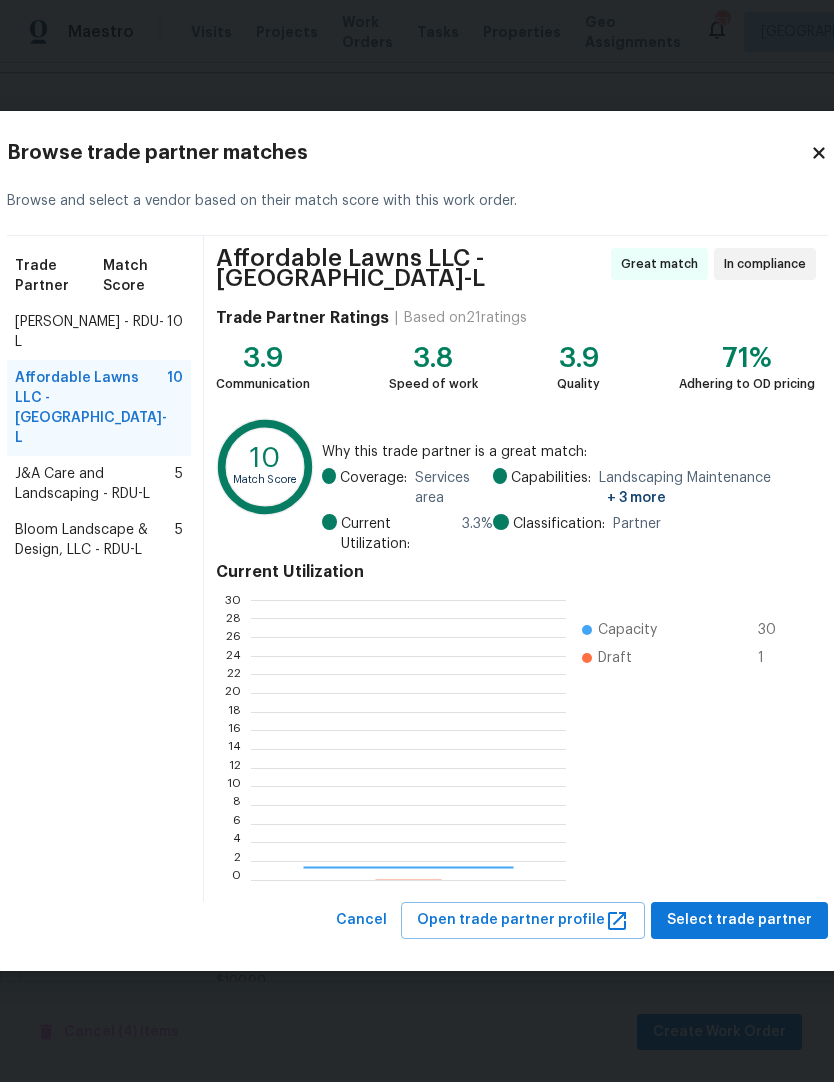 scroll, scrollTop: 2, scrollLeft: 2, axis: both 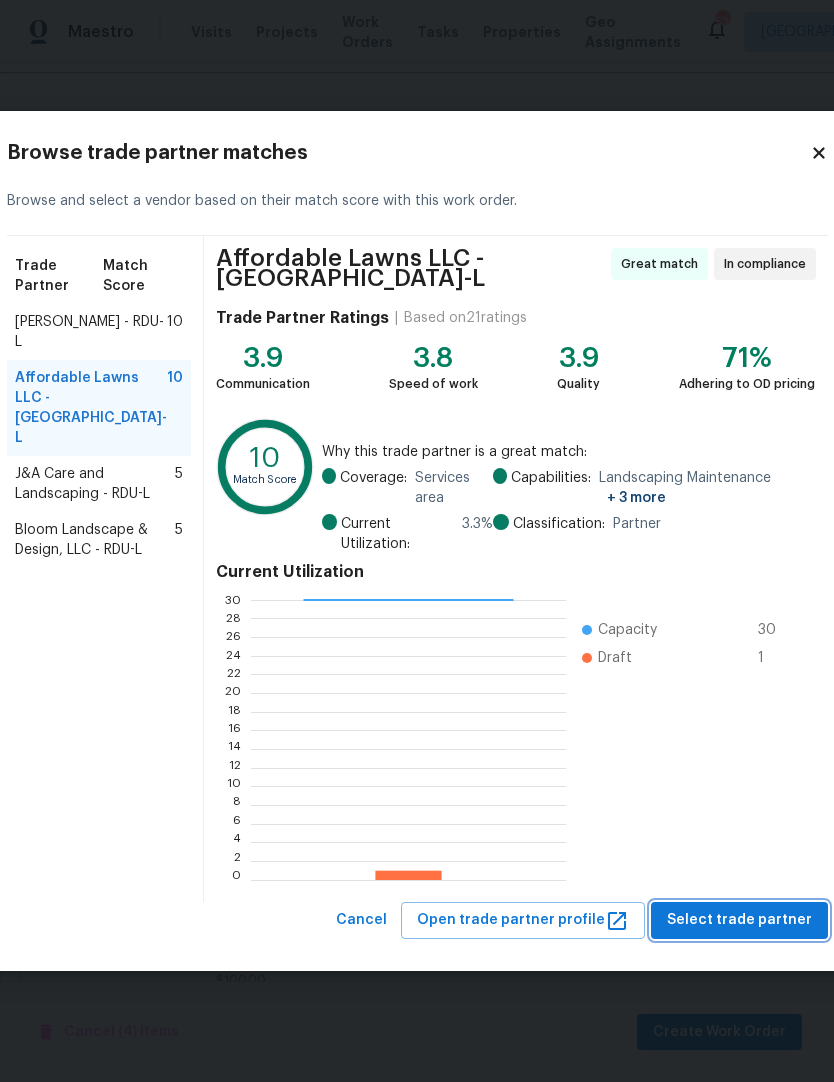 click on "Select trade partner" at bounding box center [739, 920] 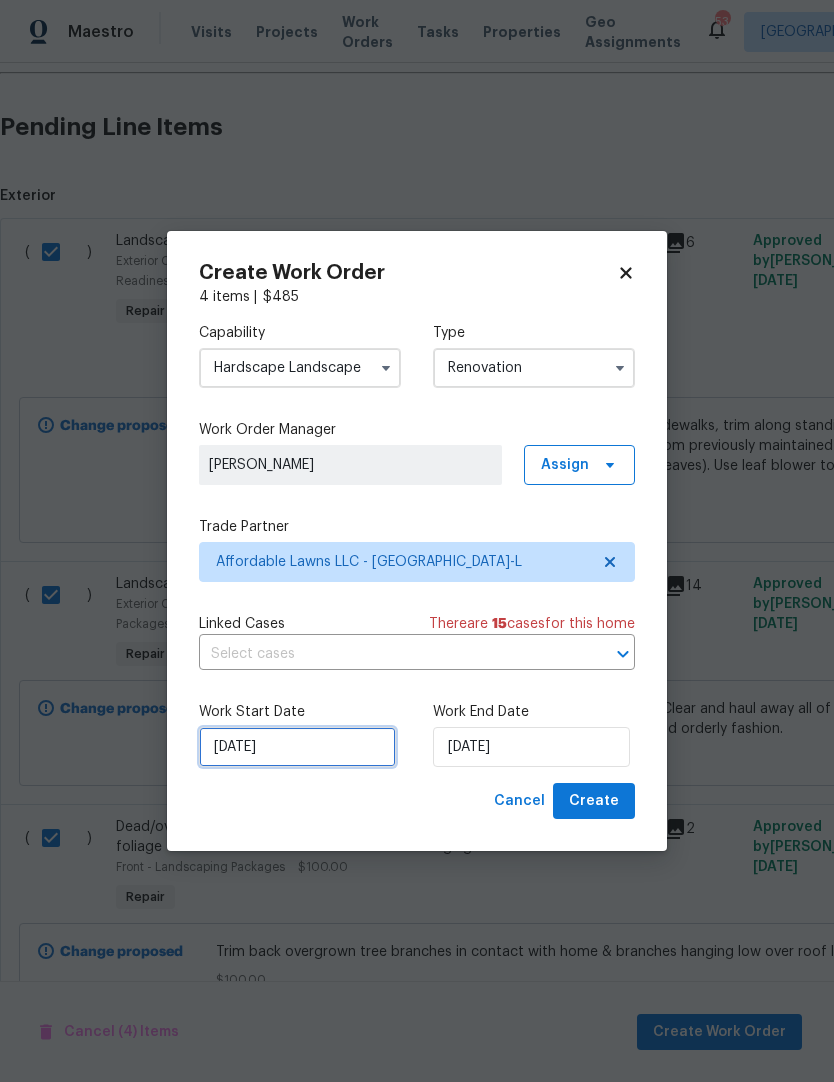 click on "7/21/2025" at bounding box center (297, 747) 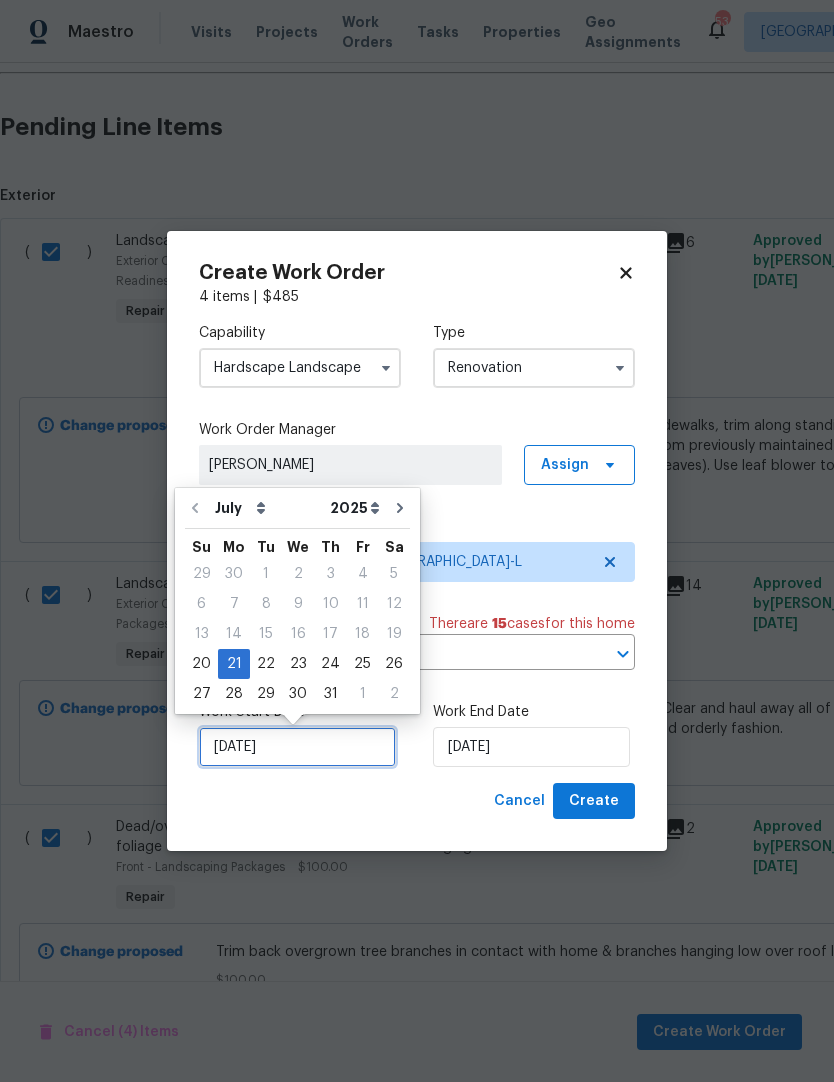 scroll, scrollTop: 15, scrollLeft: 0, axis: vertical 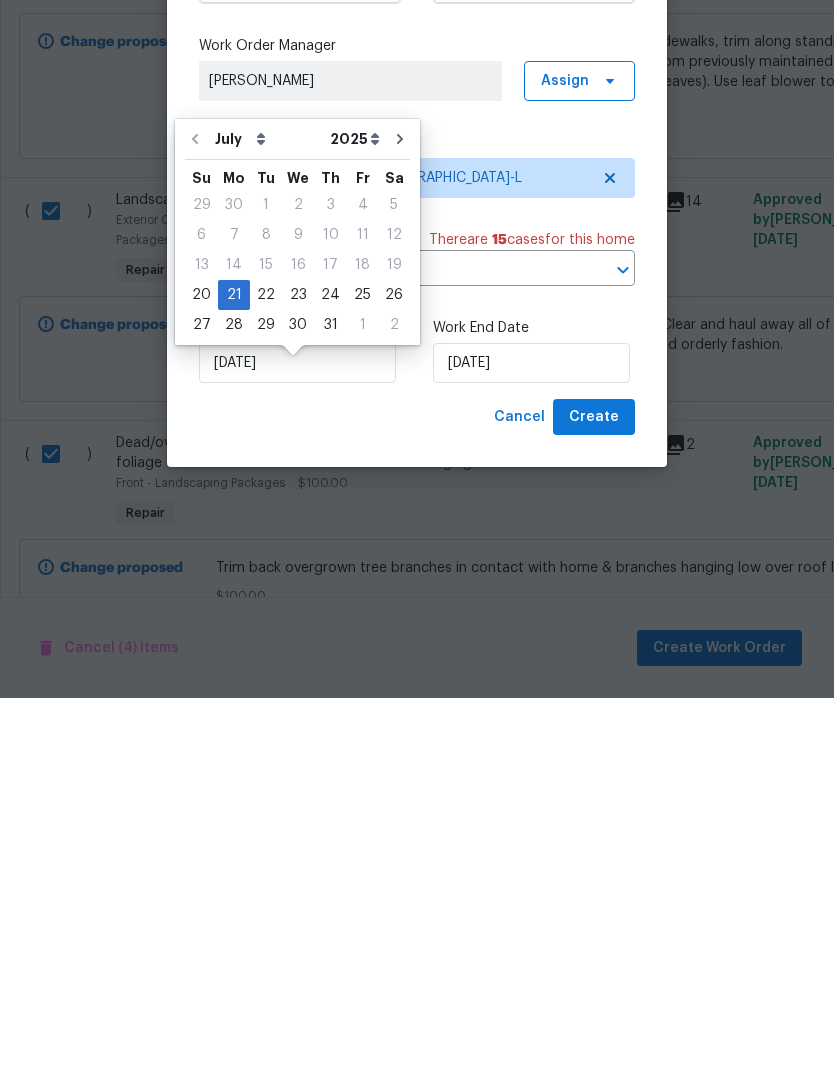 click on "Create Work Order 4 items | $ 485 Capability   Hardscape Landscape Type   Renovation Work Order Manager   Joseph White Assign Trade Partner   Affordable Lawns LLC - RDU-L Linked Cases There  are   15  case s  for this home   ​ Work Start Date   7/21/2025 Work End Date   7/21/2025 Cancel Create" at bounding box center [417, 541] 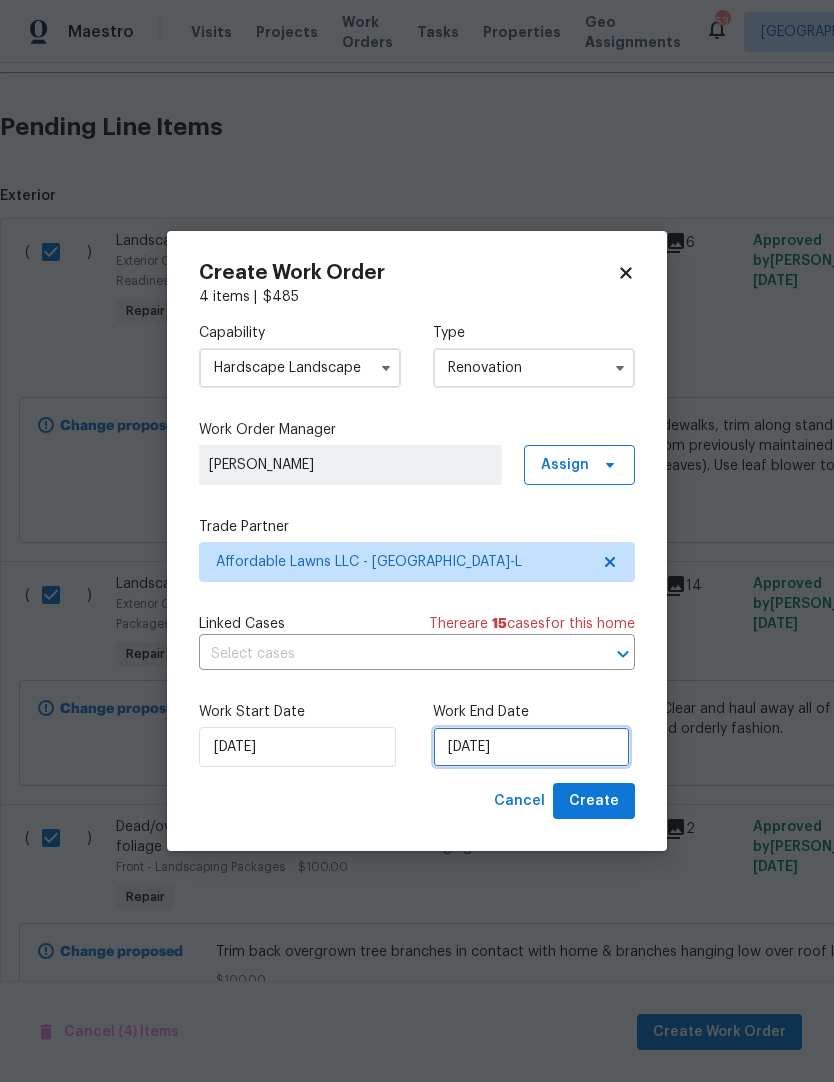 click on "7/21/2025" at bounding box center (531, 747) 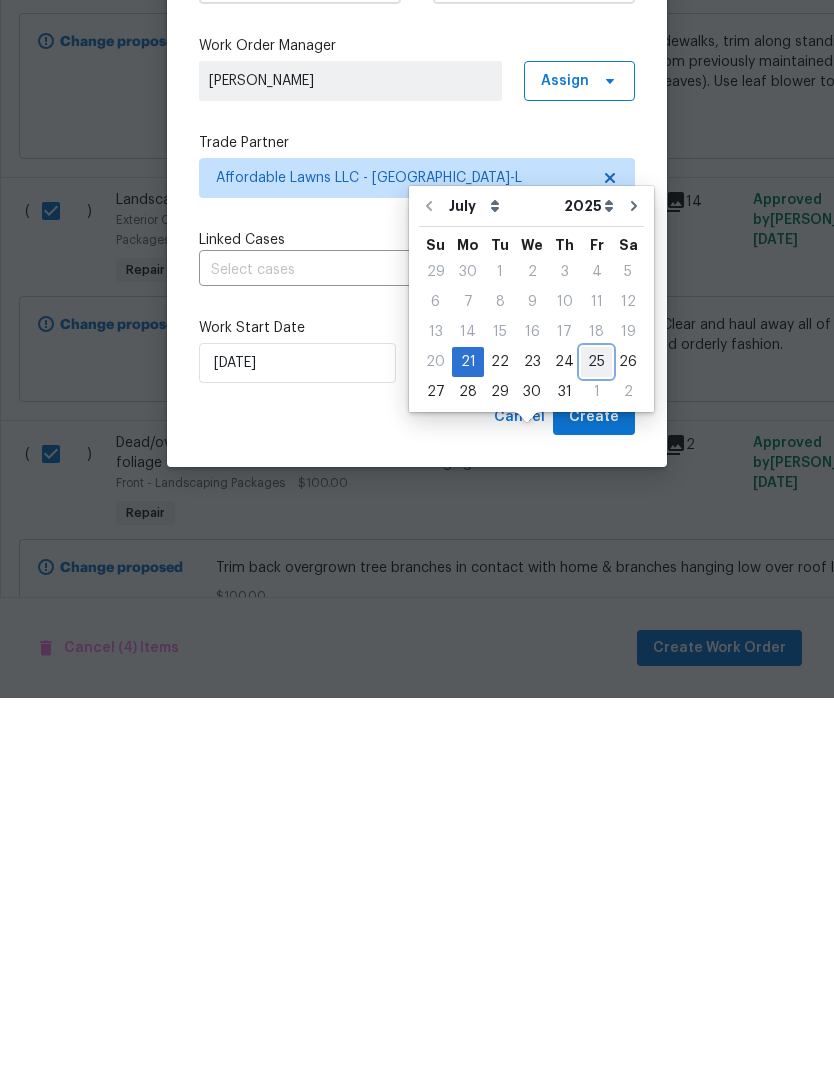 click on "25" at bounding box center [596, 746] 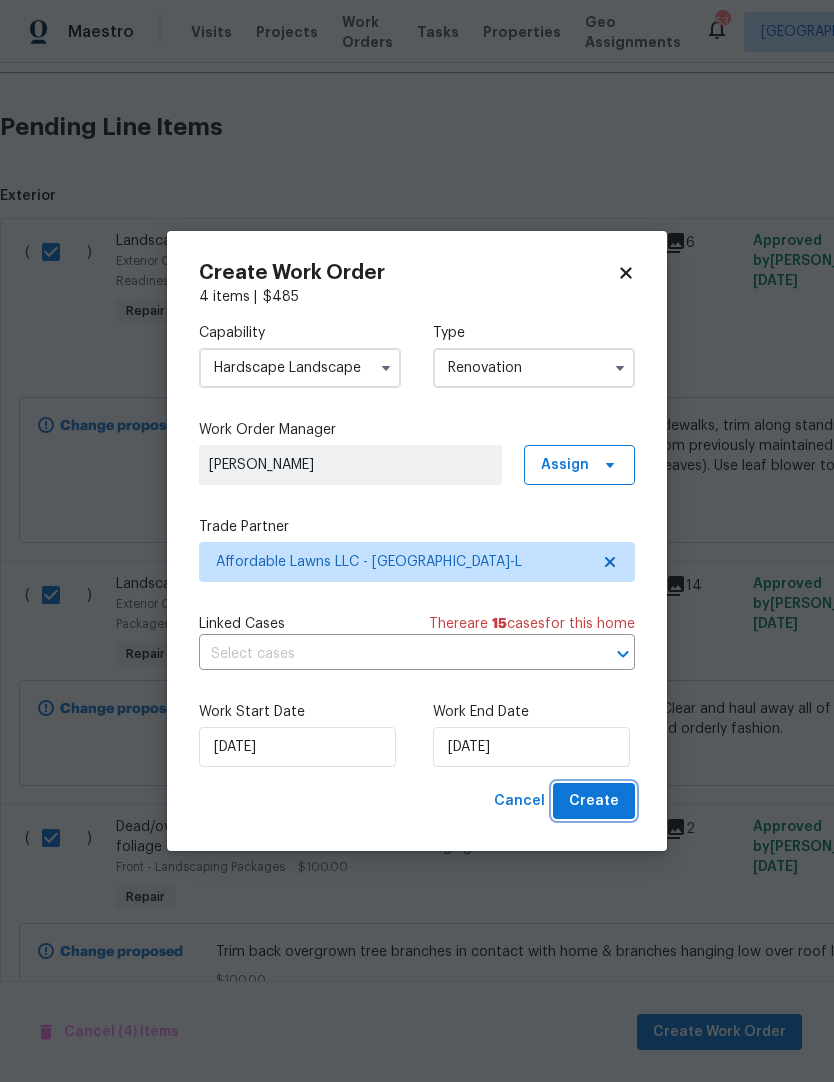 click on "Create" at bounding box center [594, 801] 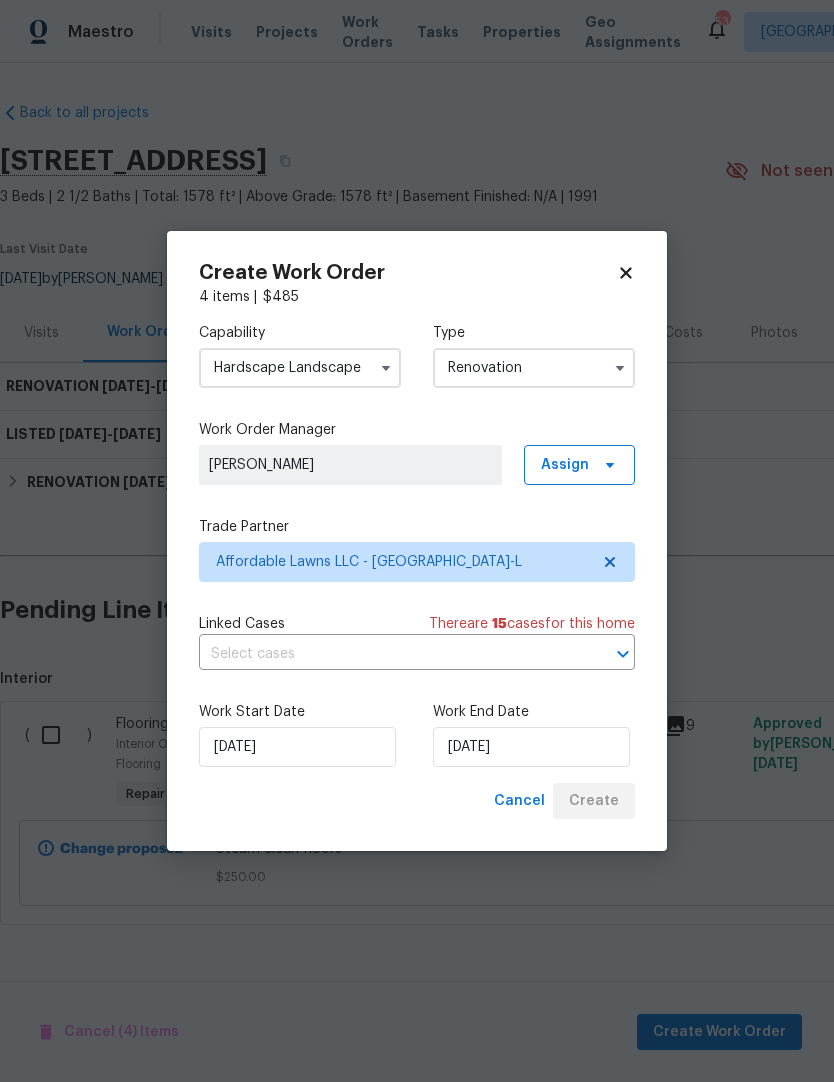 scroll, scrollTop: 0, scrollLeft: 0, axis: both 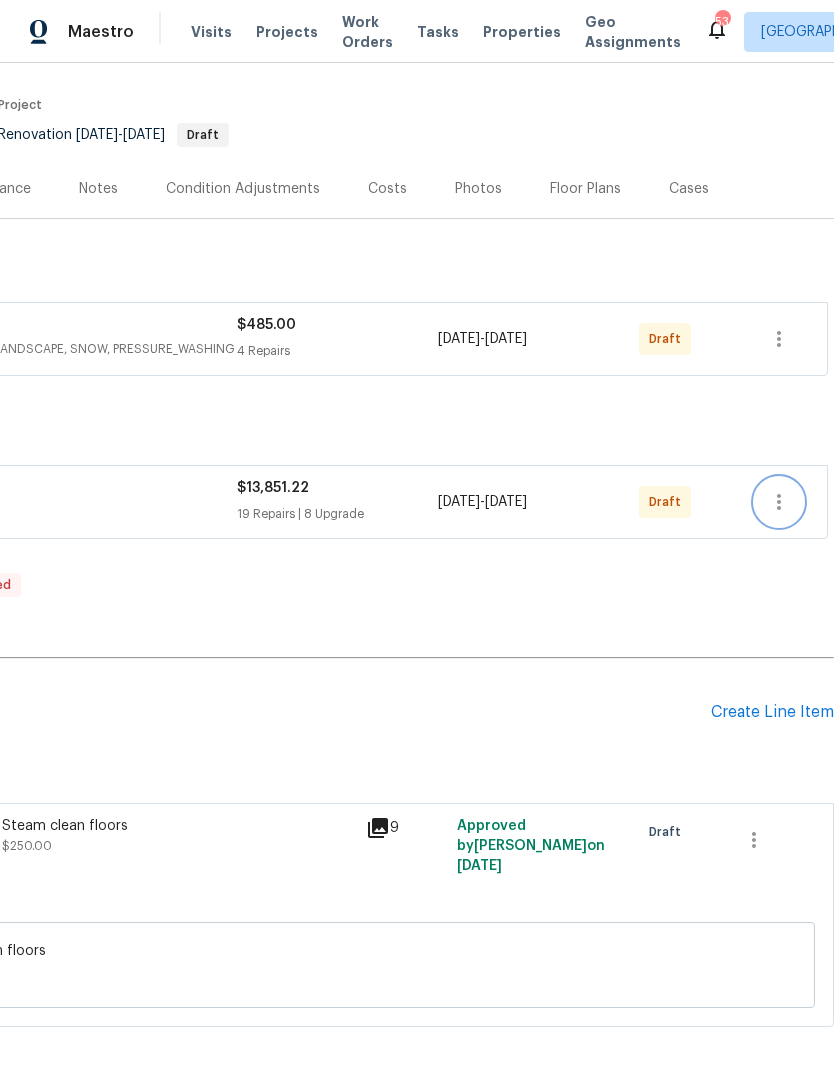 click 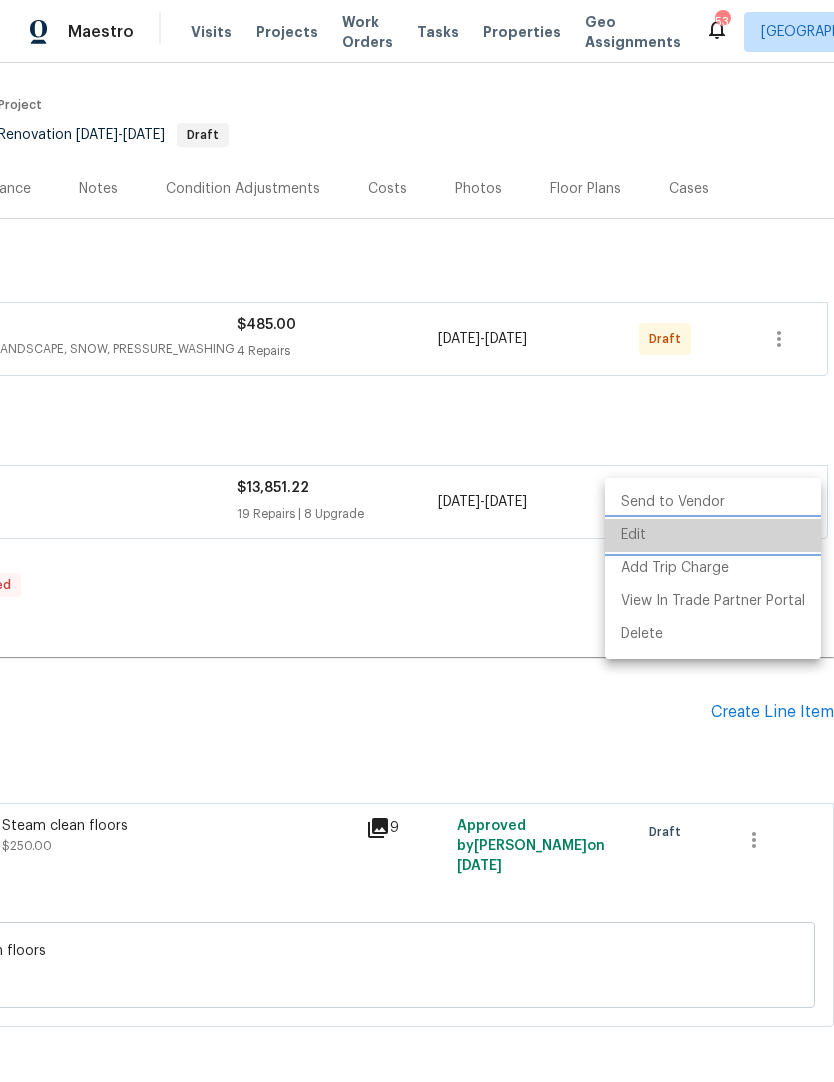 click on "Edit" at bounding box center [713, 535] 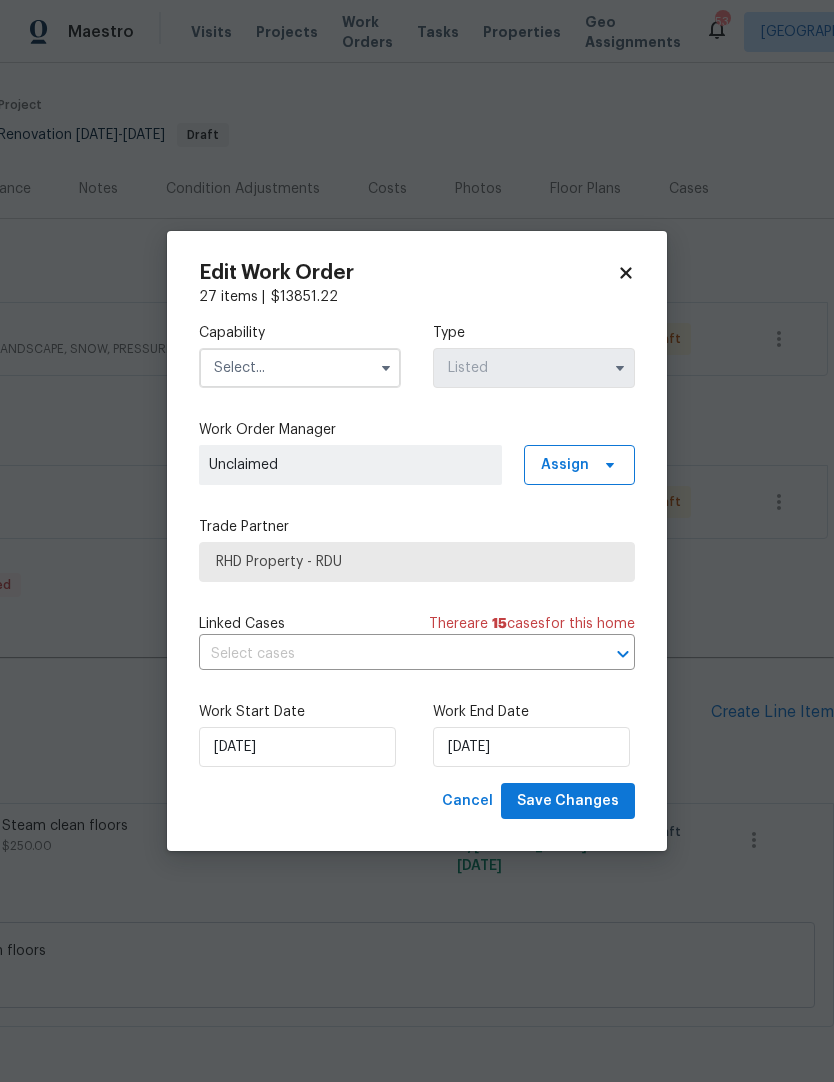 click at bounding box center [300, 368] 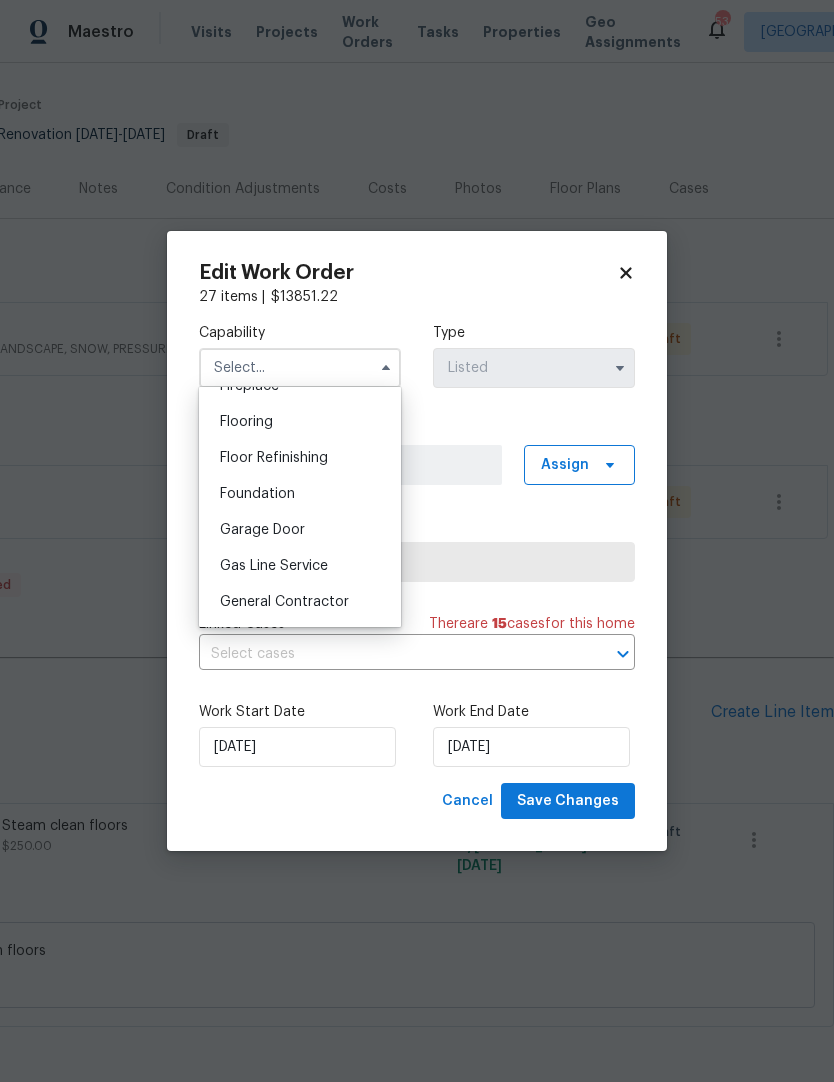 scroll, scrollTop: 781, scrollLeft: 0, axis: vertical 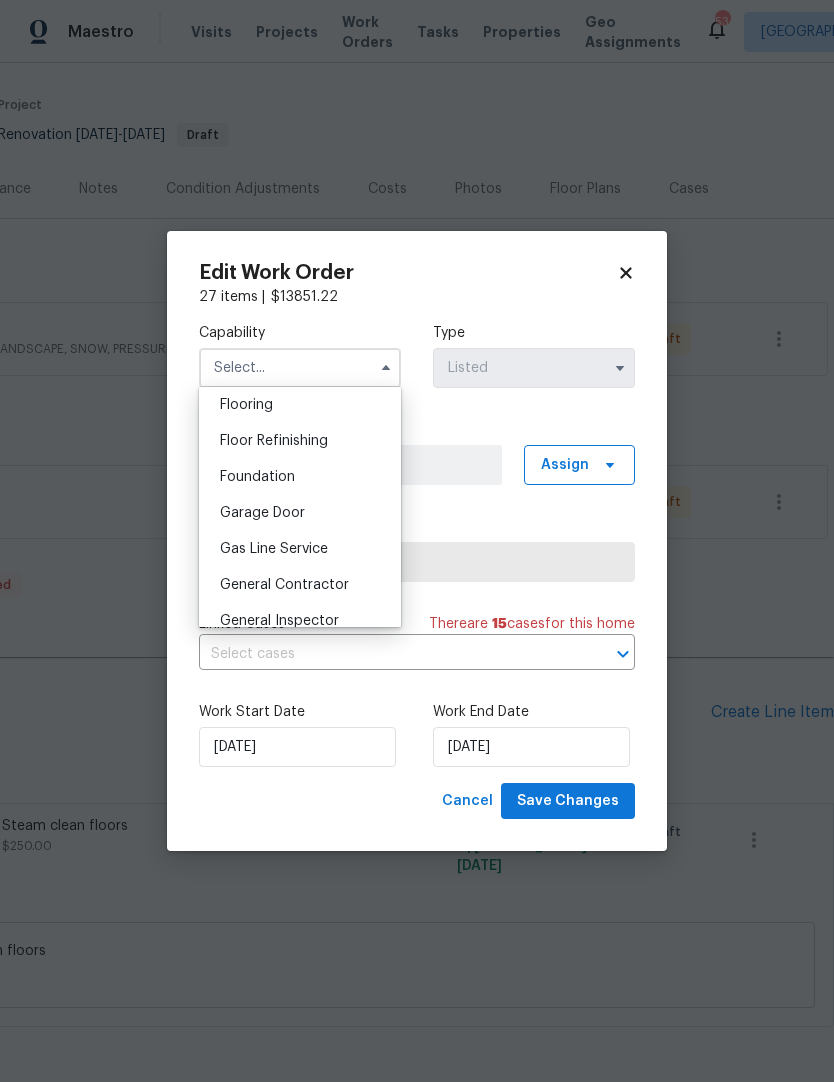 click on "General Contractor" at bounding box center (284, 585) 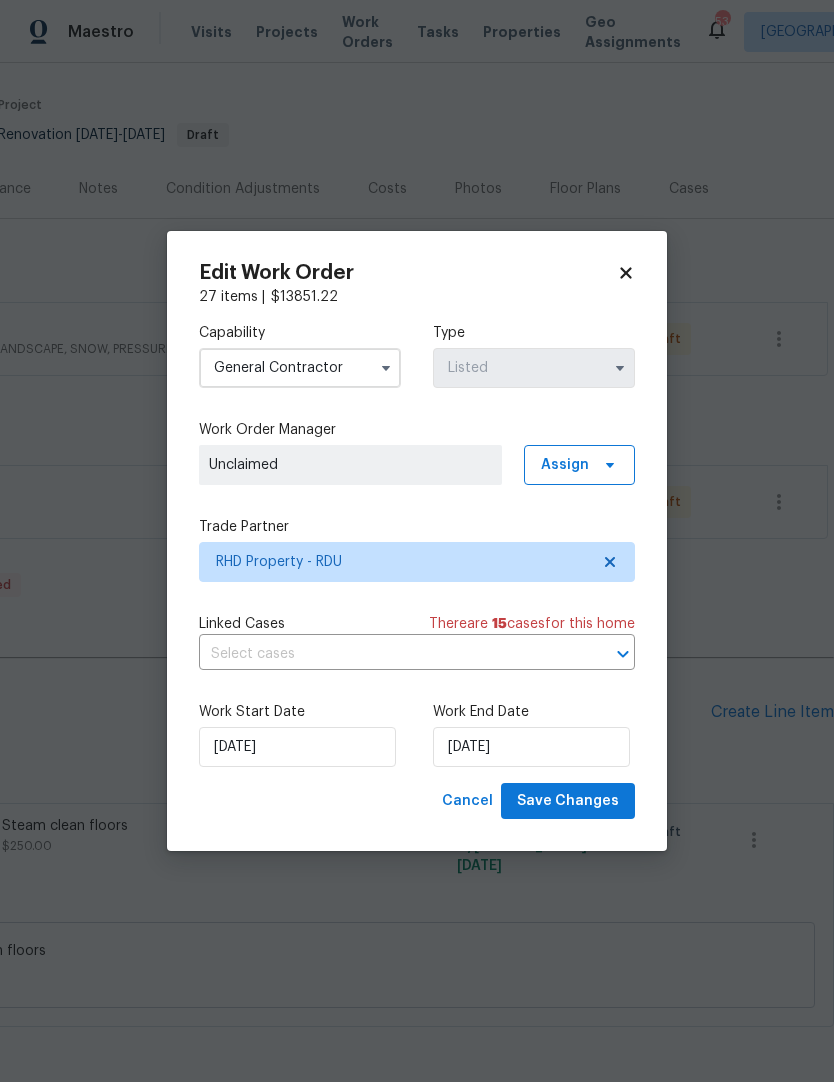 click at bounding box center (620, 368) 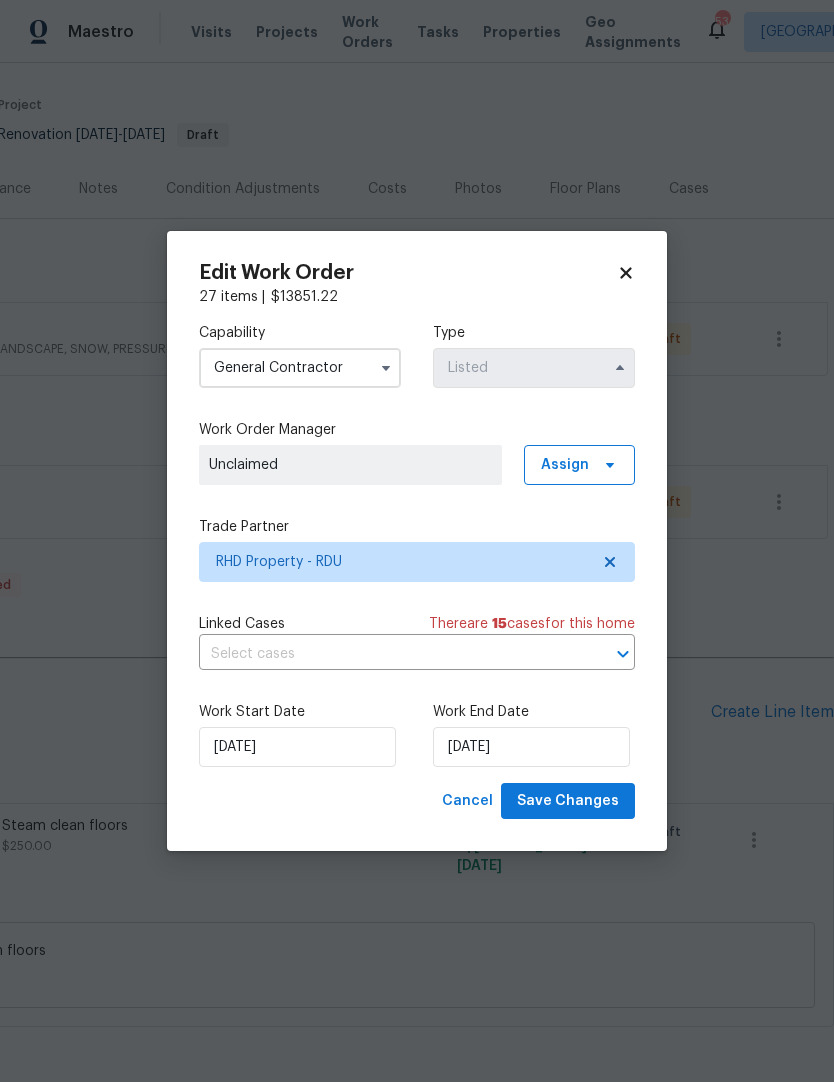 click at bounding box center (620, 368) 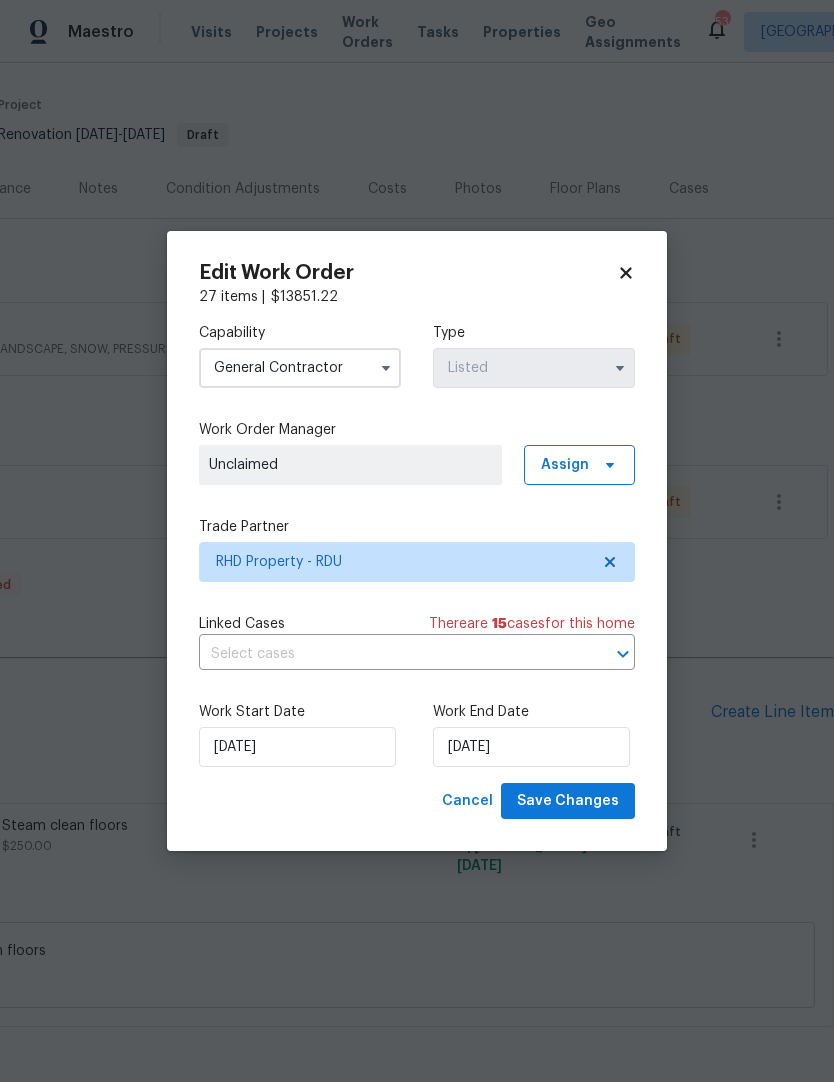 click 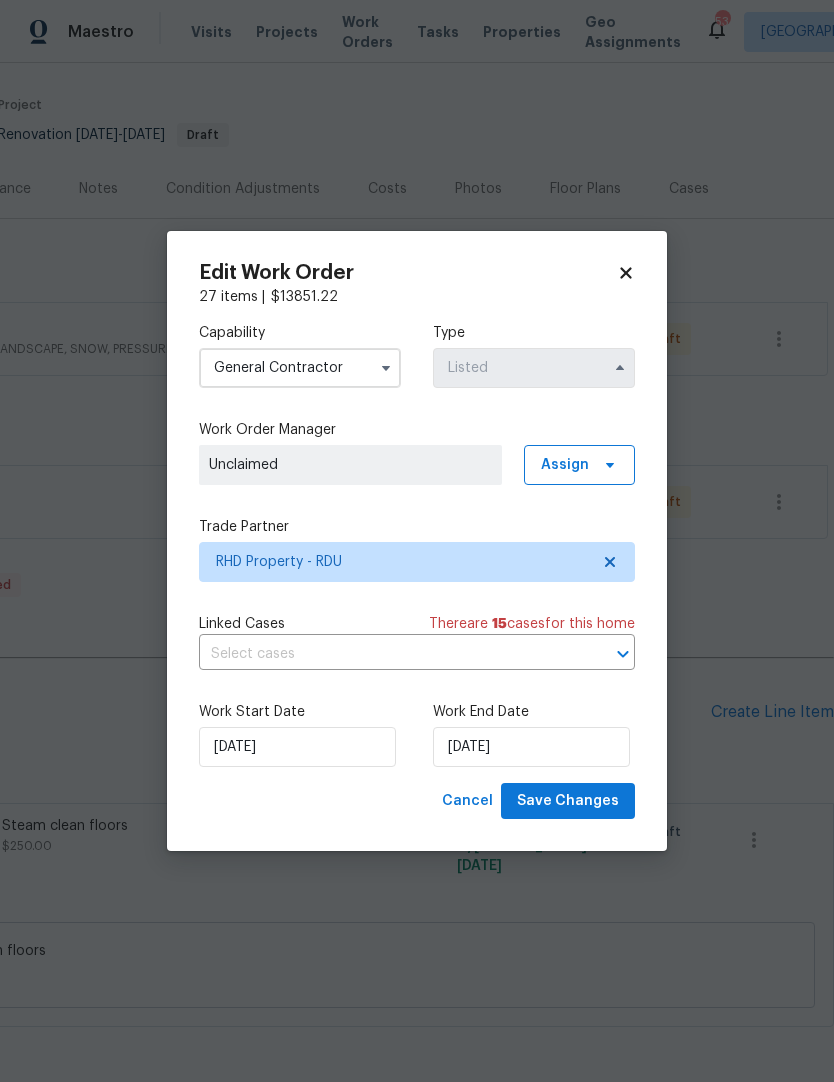 click 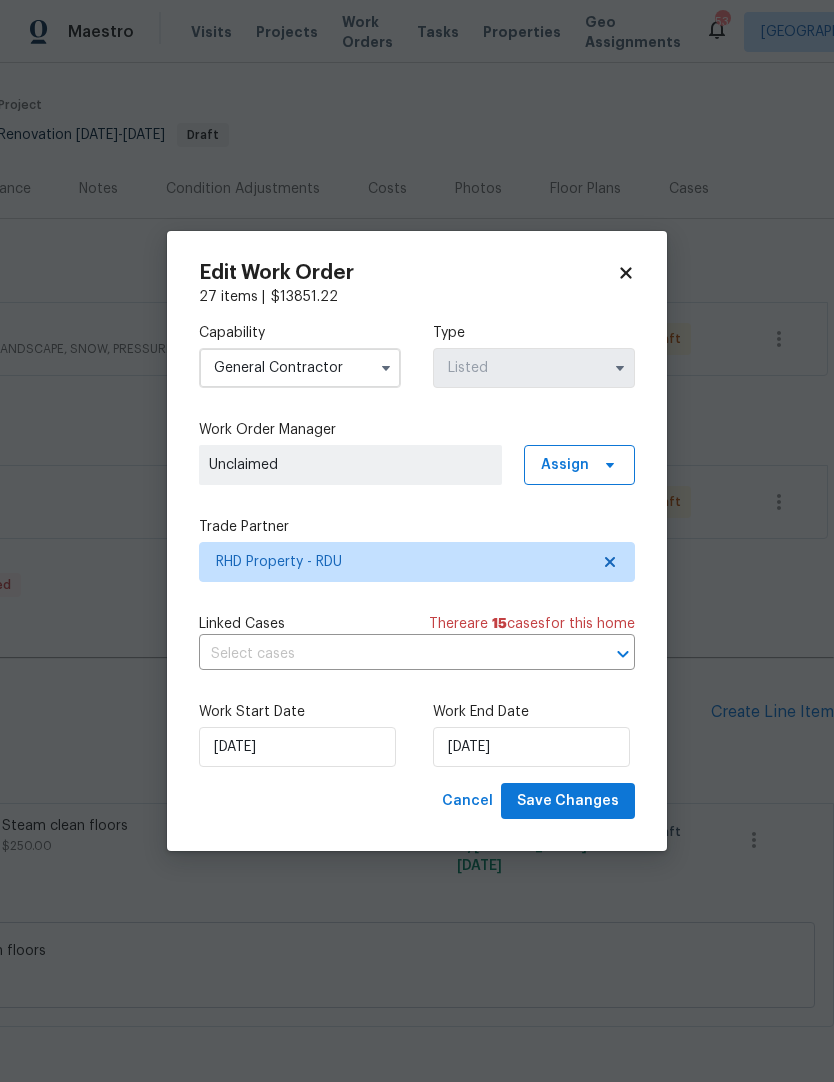 click at bounding box center [620, 368] 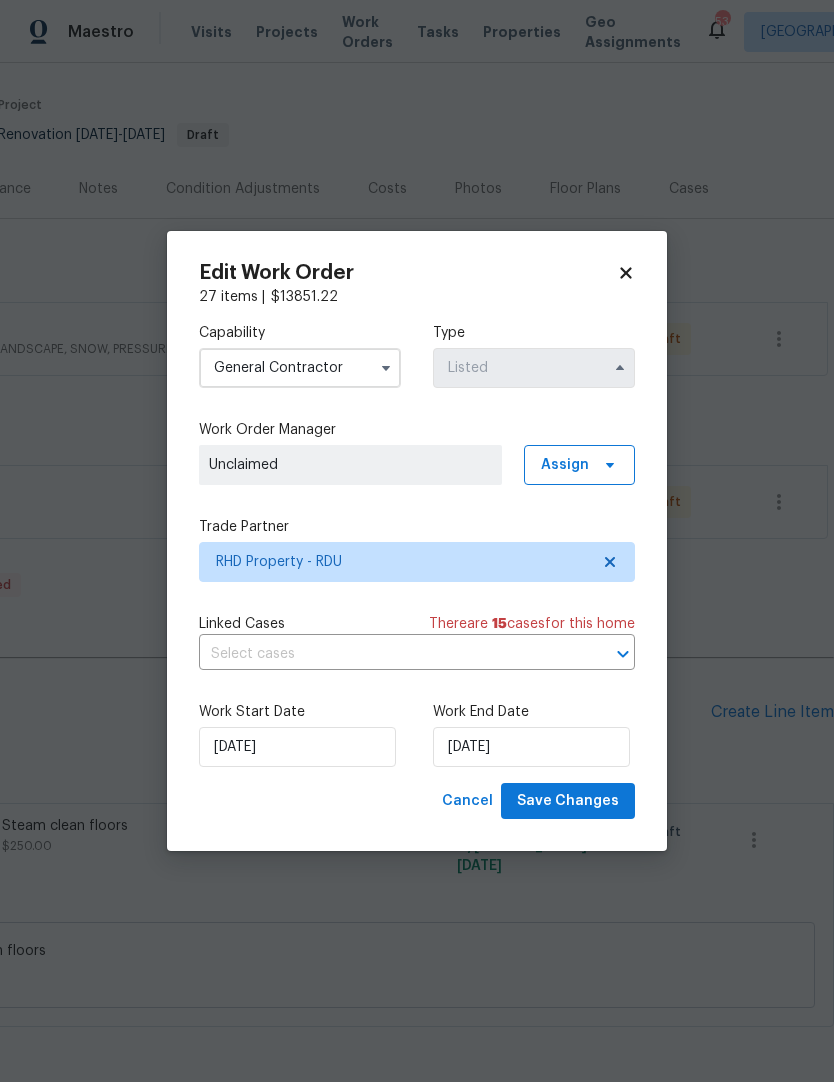 click on "Unclaimed" at bounding box center (350, 465) 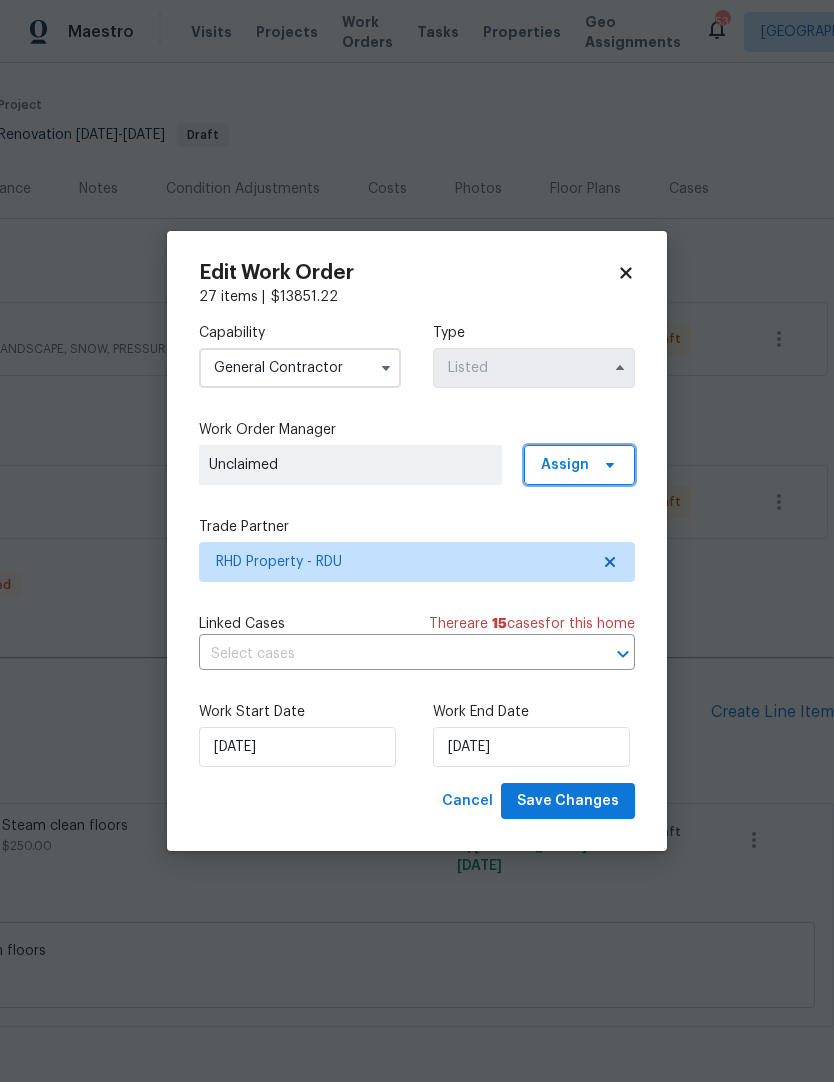 click on "Assign" at bounding box center (565, 465) 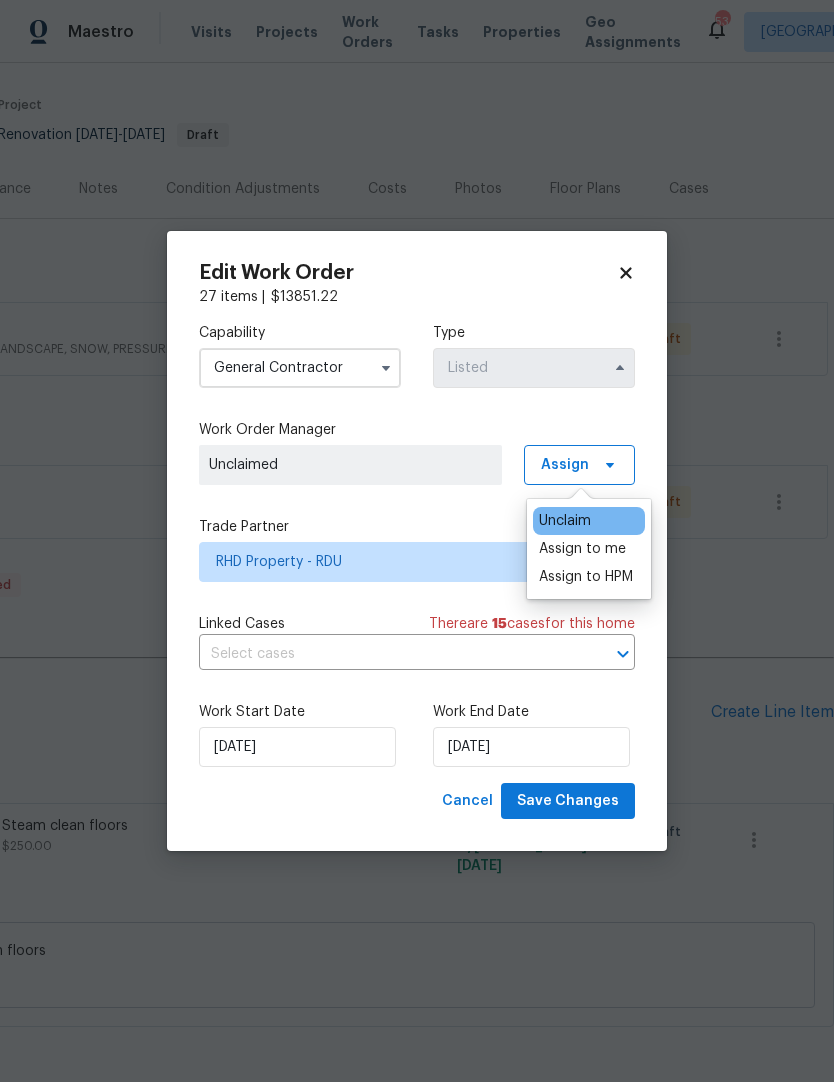 click on "Assign to me" at bounding box center [582, 549] 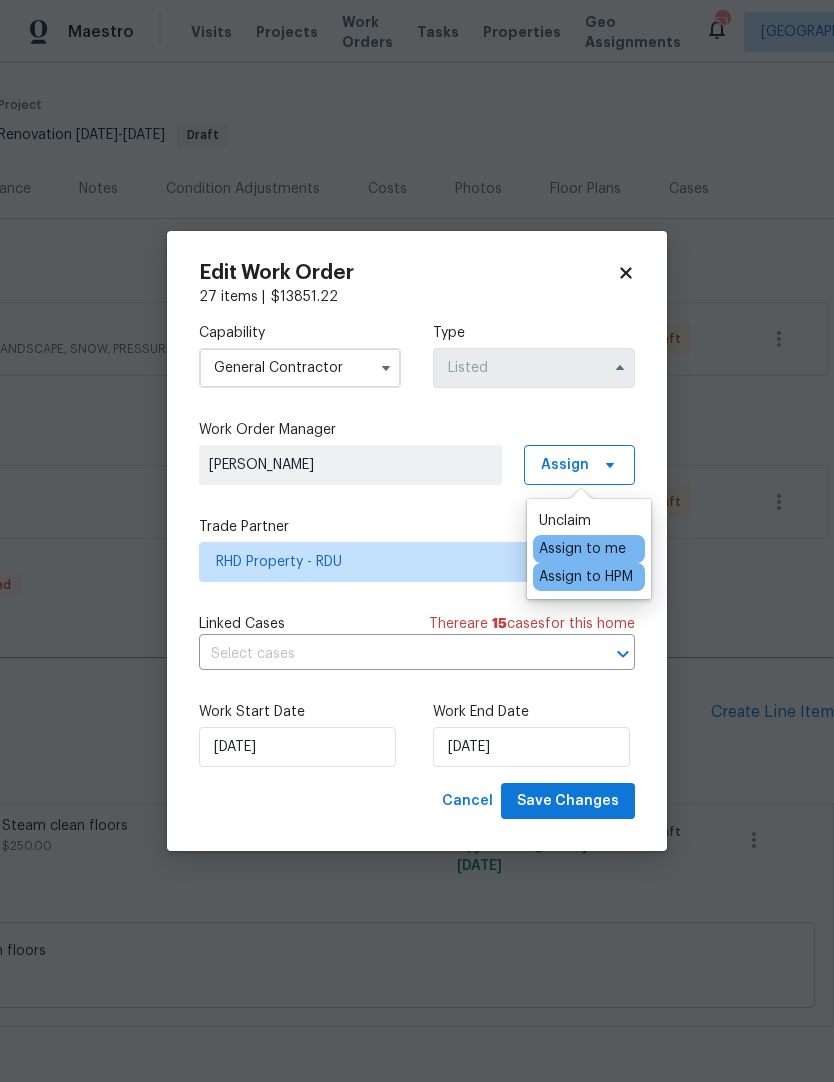 click on "Capability   General Contractor Type   Listed Work Order Manager   Joseph White Assign Trade Partner   RHD Property - RDU Linked Cases There  are   15  case s  for this home   ​ Work Start Date   7/21/2025 Work End Date   8/5/2025" at bounding box center [417, 545] 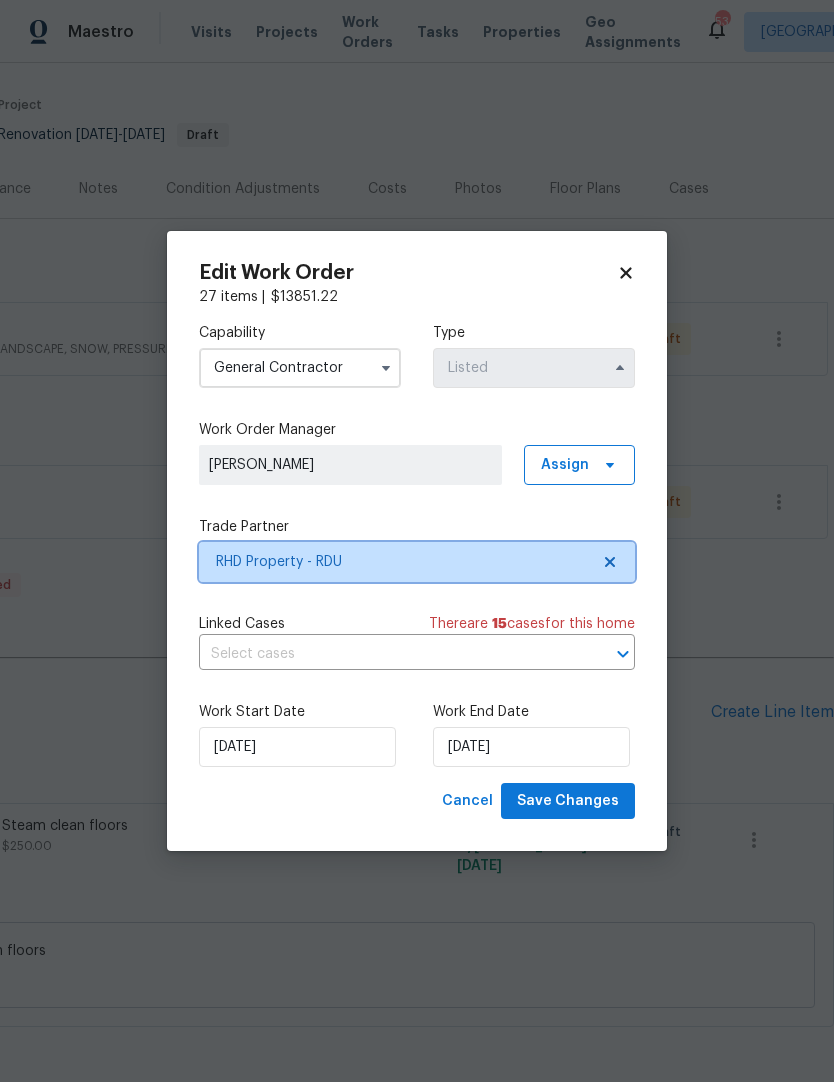 click 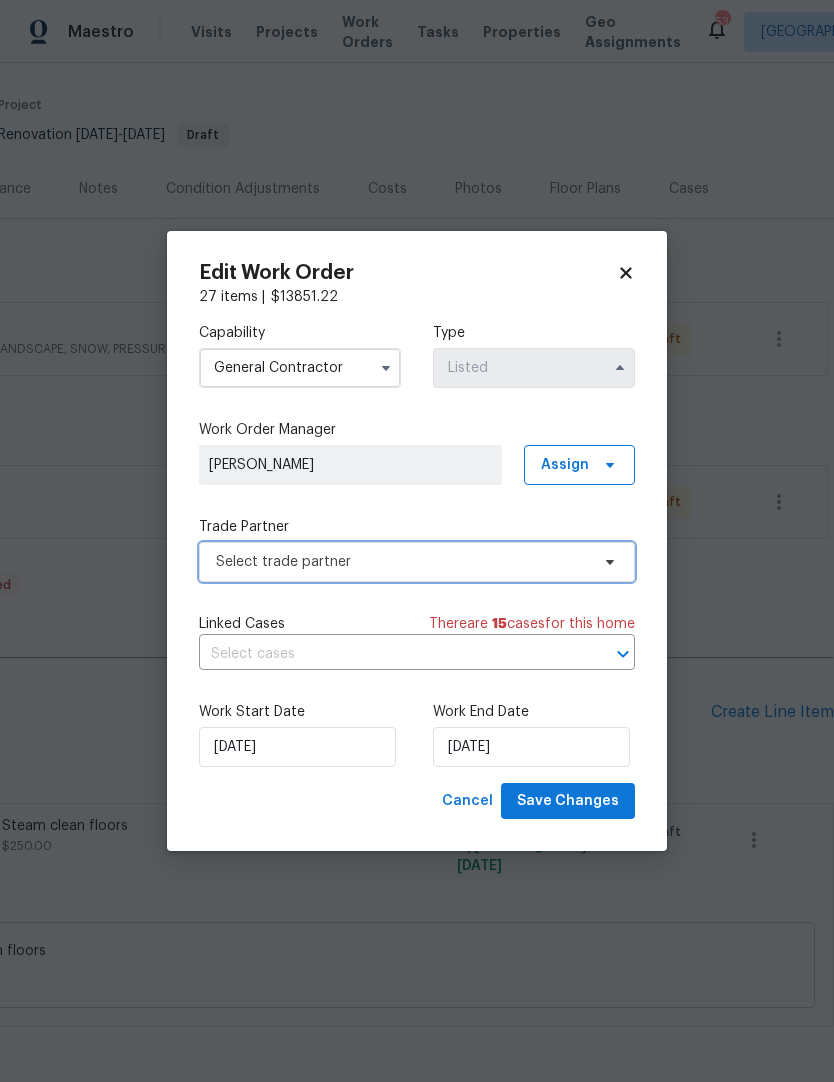 click on "Select trade partner" at bounding box center (402, 562) 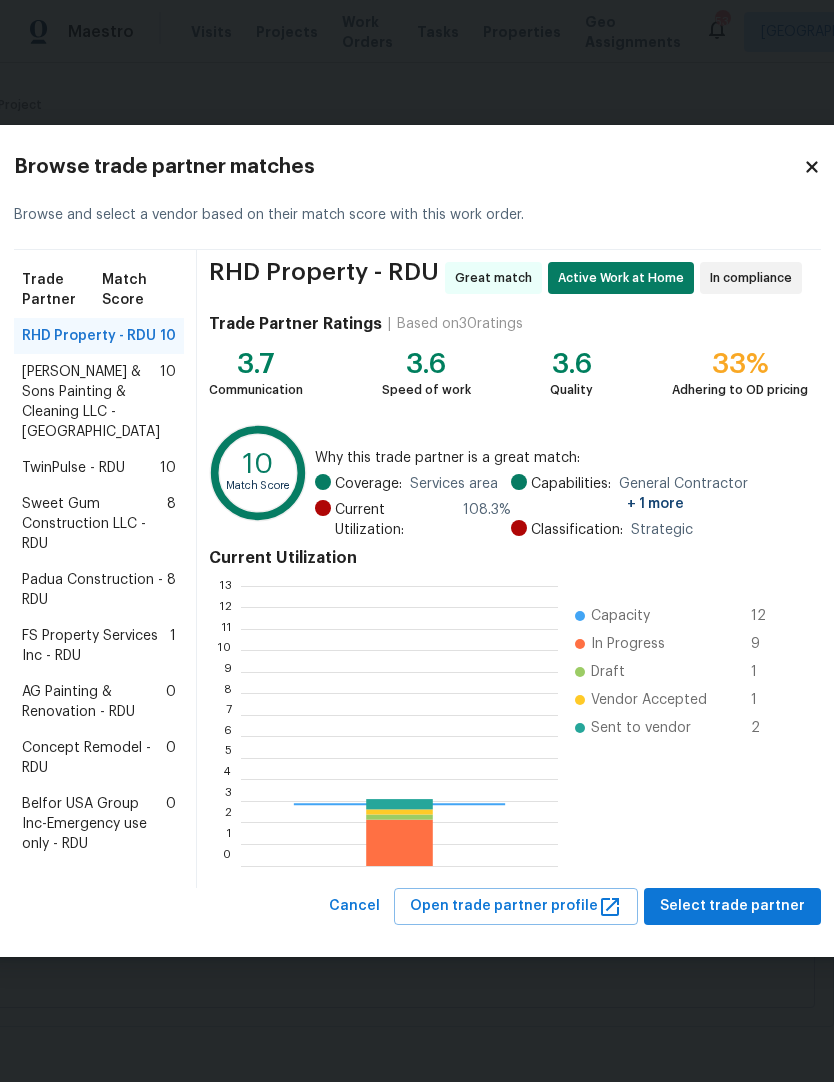 scroll, scrollTop: 2, scrollLeft: 2, axis: both 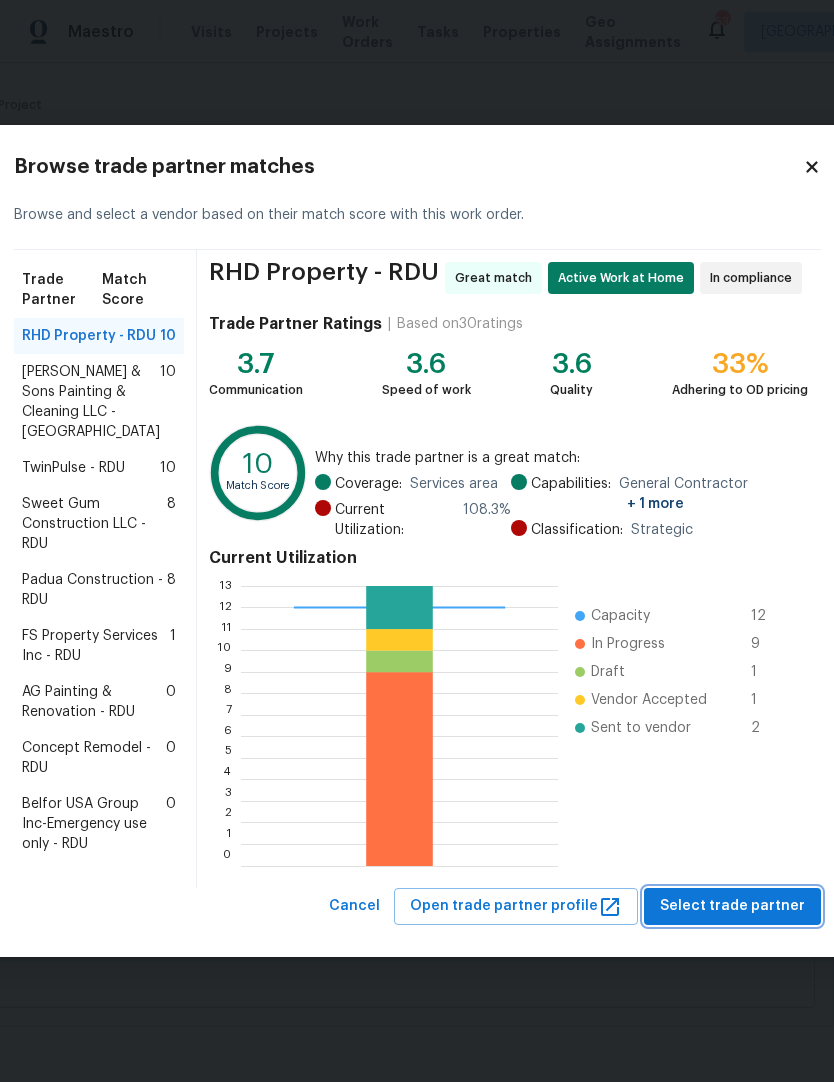 click on "Select trade partner" at bounding box center [732, 906] 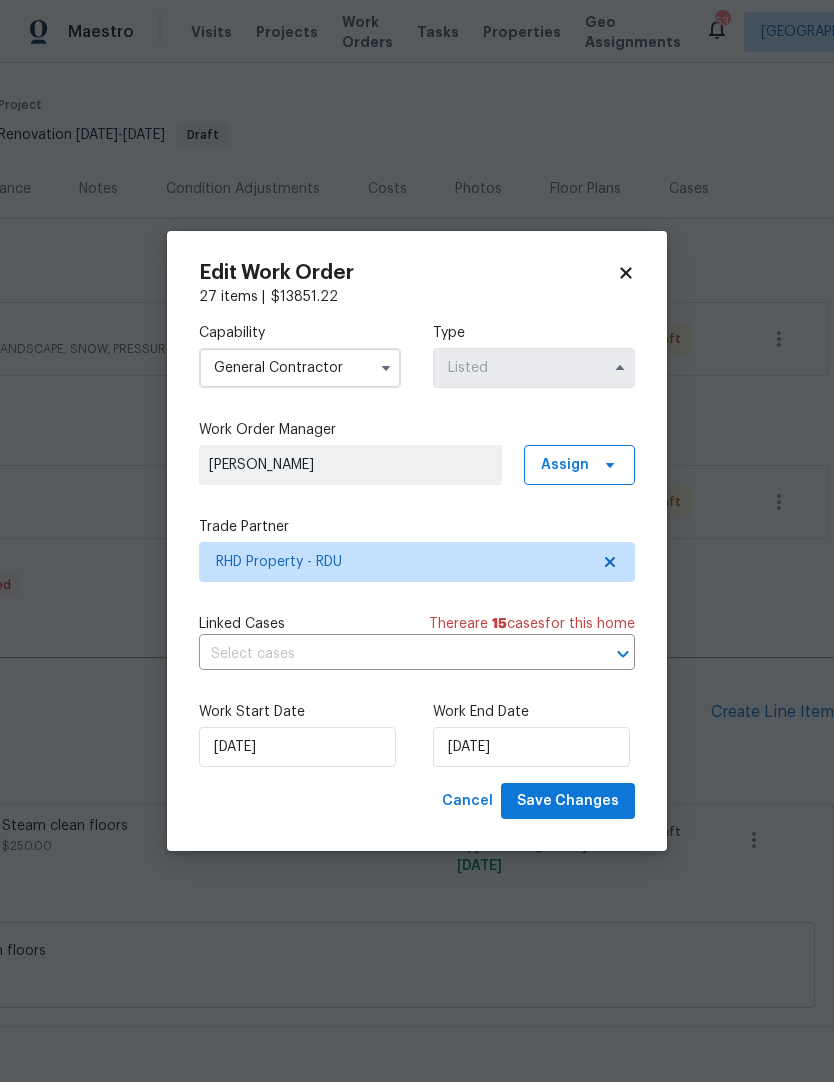 click on "Edit Work Order 27 items | $ 13851.22 Capability   General Contractor Type   Listed Work Order Manager   Joseph White Assign Trade Partner   RHD Property - RDU Linked Cases There  are   15  case s  for this home   ​ Work Start Date   7/21/2025 Work End Date   8/5/2025 Cancel Save Changes" at bounding box center (417, 541) 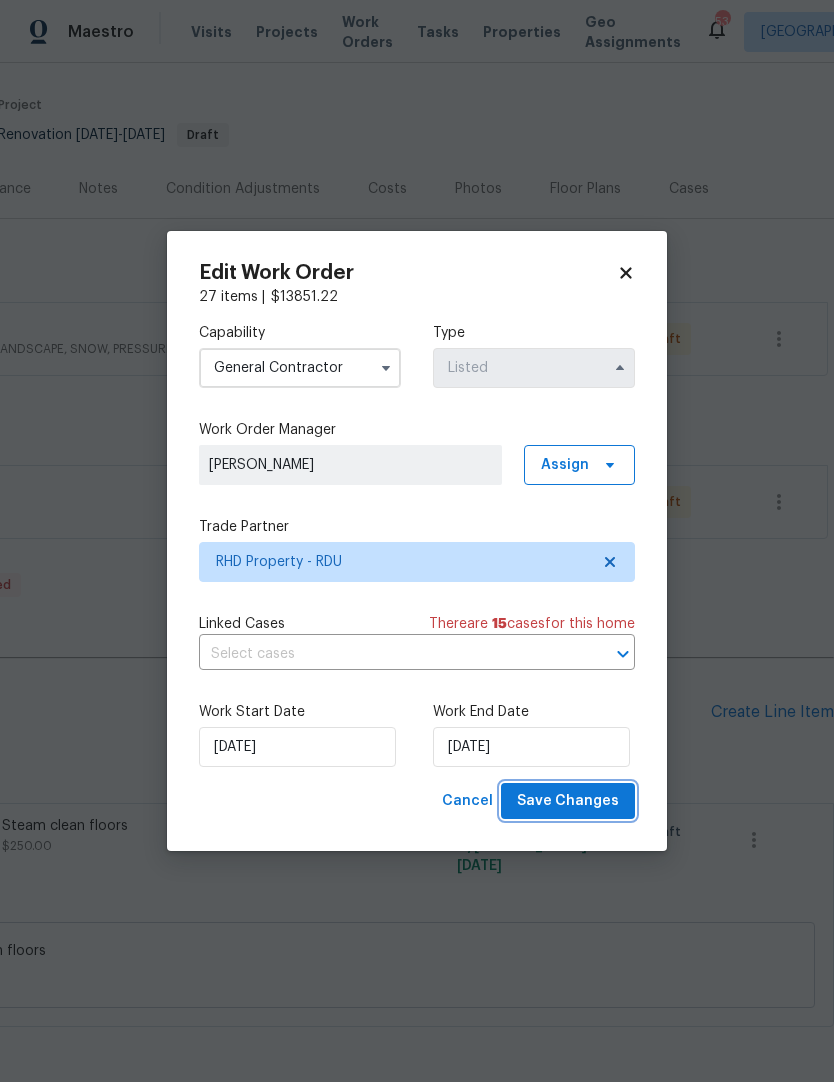 click on "Save Changes" at bounding box center (568, 801) 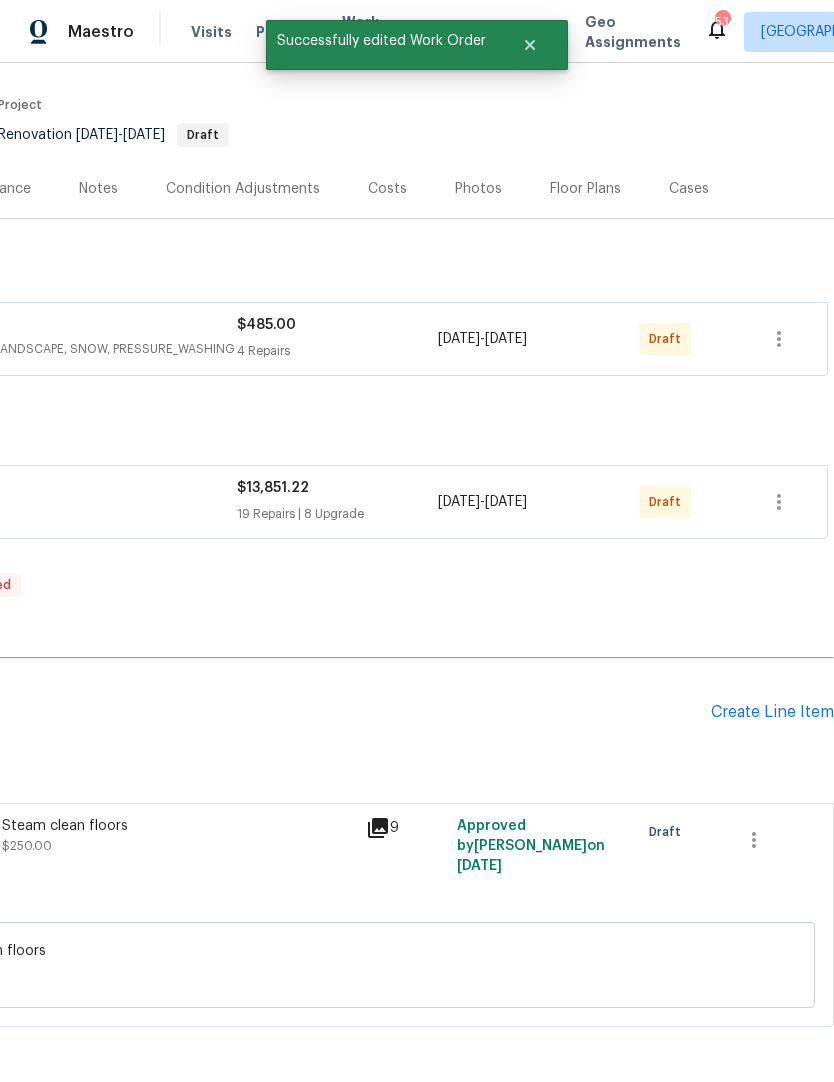 scroll, scrollTop: 144, scrollLeft: 296, axis: both 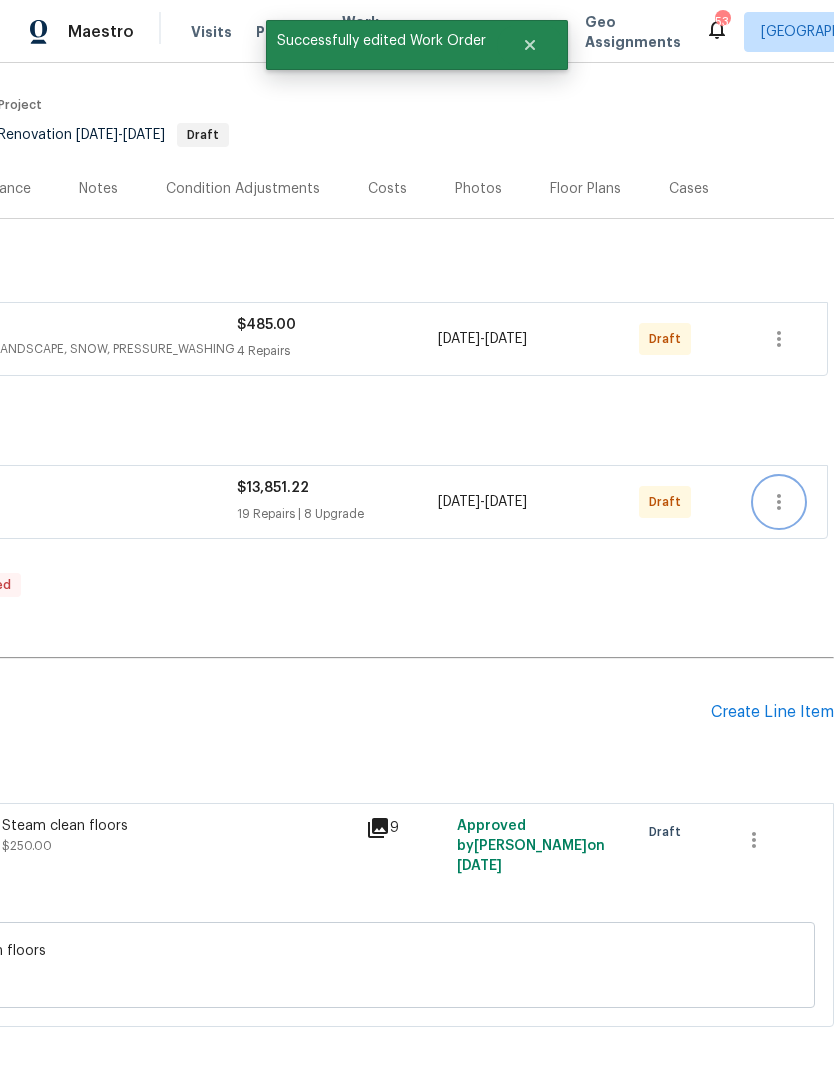 click 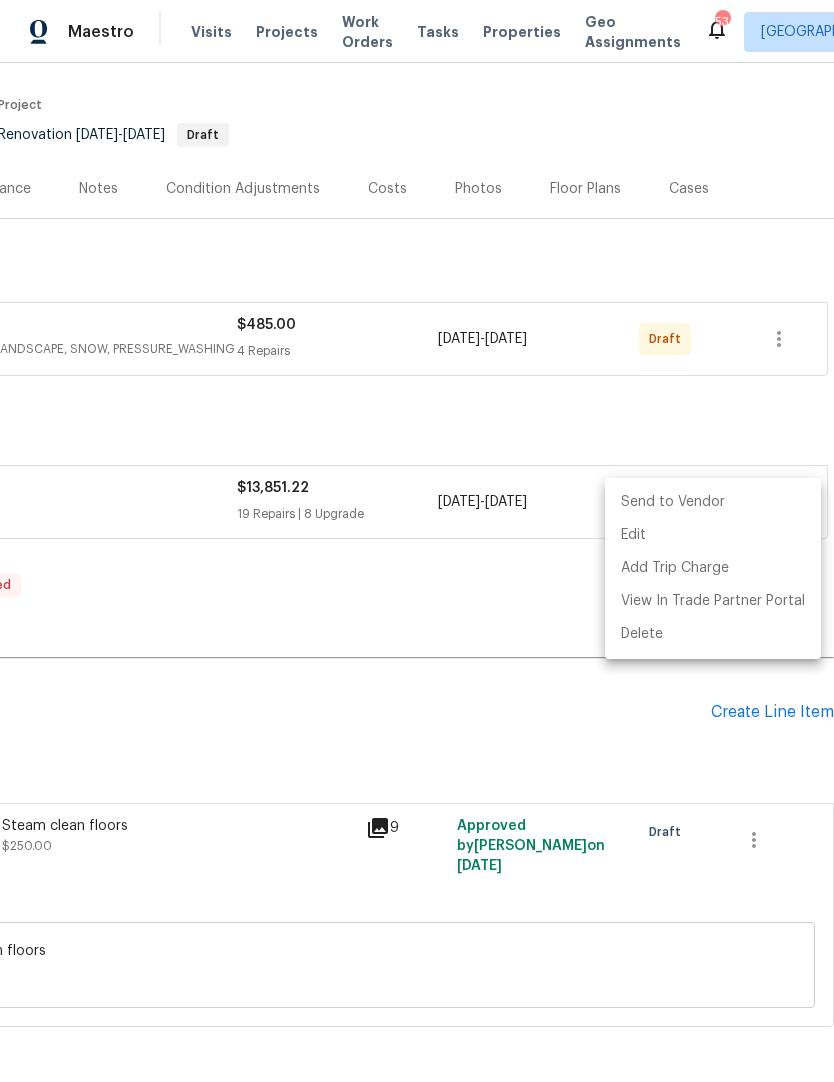 click at bounding box center (417, 541) 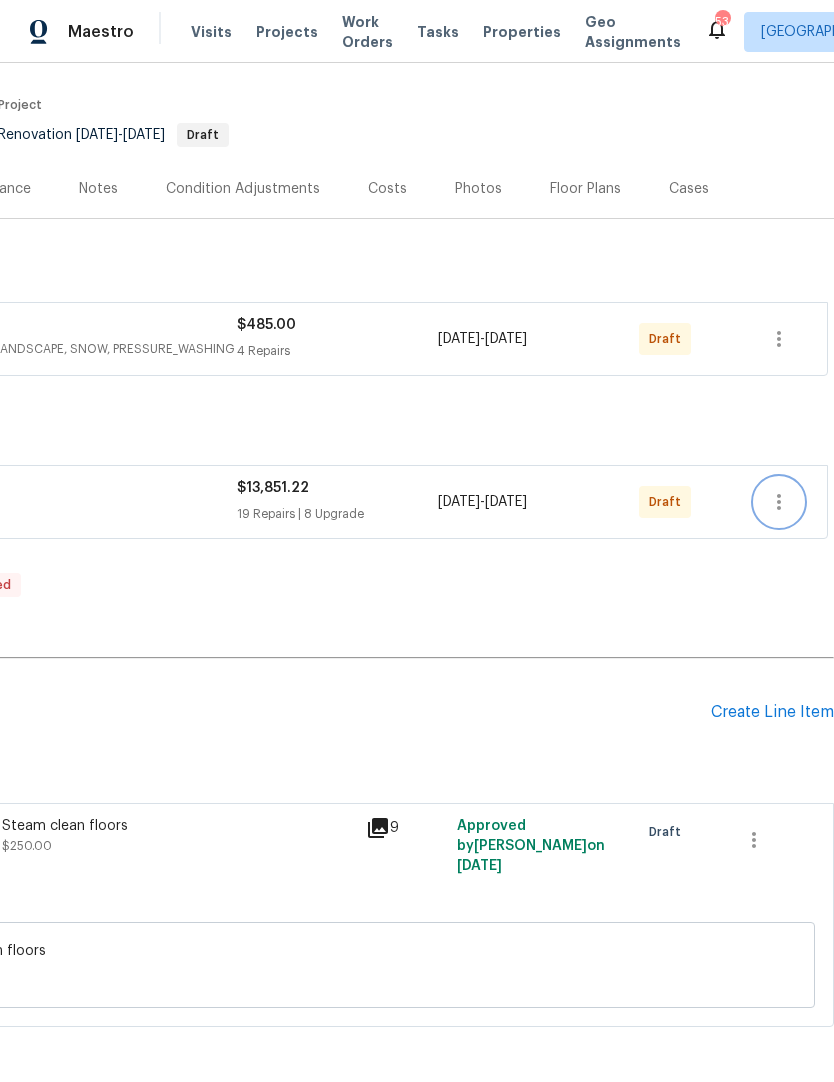 click 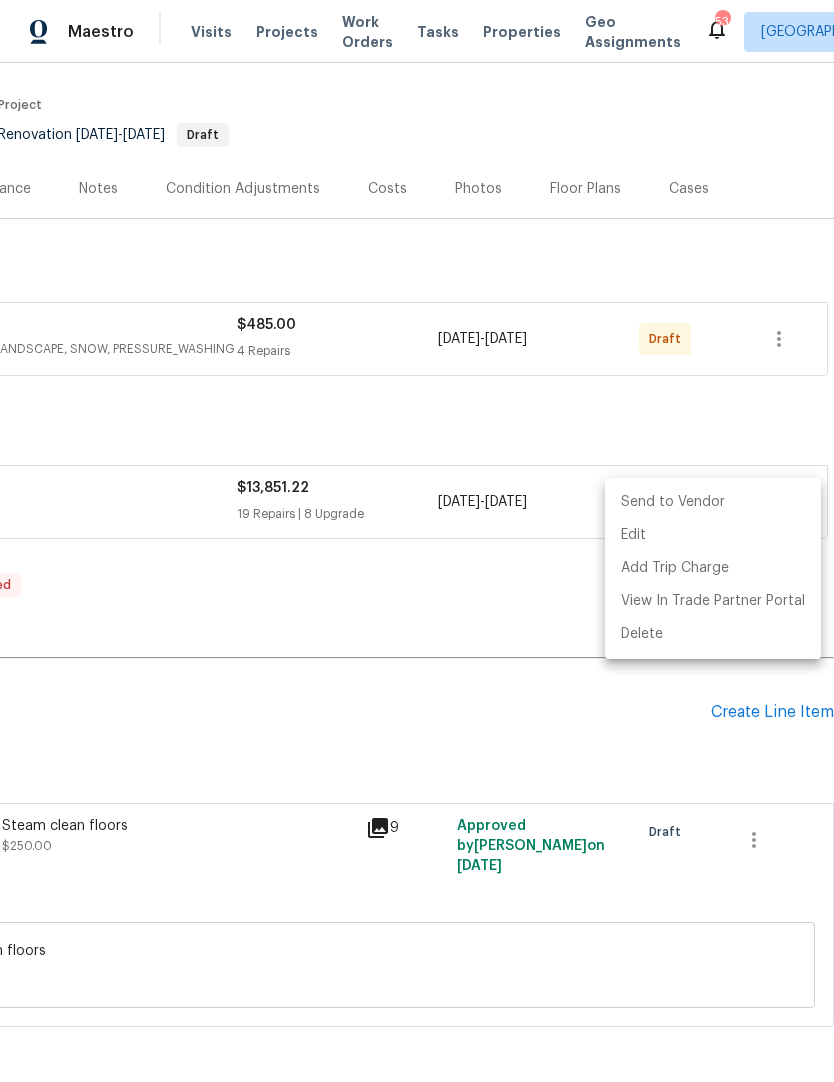 click on "Send to Vendor" at bounding box center (713, 502) 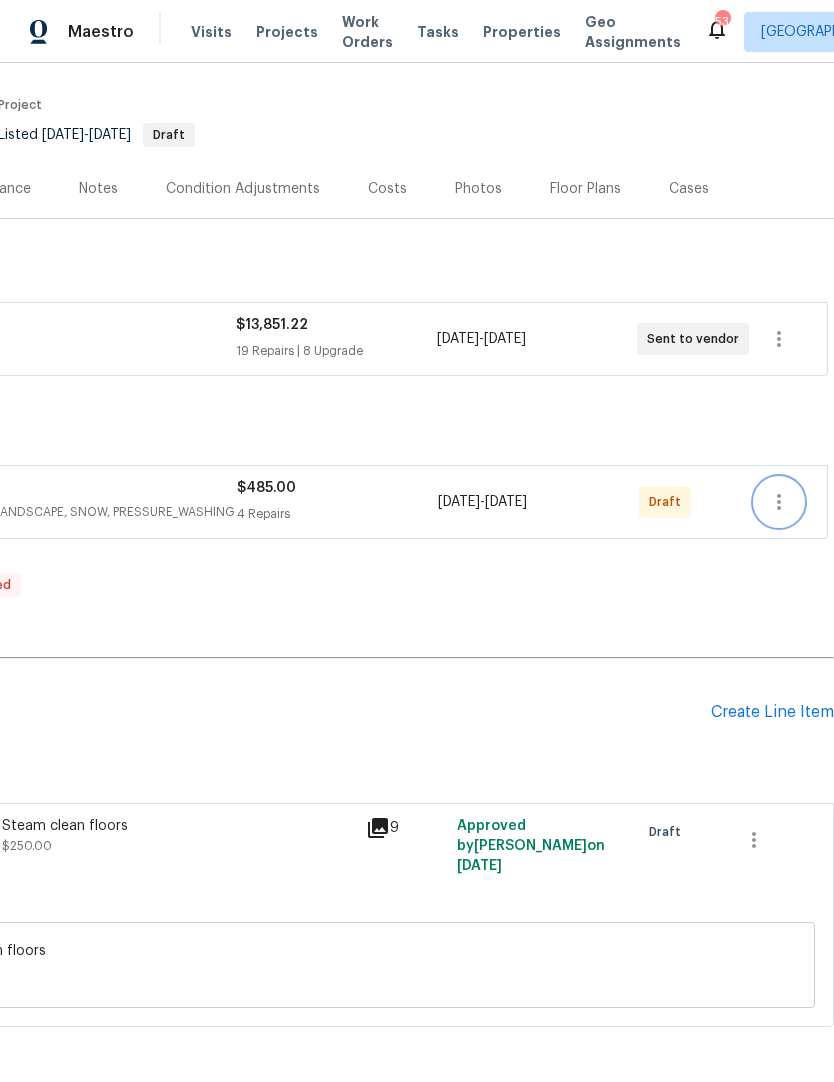 click 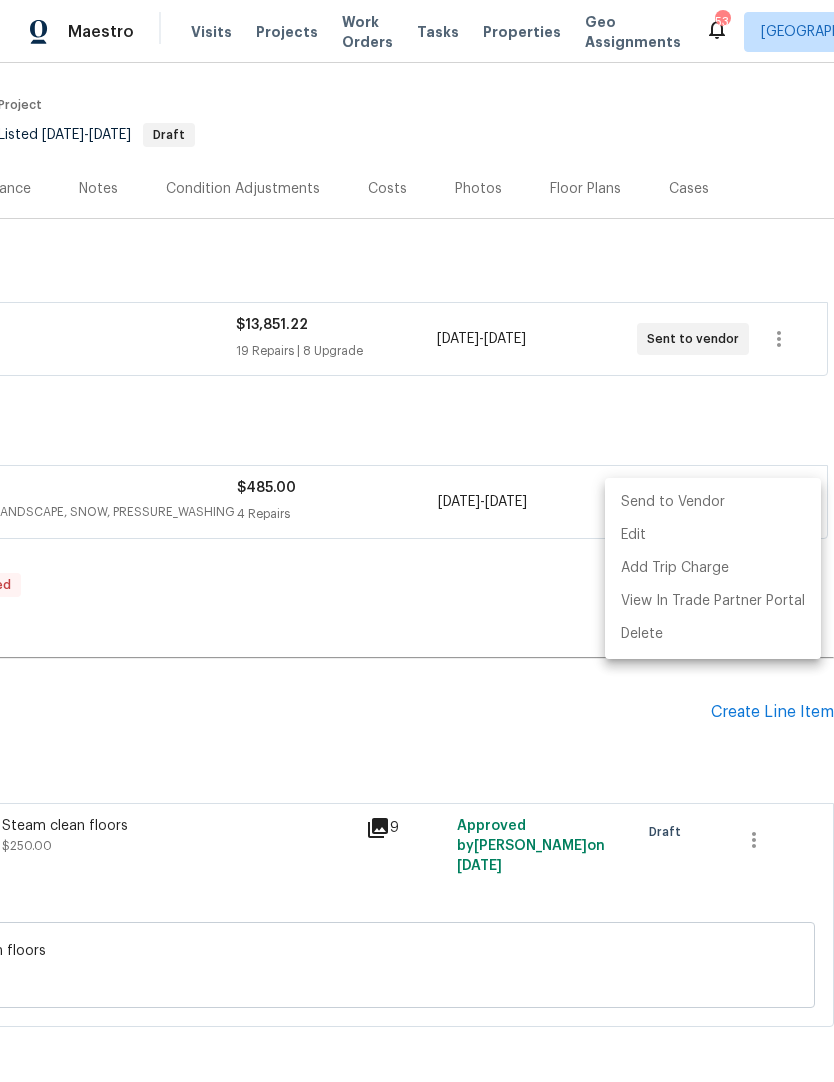 click on "Send to Vendor" at bounding box center (713, 502) 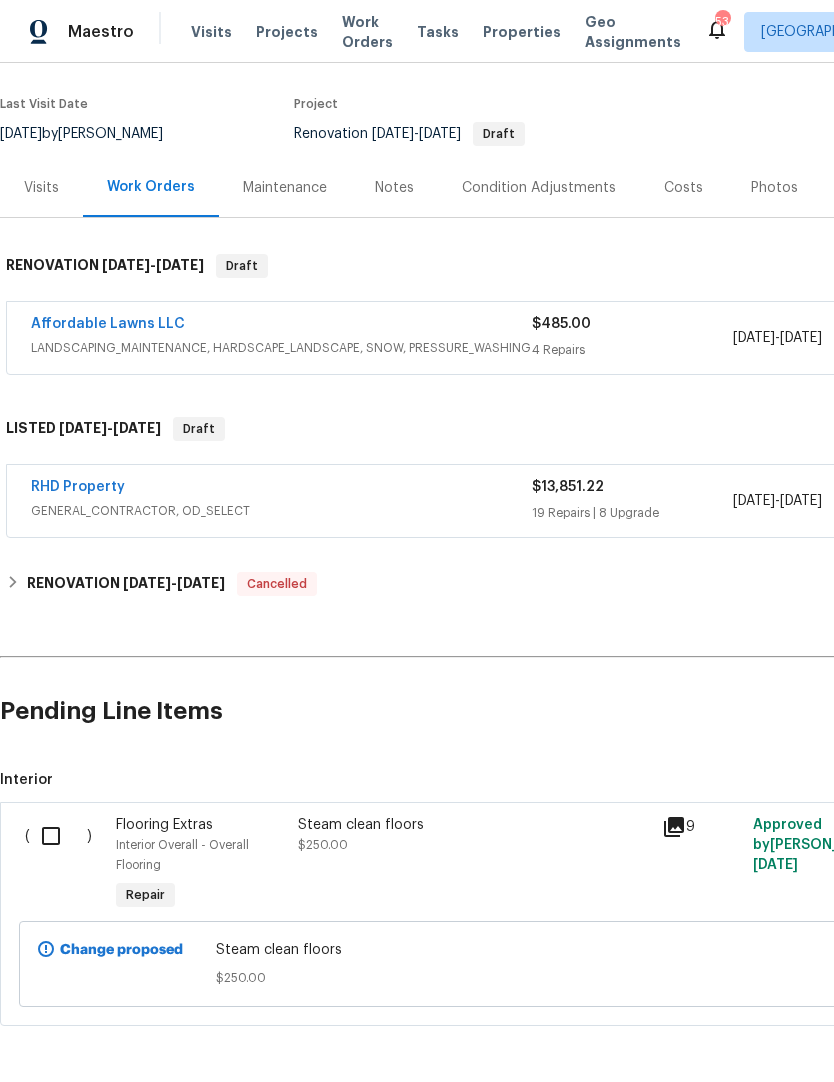 scroll, scrollTop: 144, scrollLeft: 0, axis: vertical 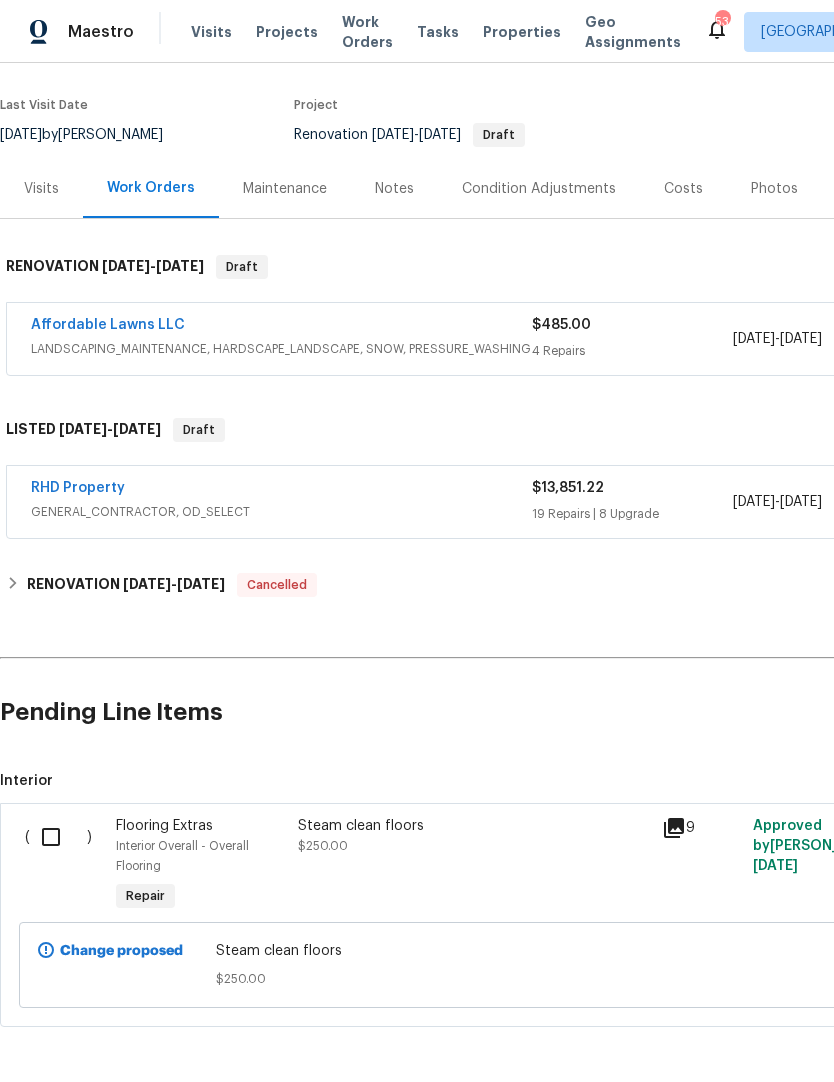 click at bounding box center (58, 837) 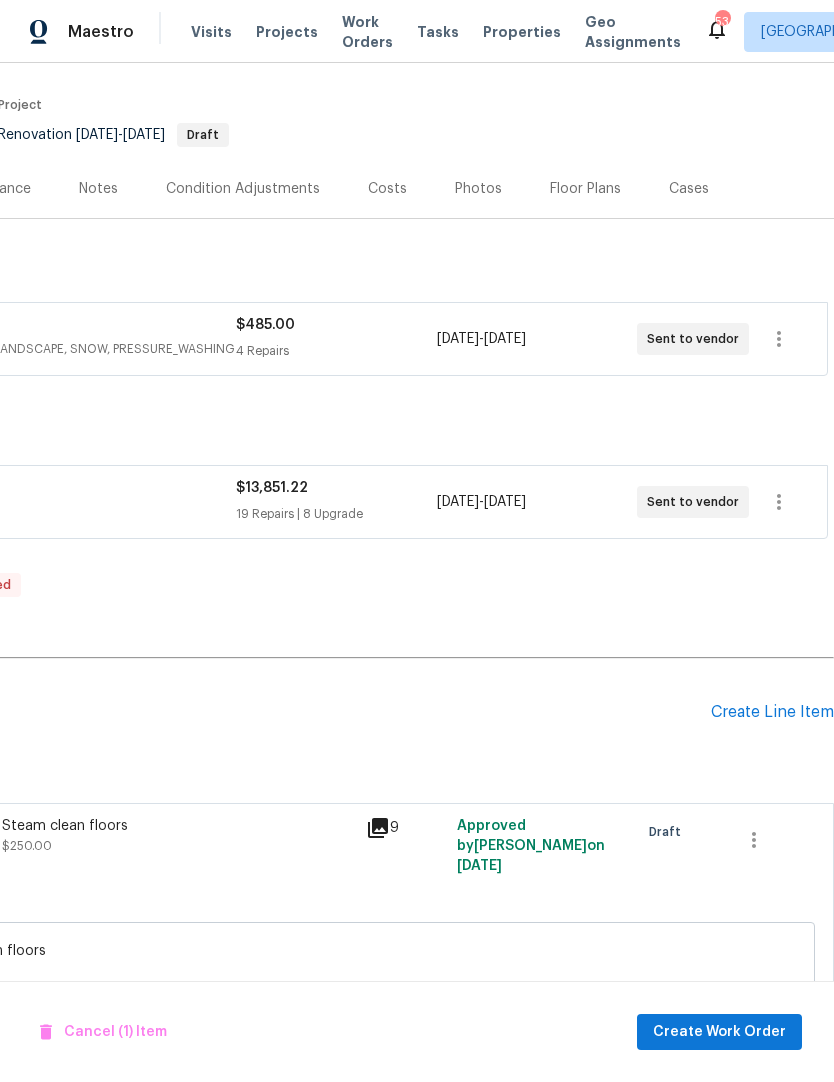 scroll, scrollTop: 144, scrollLeft: 296, axis: both 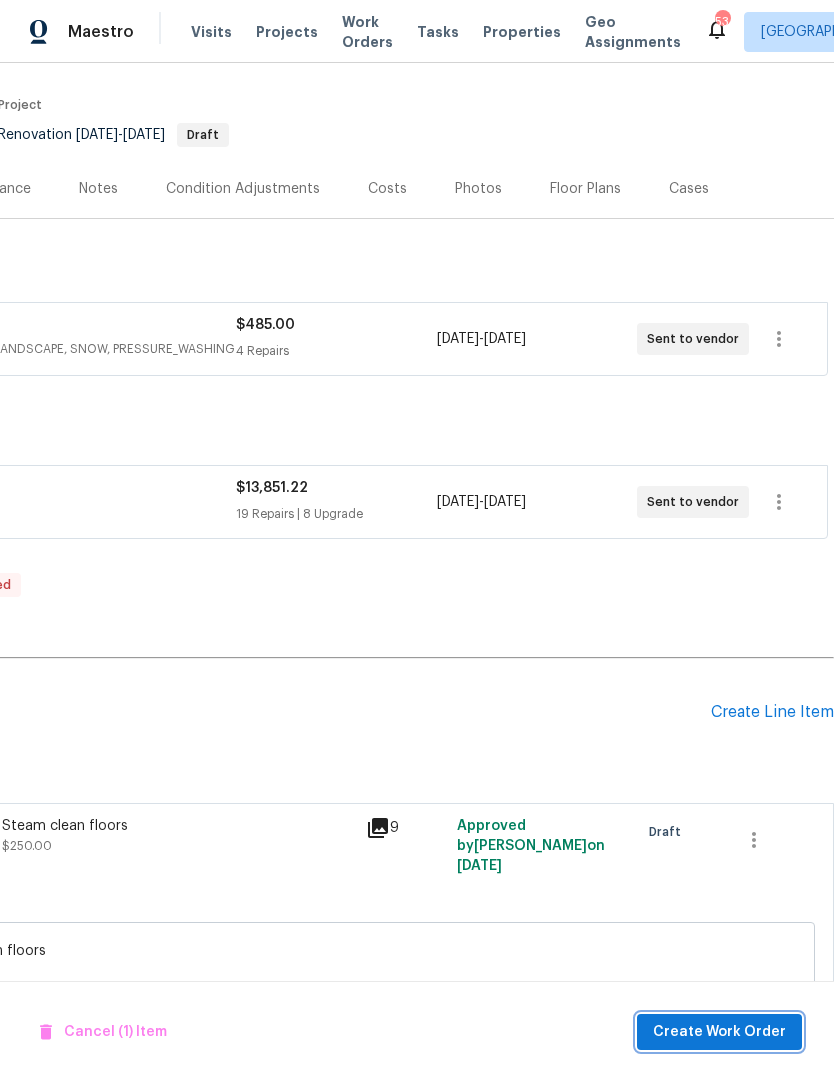 click on "Create Work Order" at bounding box center (719, 1032) 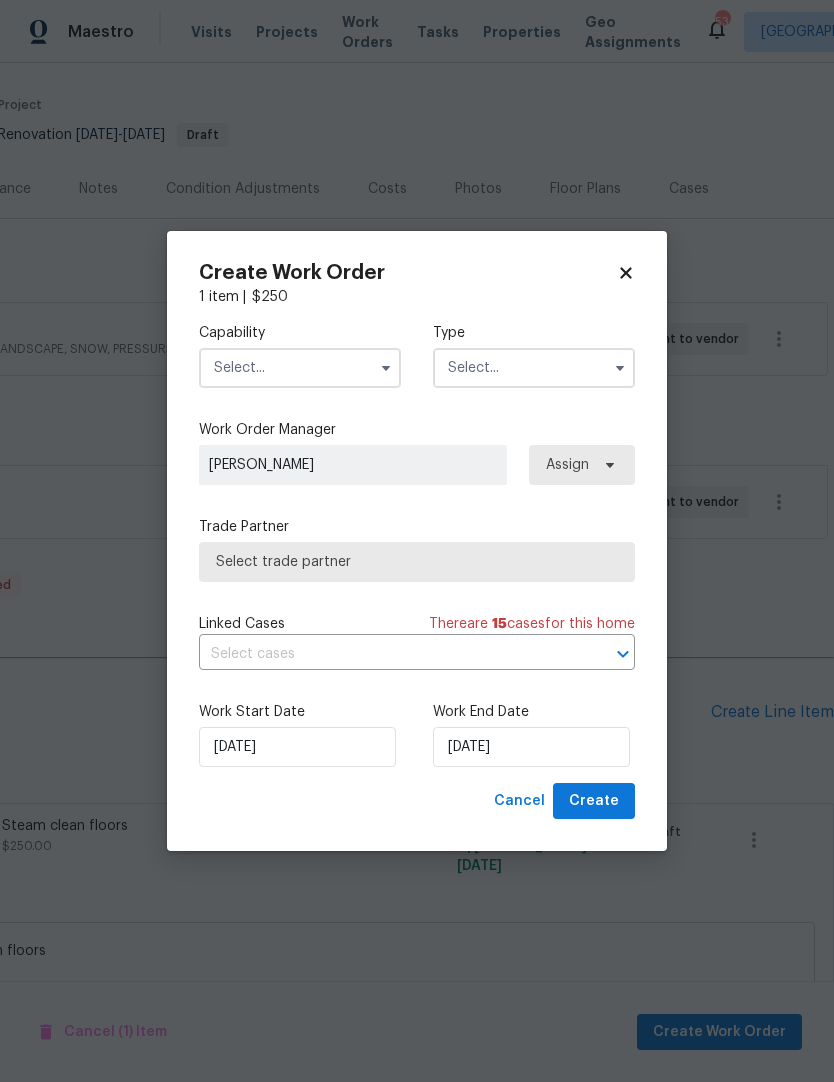 click at bounding box center (300, 368) 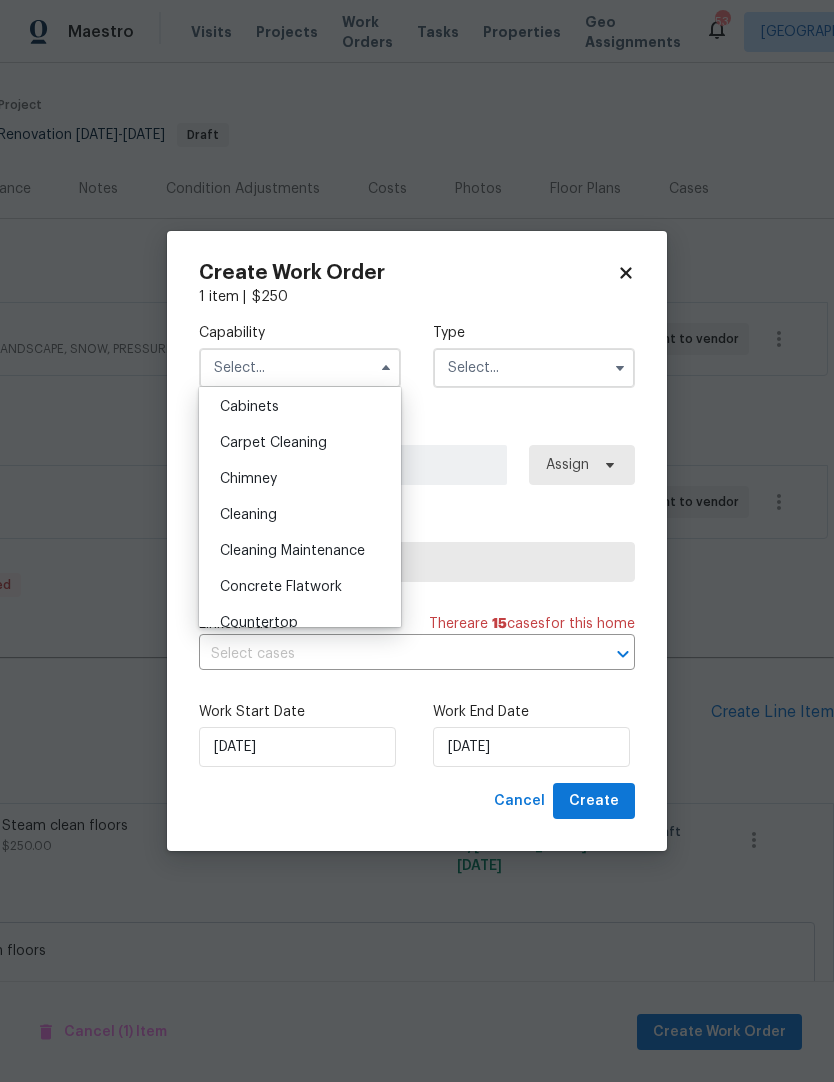 scroll, scrollTop: 182, scrollLeft: 0, axis: vertical 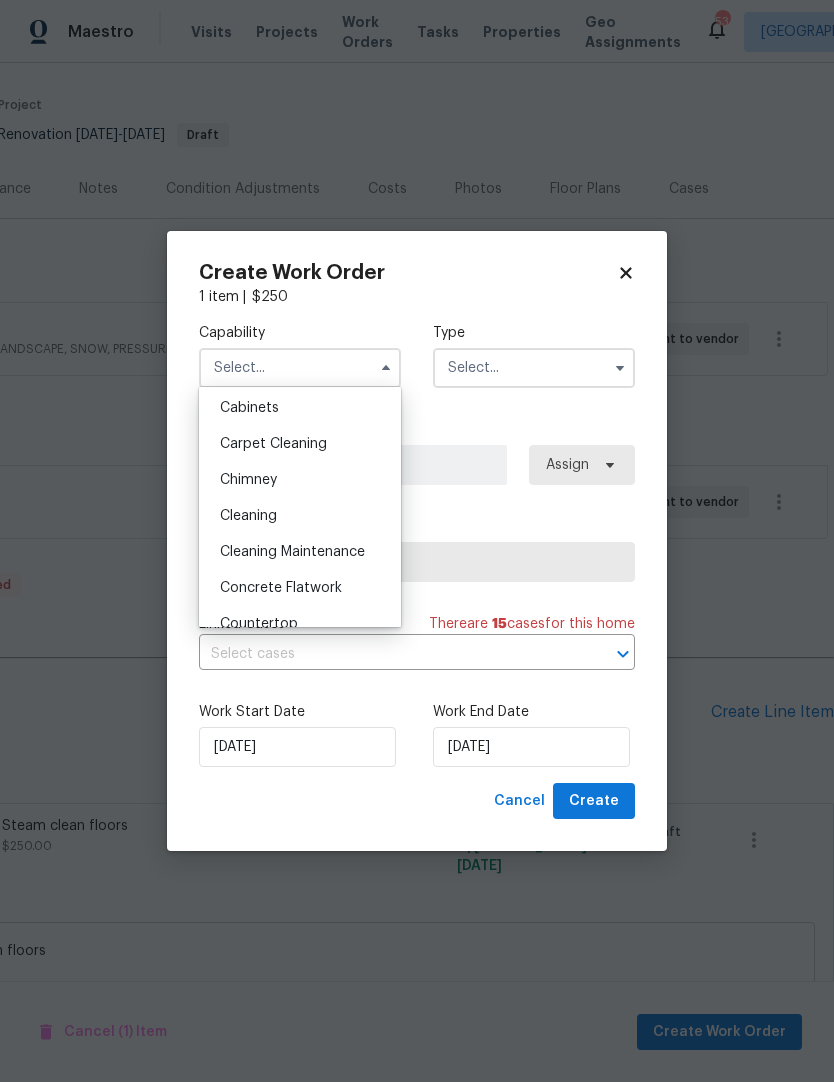 click on "Carpet Cleaning" at bounding box center (273, 444) 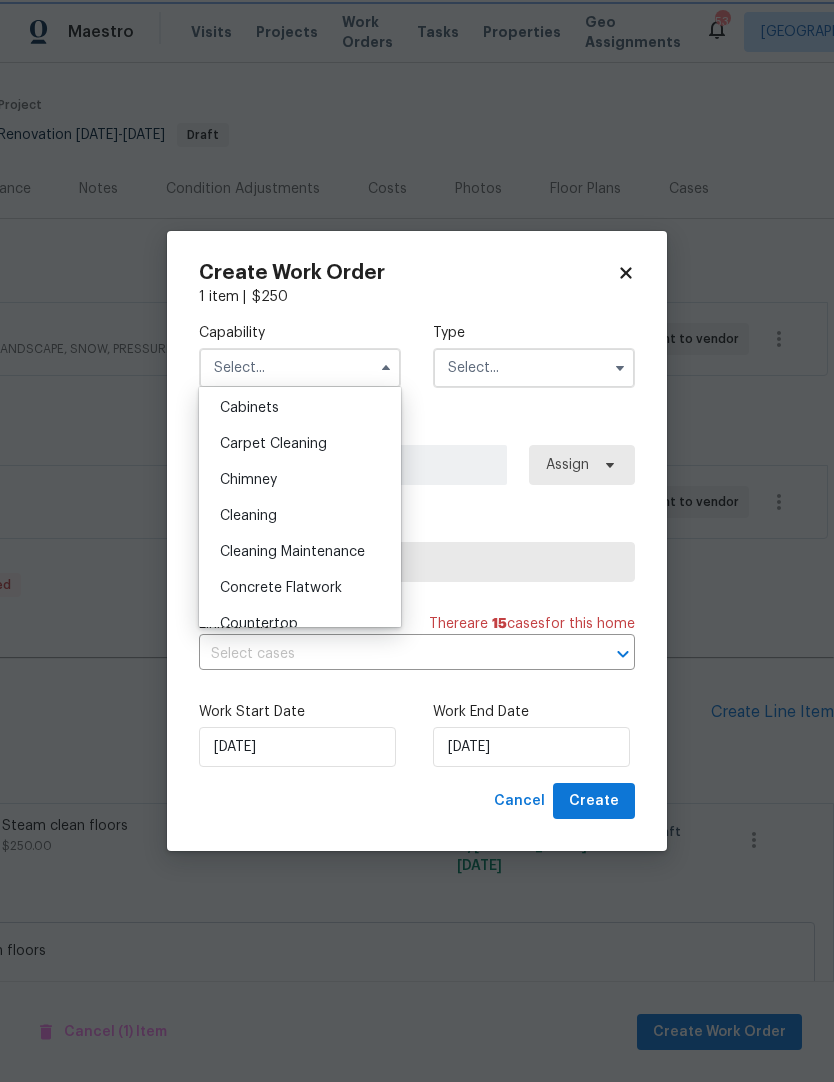 type on "Carpet Cleaning" 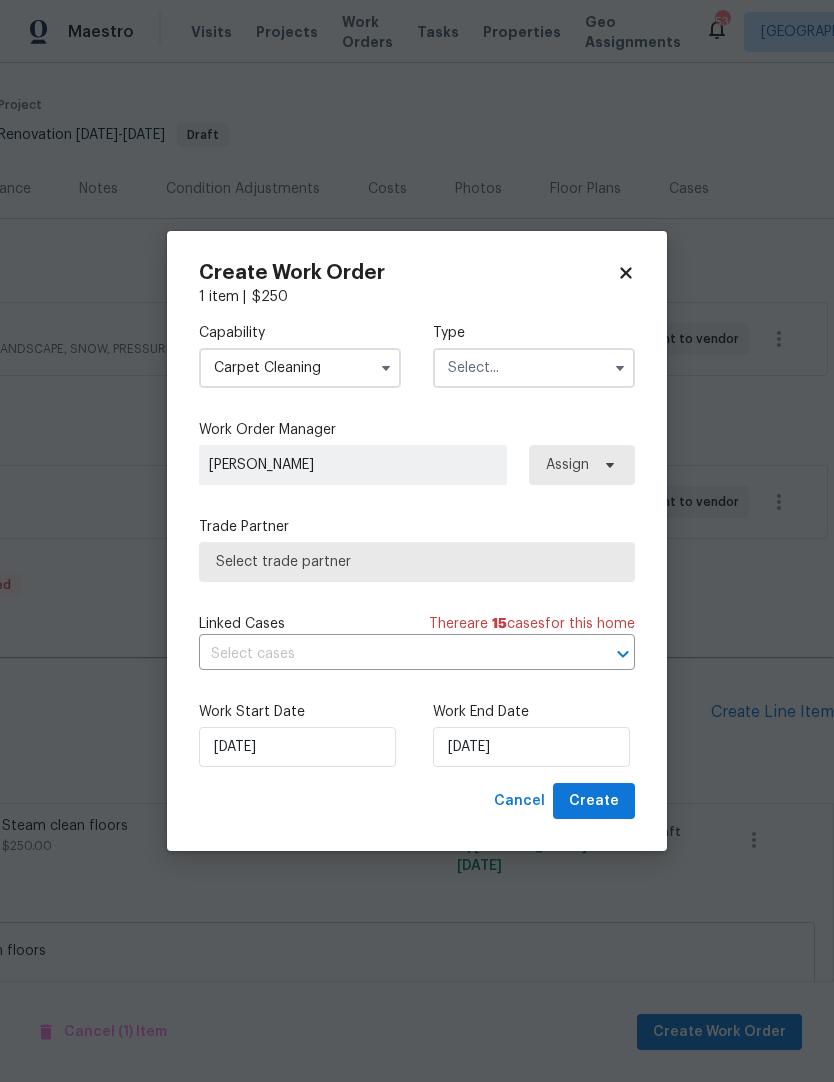 click at bounding box center (534, 368) 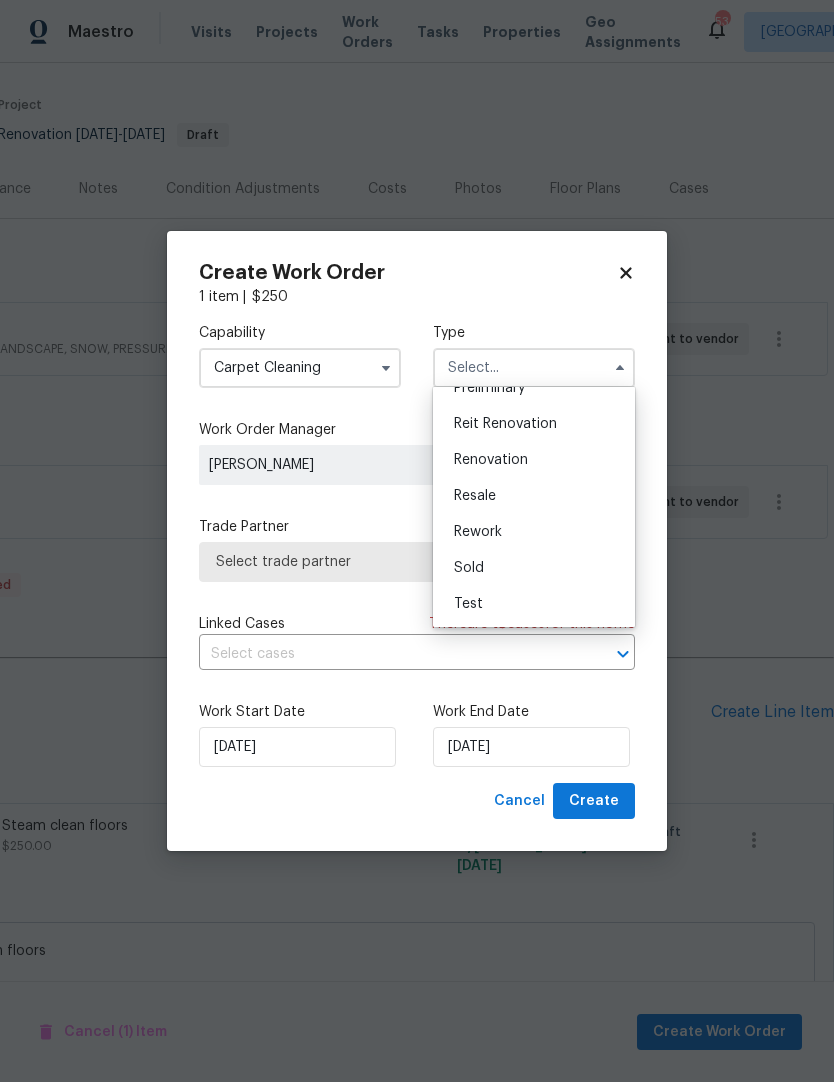 scroll, scrollTop: 454, scrollLeft: 0, axis: vertical 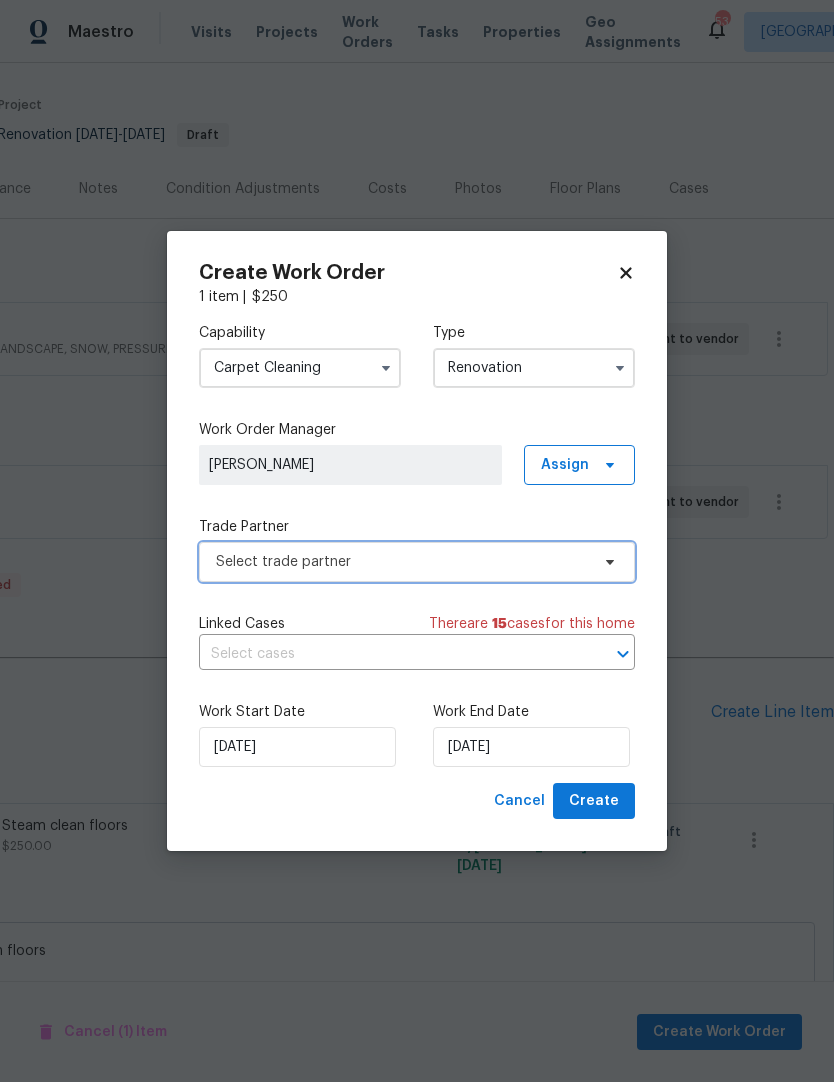 click on "Select trade partner" at bounding box center (402, 562) 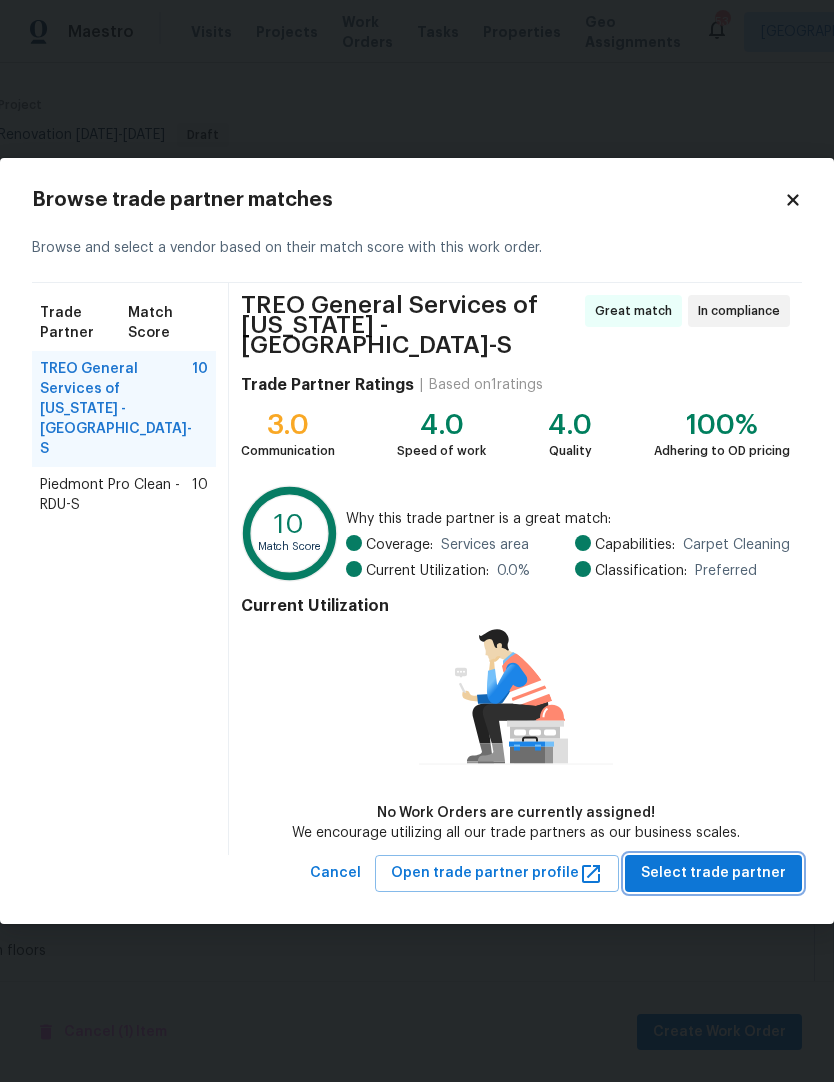 click on "Select trade partner" at bounding box center (713, 873) 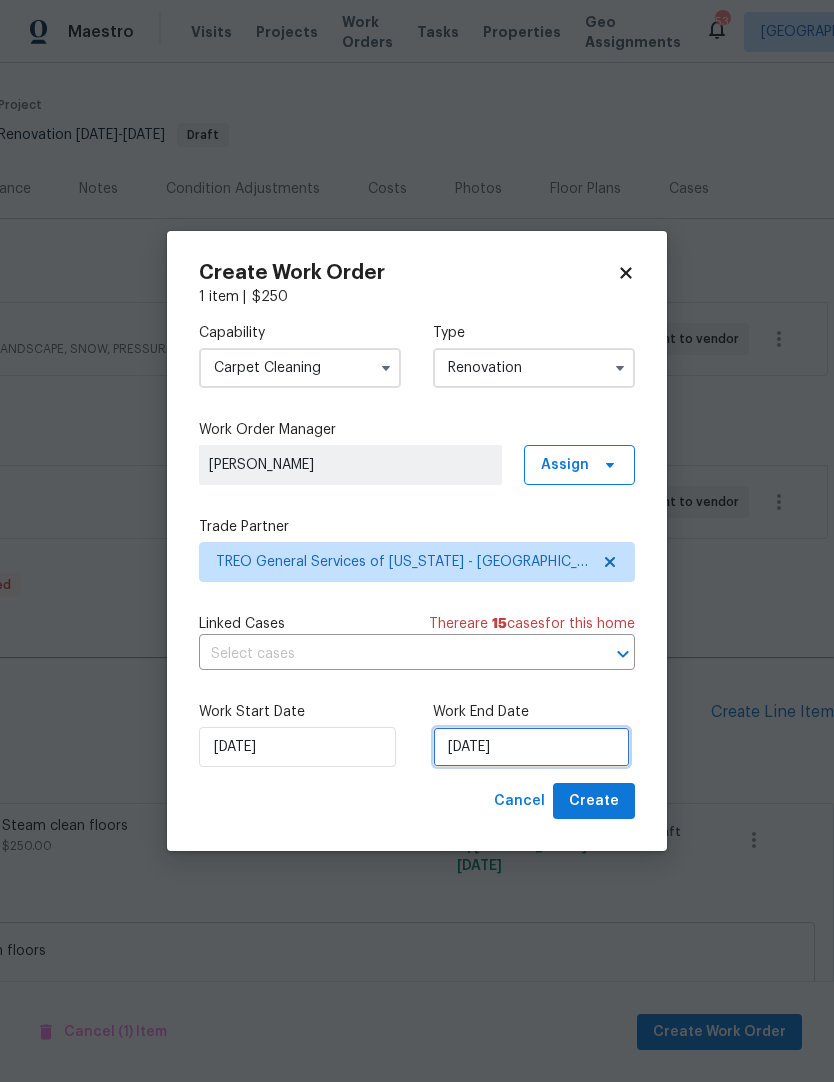 click on "7/21/2025" at bounding box center [531, 747] 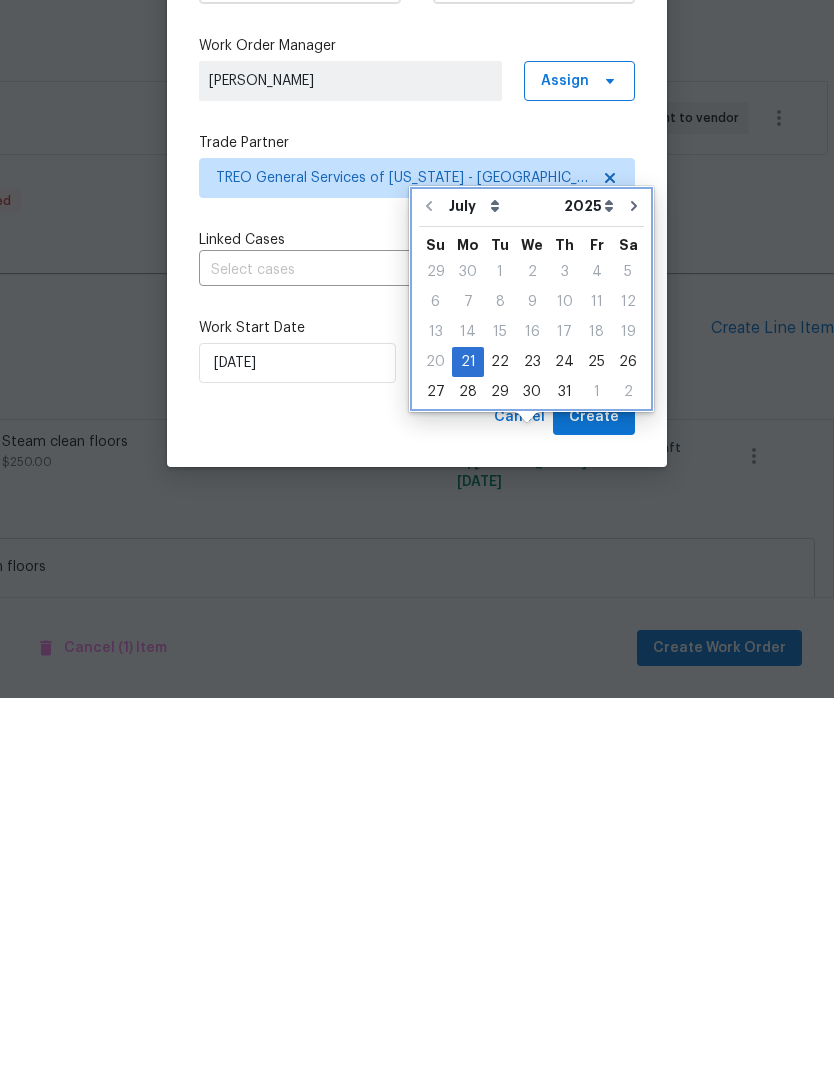 click at bounding box center (634, 590) 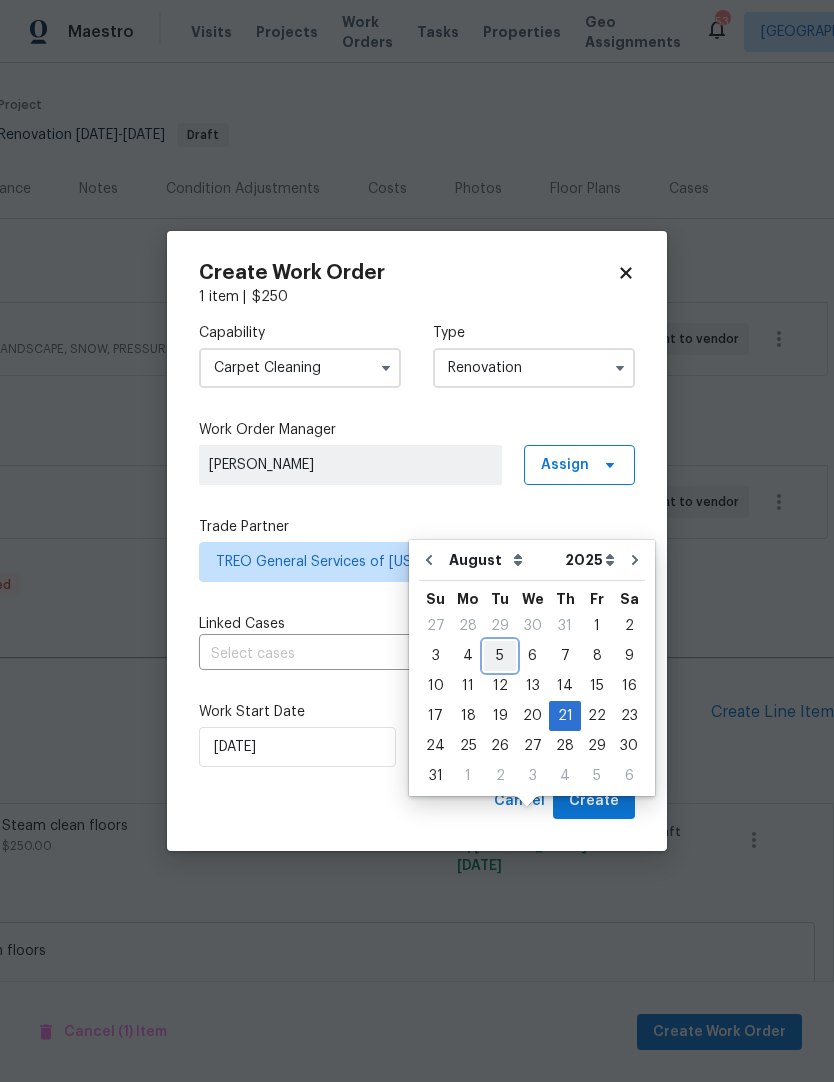 click on "5" at bounding box center [500, 656] 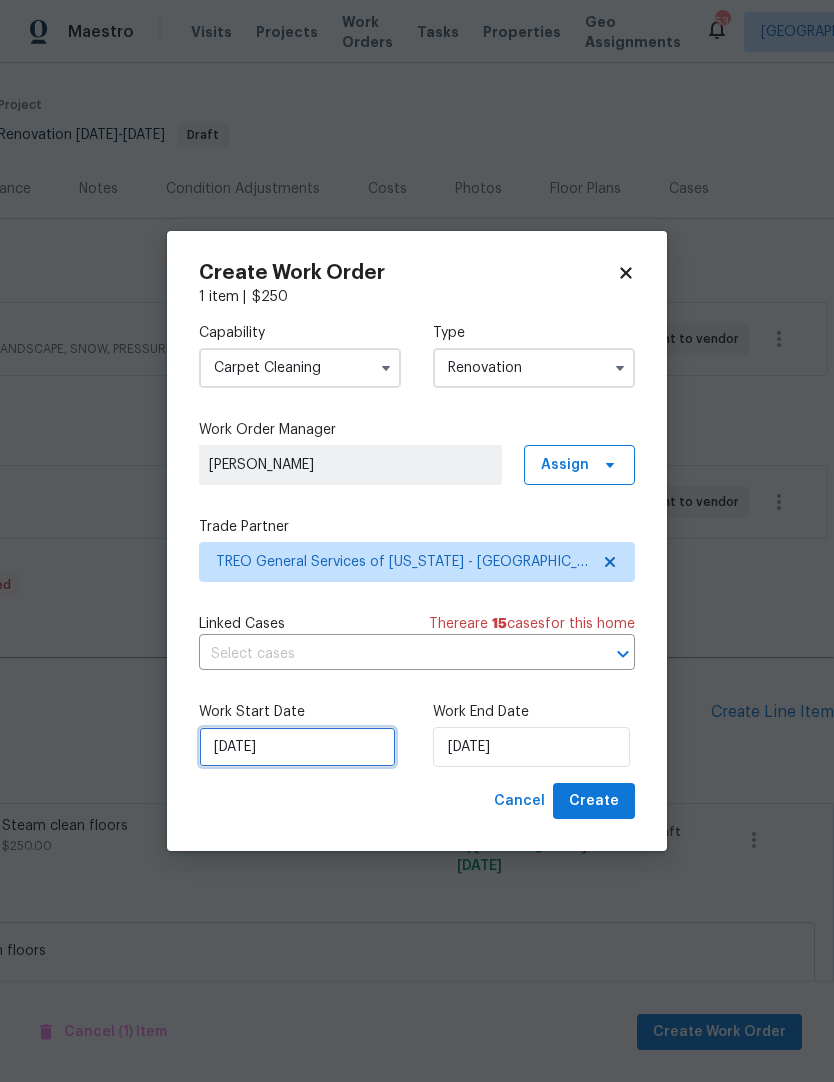 click on "7/21/2025" at bounding box center (297, 747) 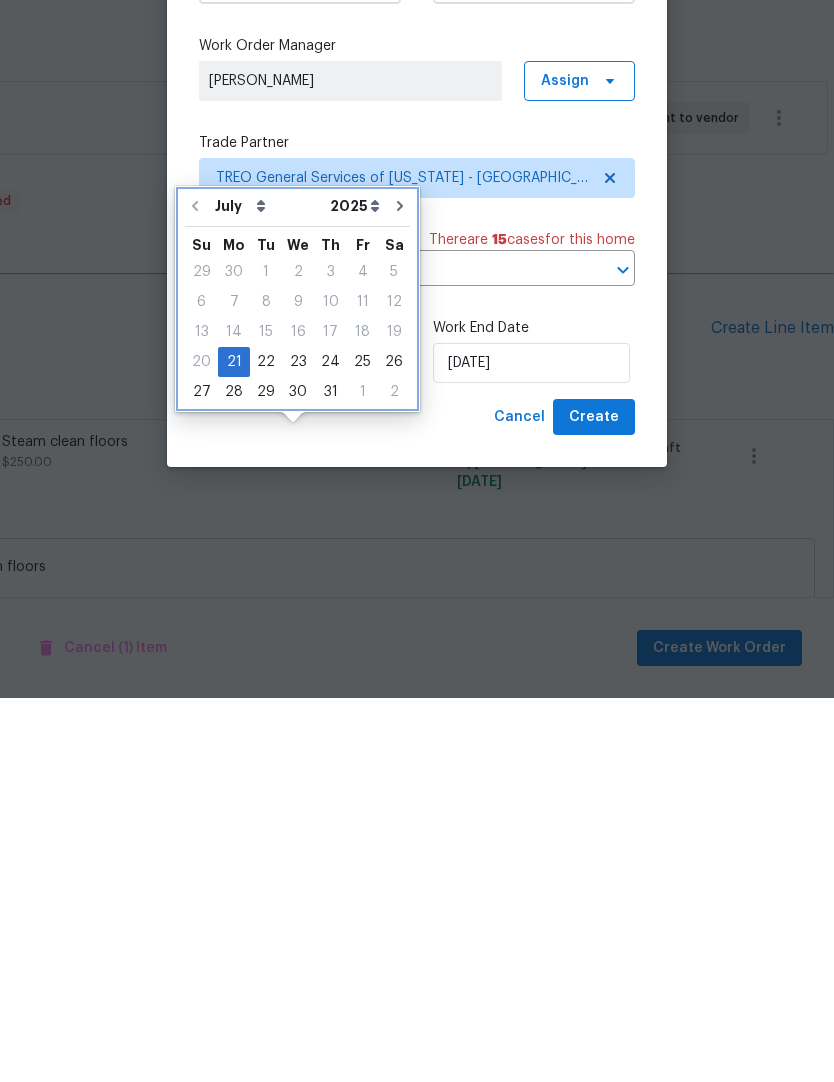 click at bounding box center [400, 590] 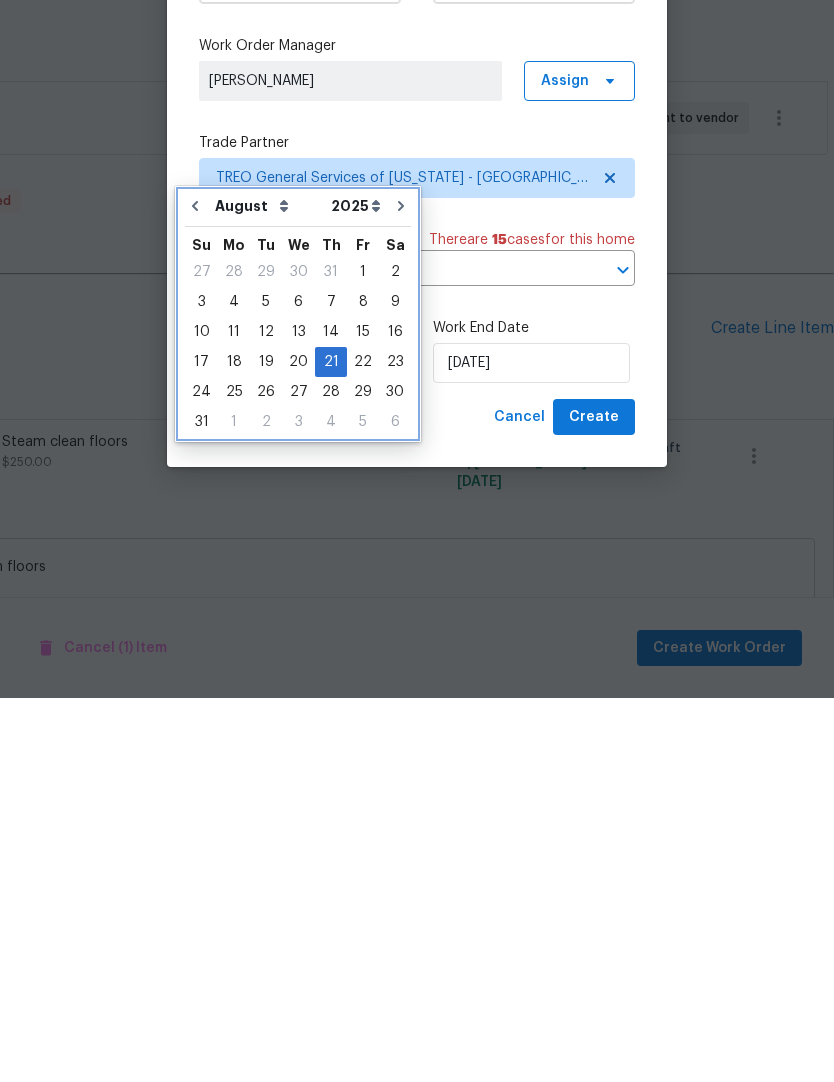 type on "8/21/2025" 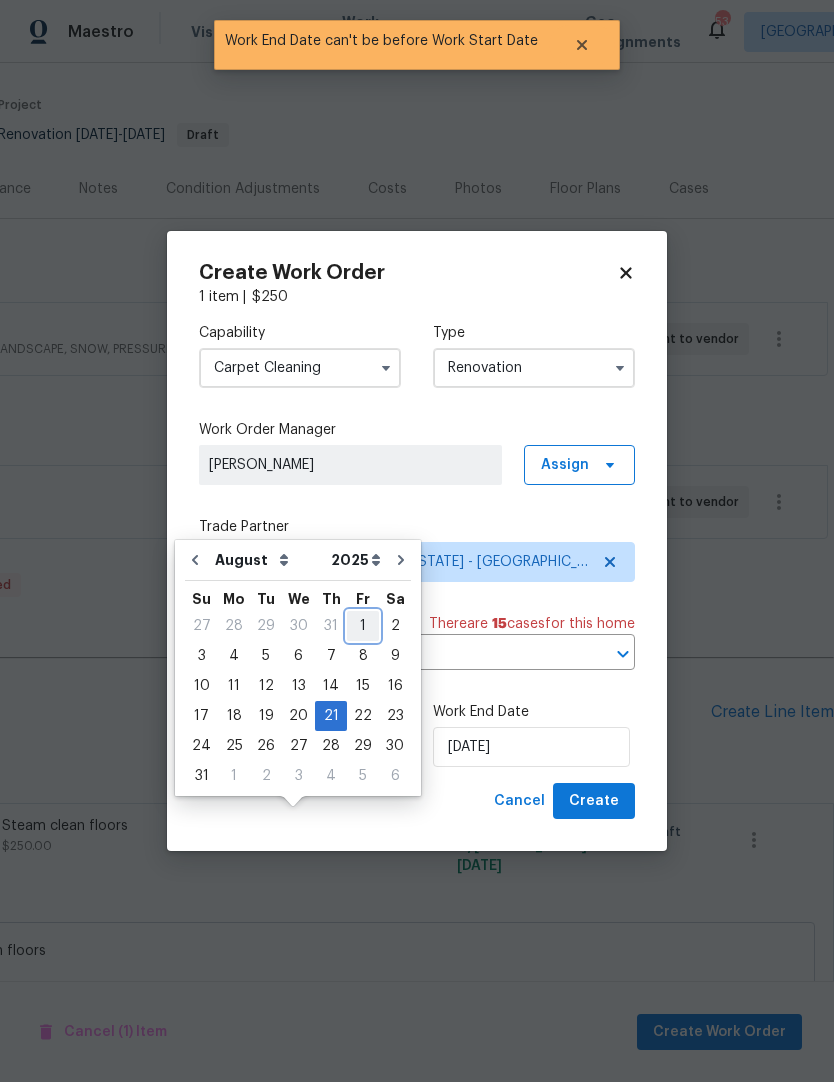 click on "1" at bounding box center [363, 626] 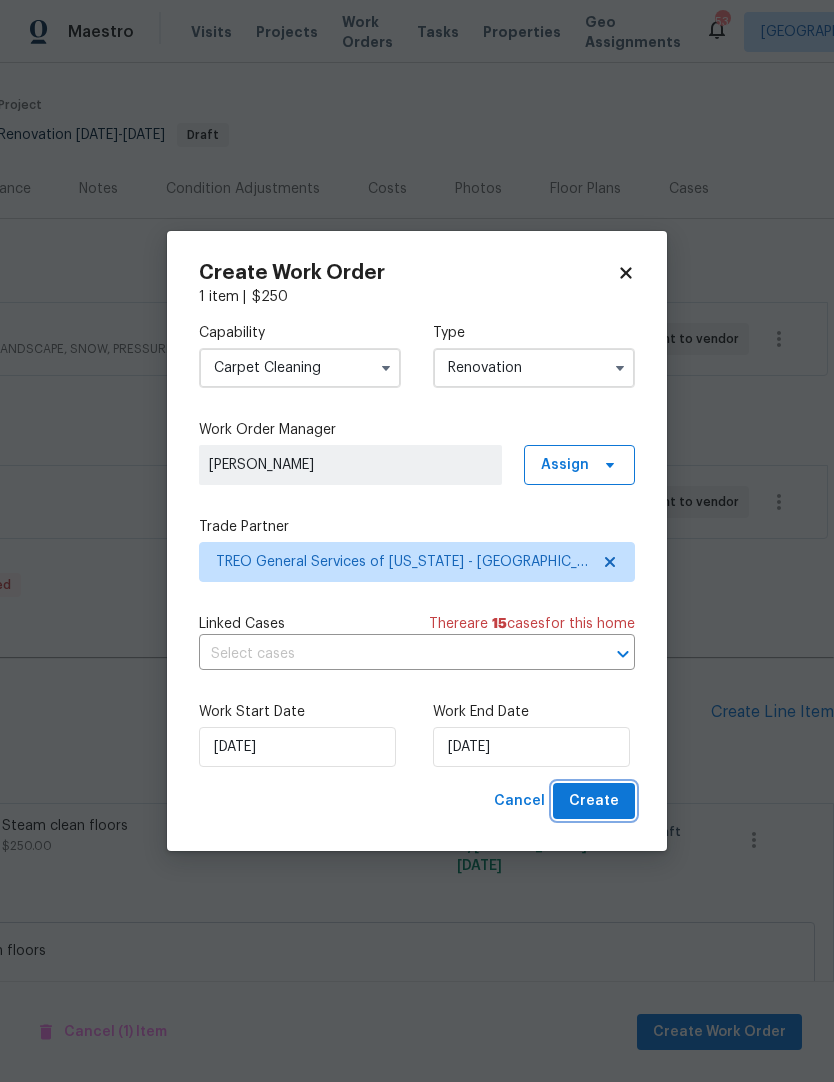 click on "Create" at bounding box center [594, 801] 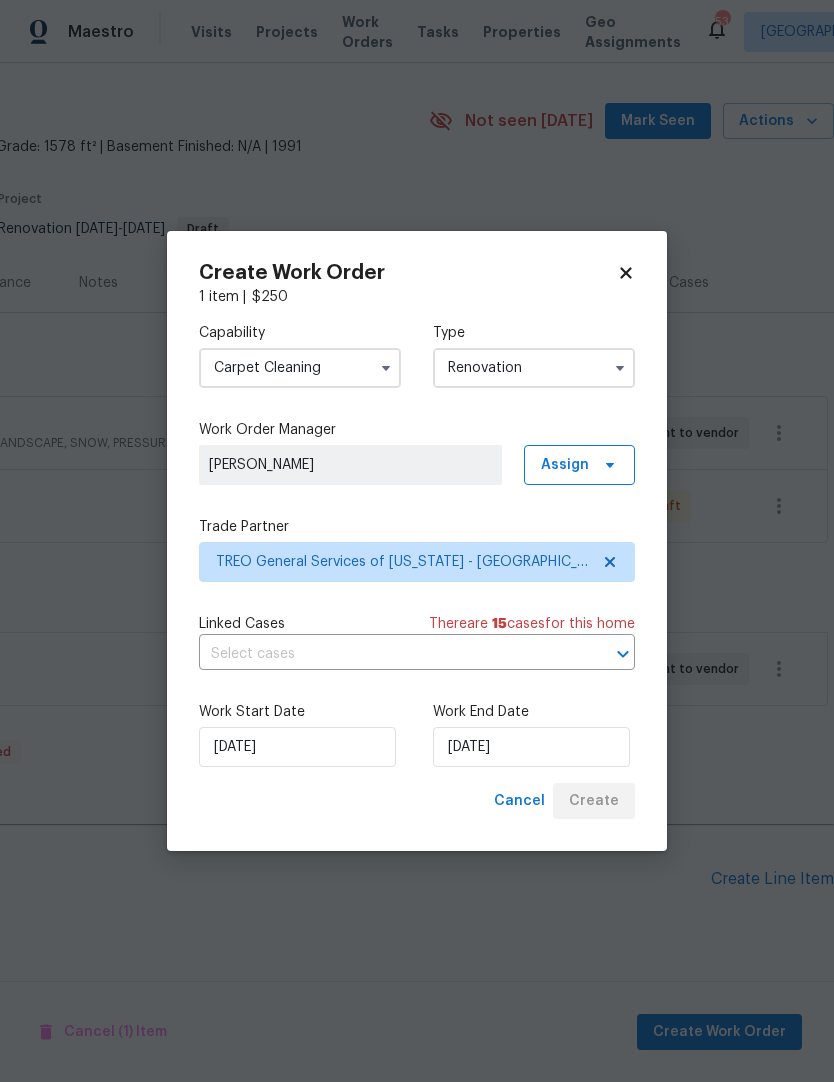 scroll, scrollTop: 49, scrollLeft: 0, axis: vertical 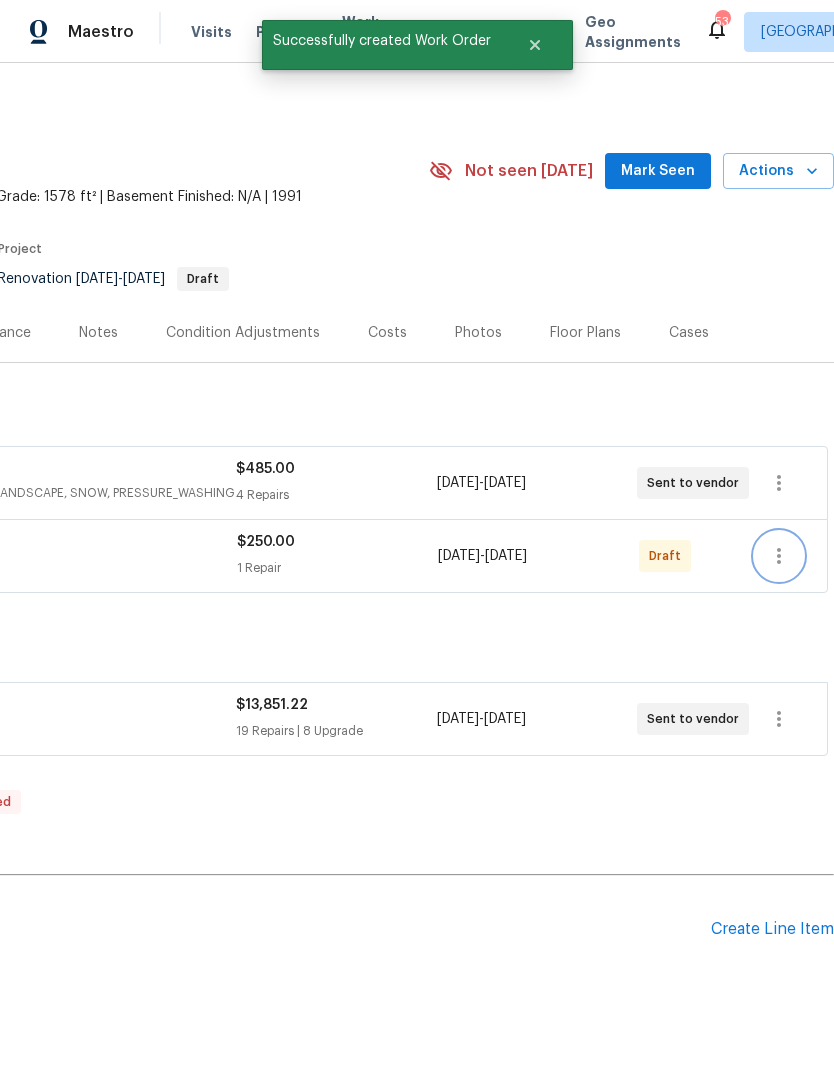 click at bounding box center [779, 556] 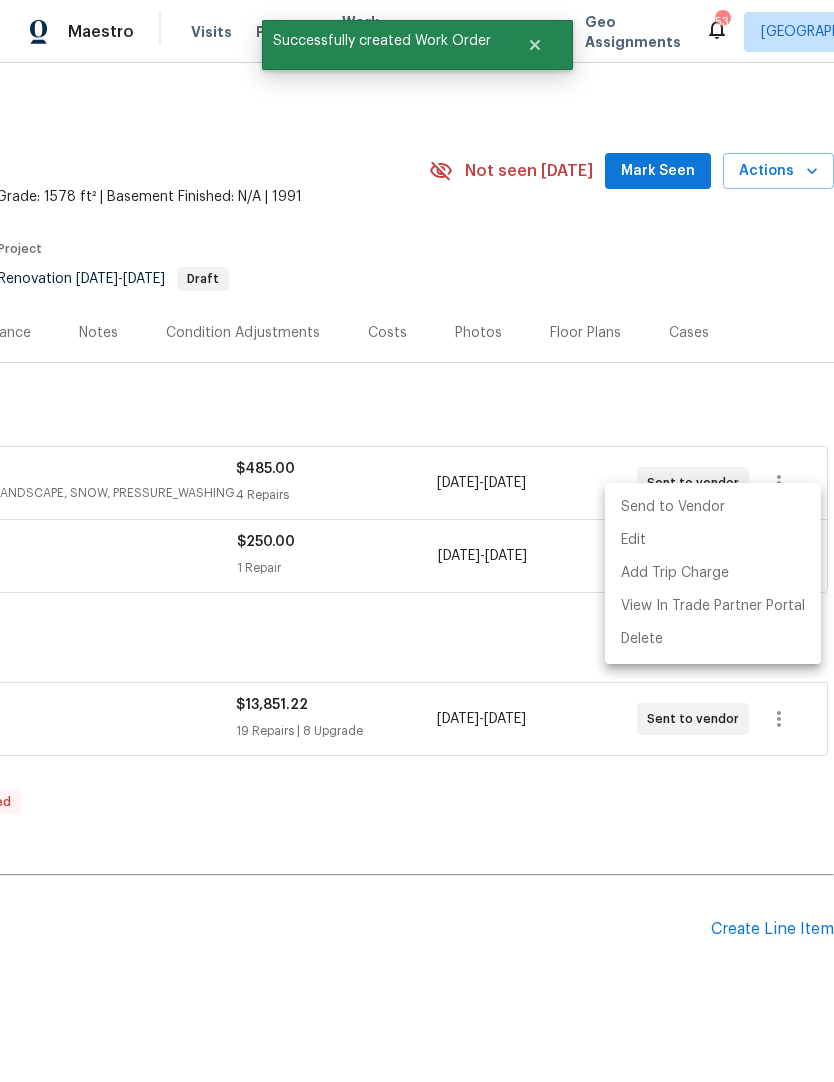 click on "Send to Vendor" at bounding box center [713, 507] 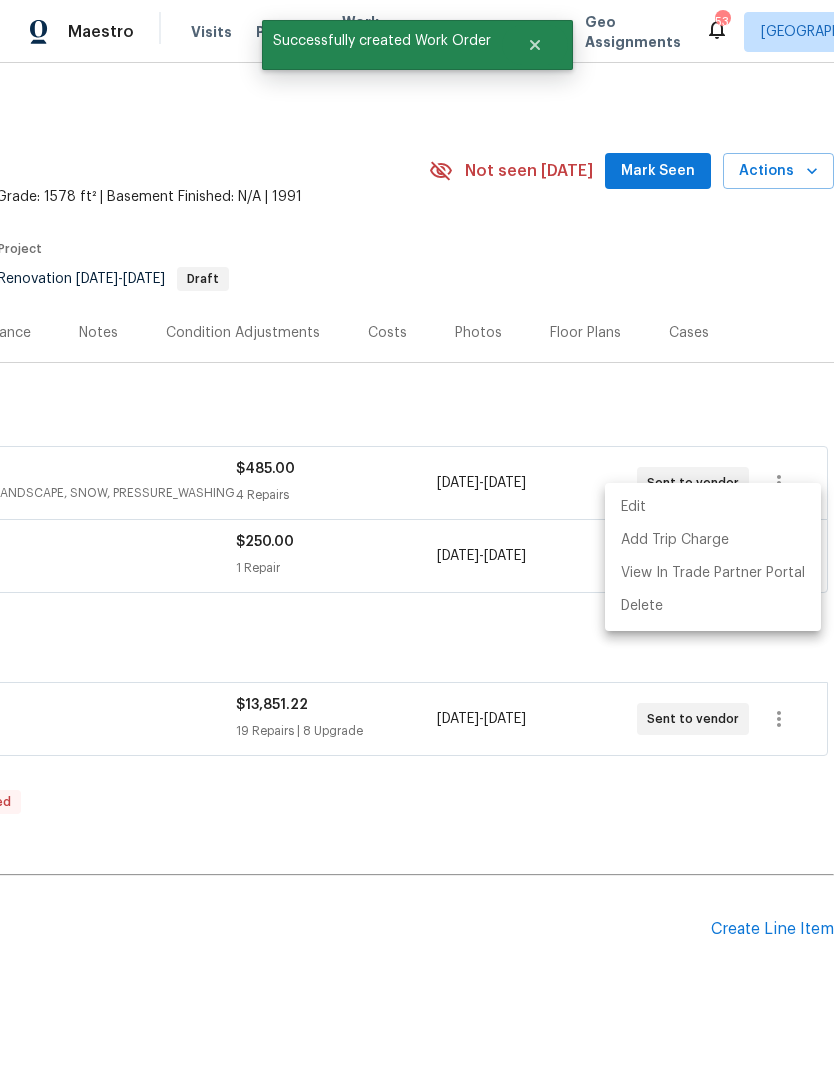 click at bounding box center (417, 541) 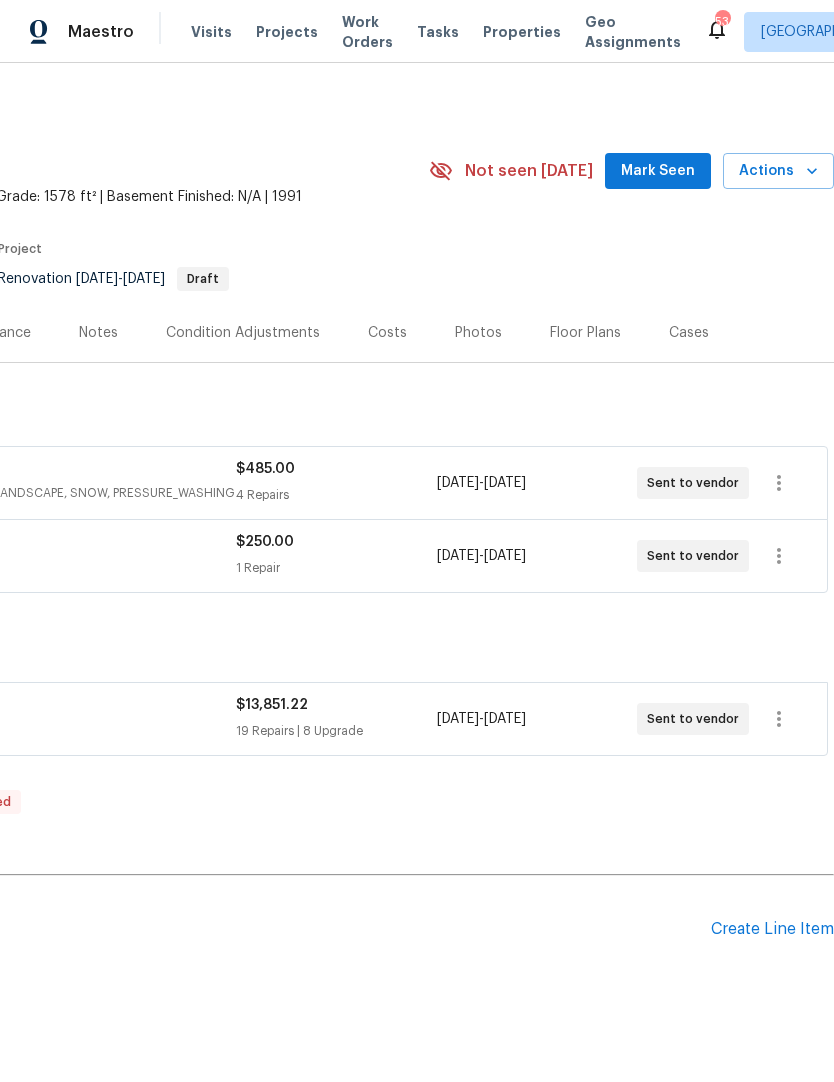 click on "$13,851.22" at bounding box center [272, 705] 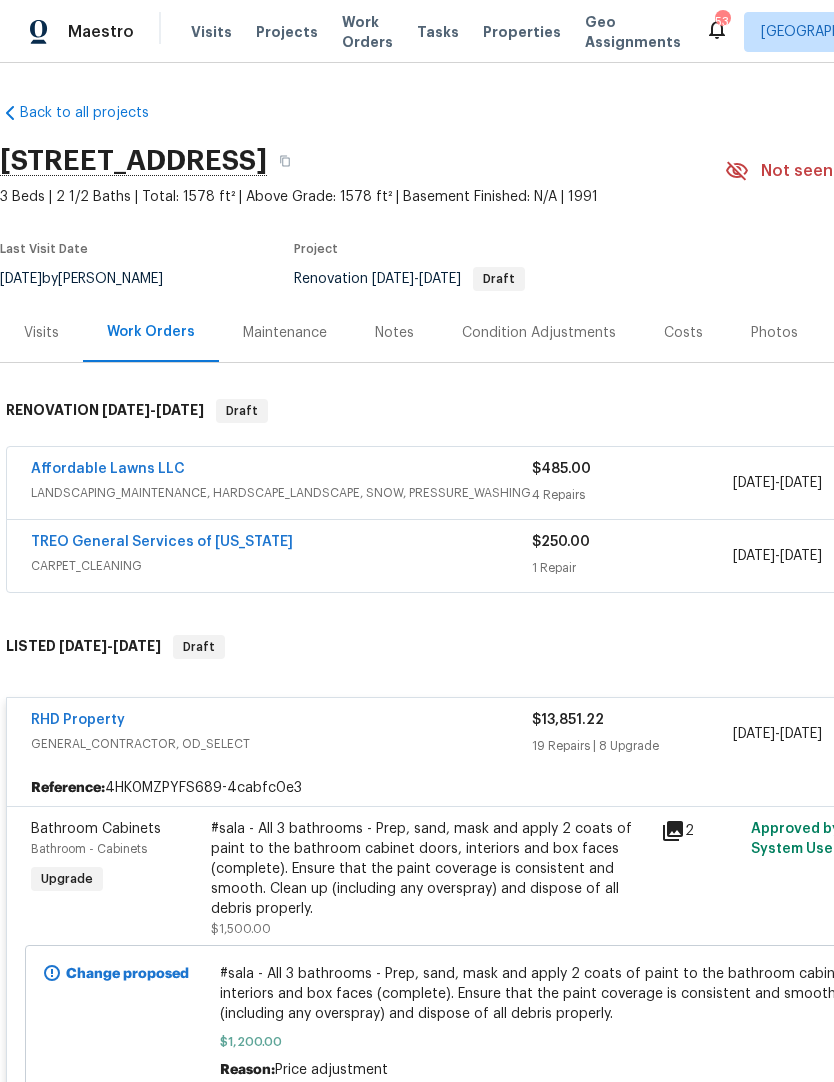 scroll, scrollTop: 0, scrollLeft: 0, axis: both 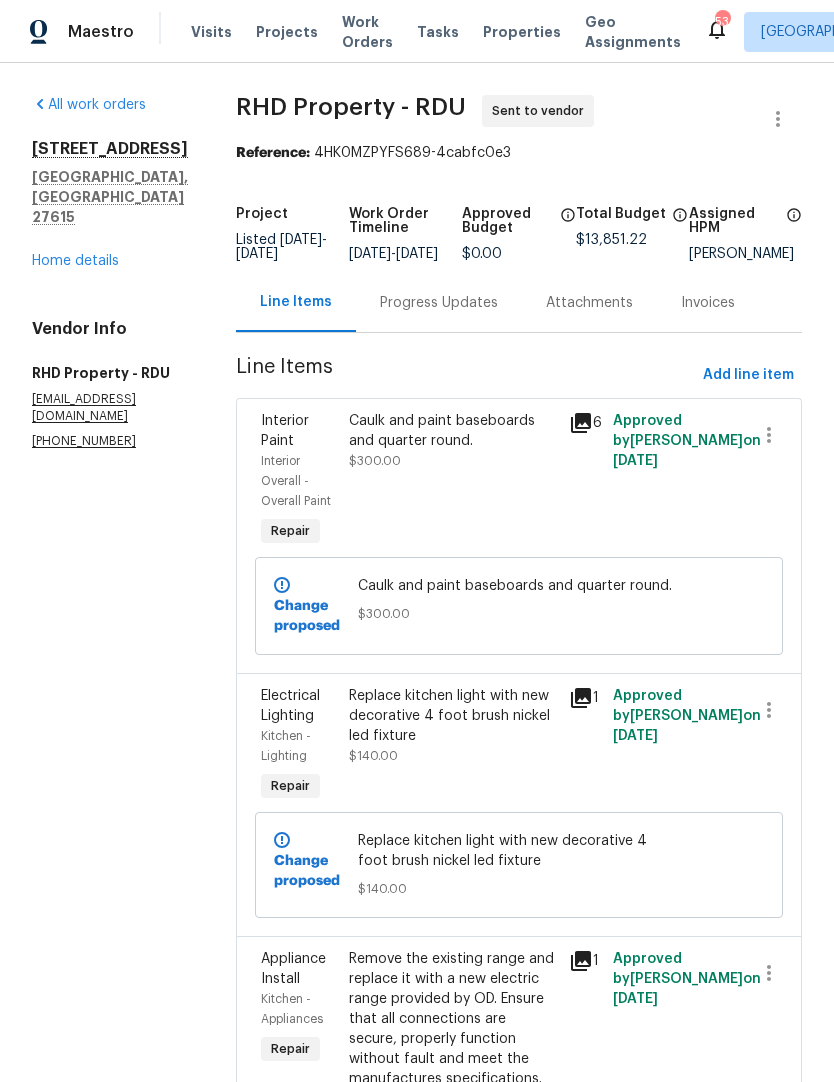click on "Home details" at bounding box center [75, 261] 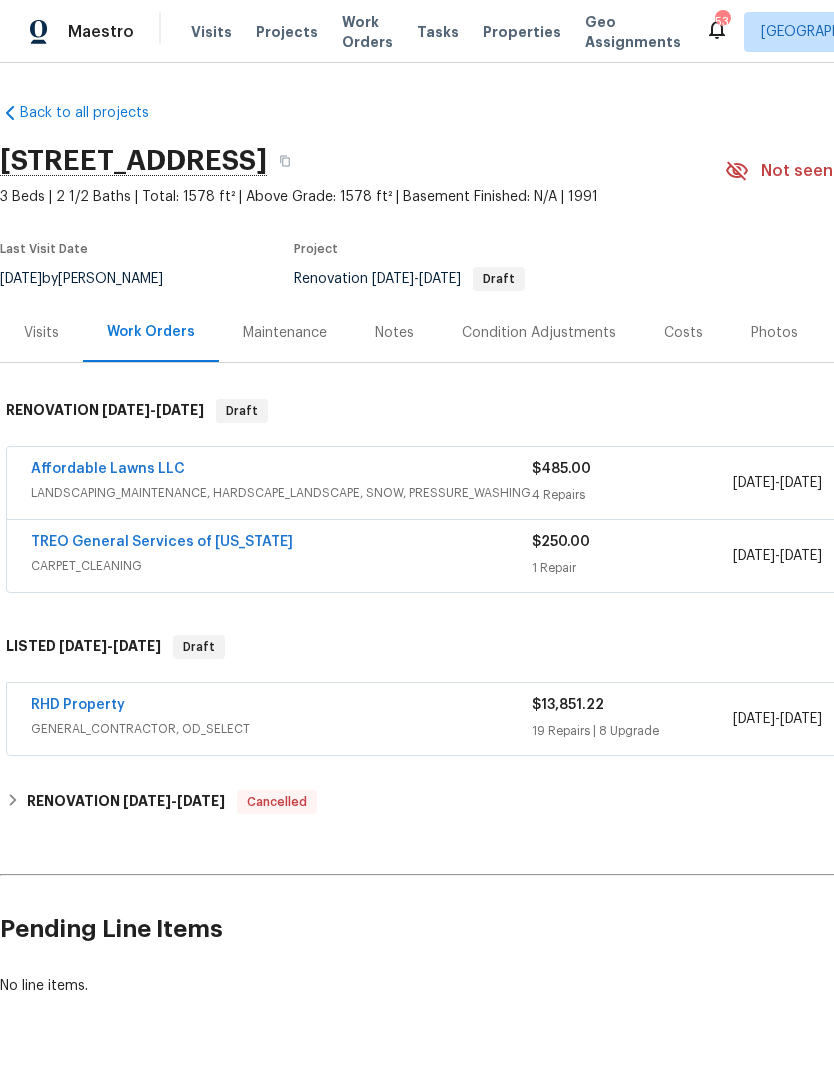 scroll, scrollTop: 0, scrollLeft: -1, axis: horizontal 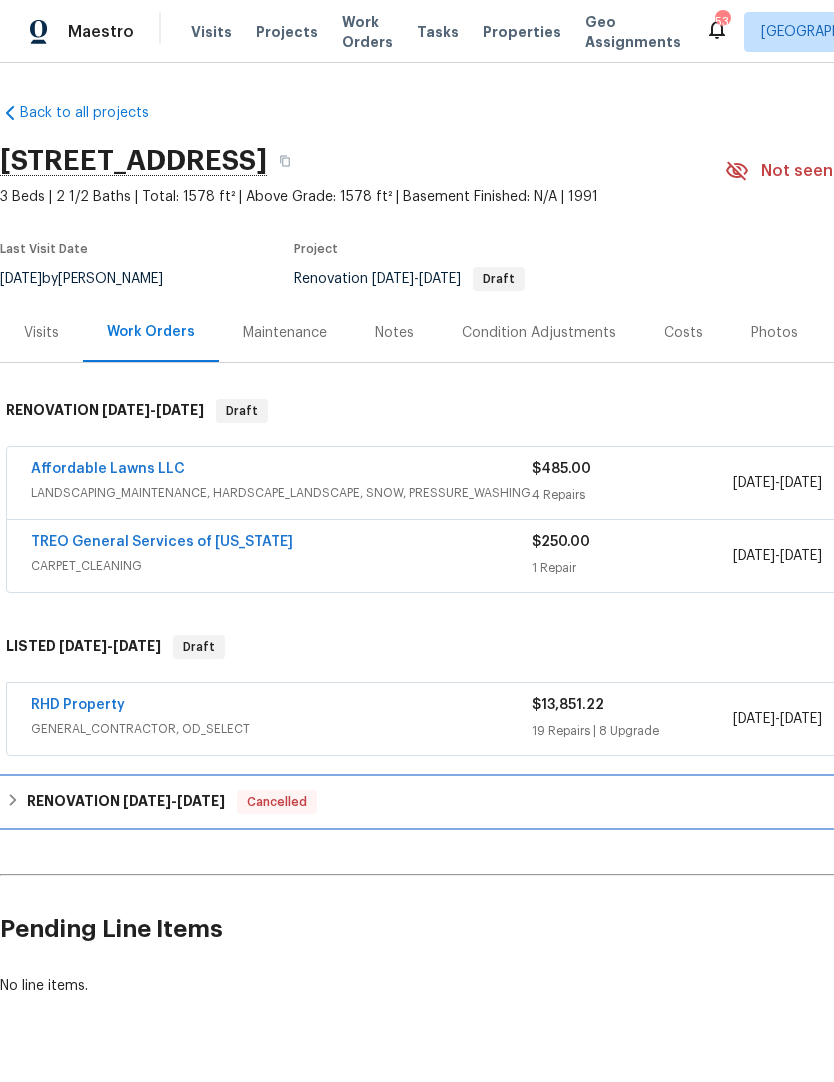click on "Cancelled" at bounding box center [277, 802] 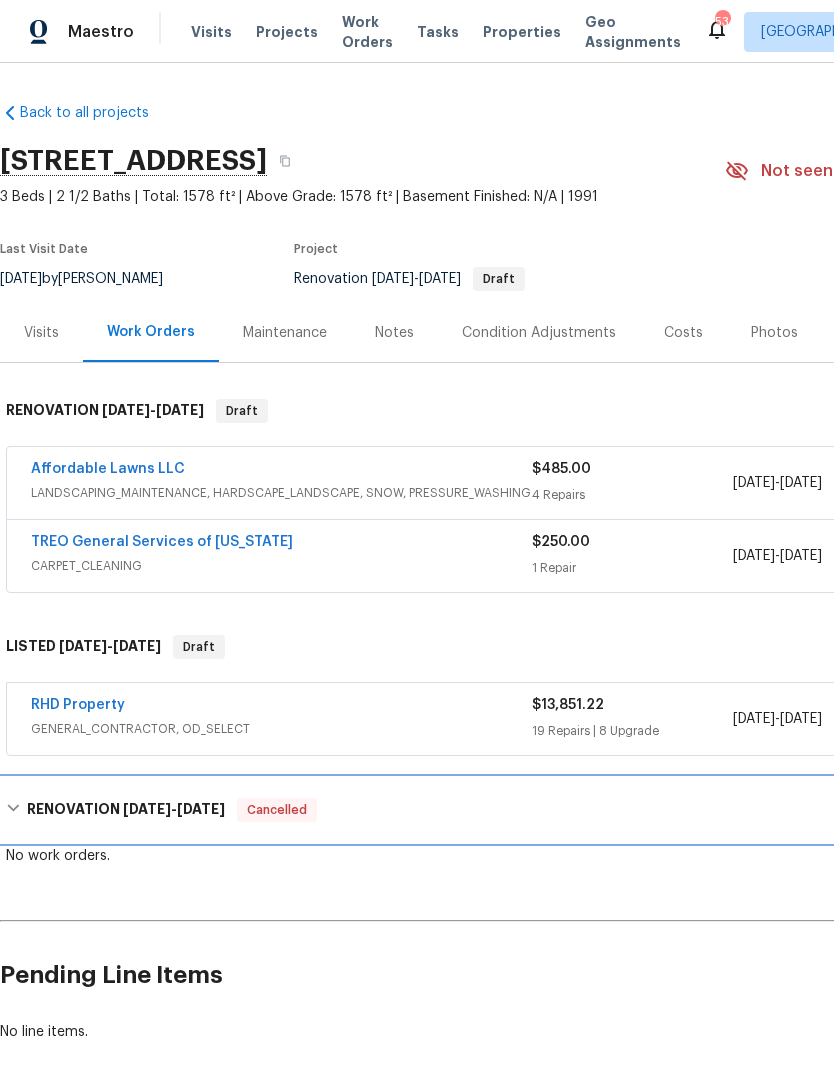 scroll, scrollTop: 0, scrollLeft: 0, axis: both 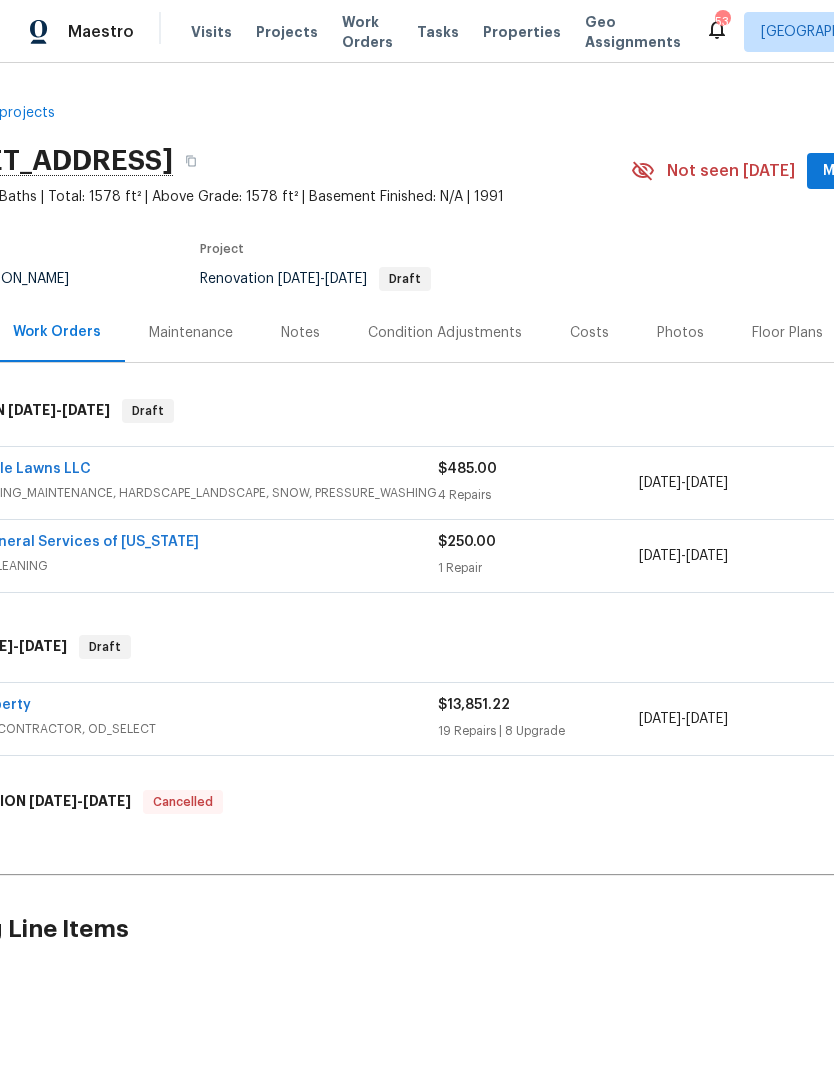click on "Floor Plans" at bounding box center (787, 332) 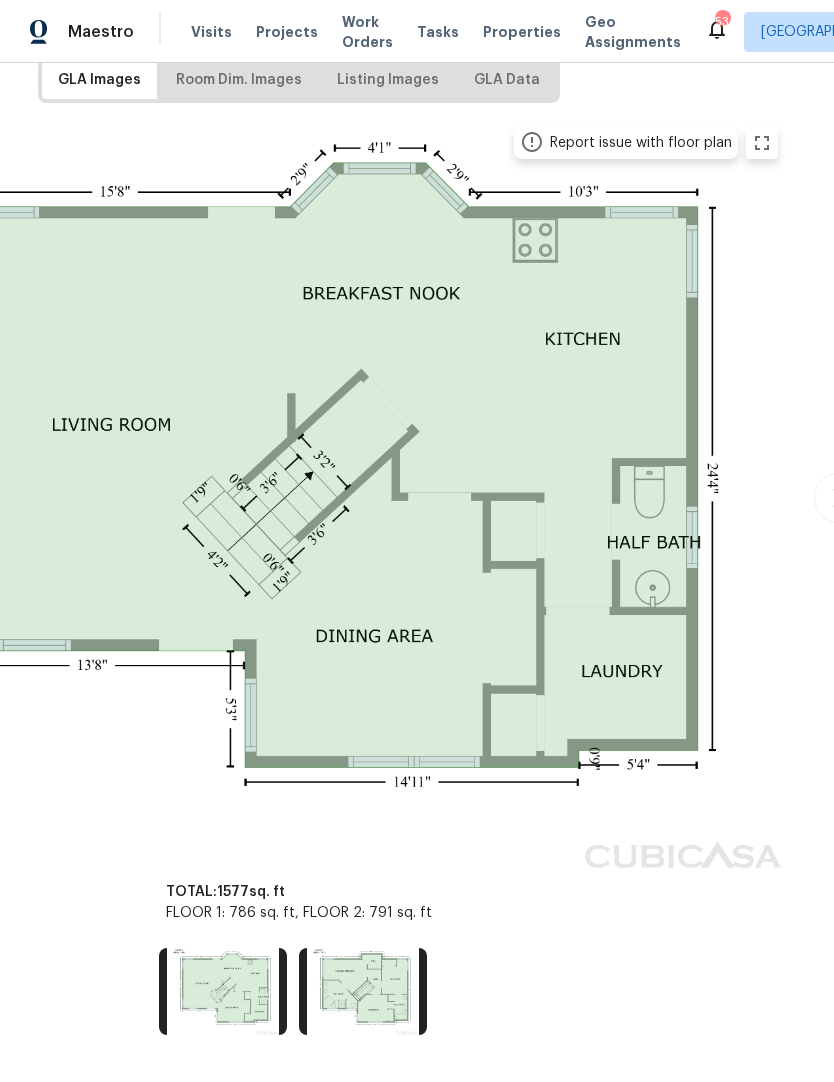 scroll, scrollTop: 329, scrollLeft: 267, axis: both 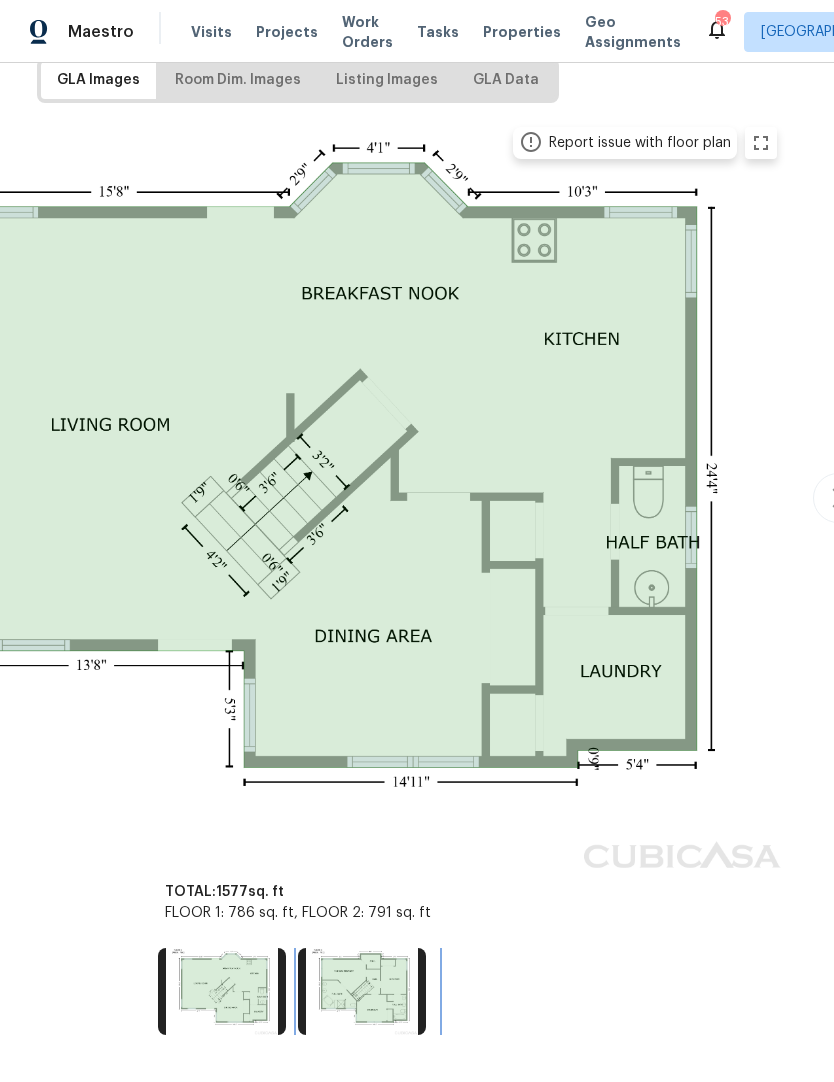 click at bounding box center [362, 991] 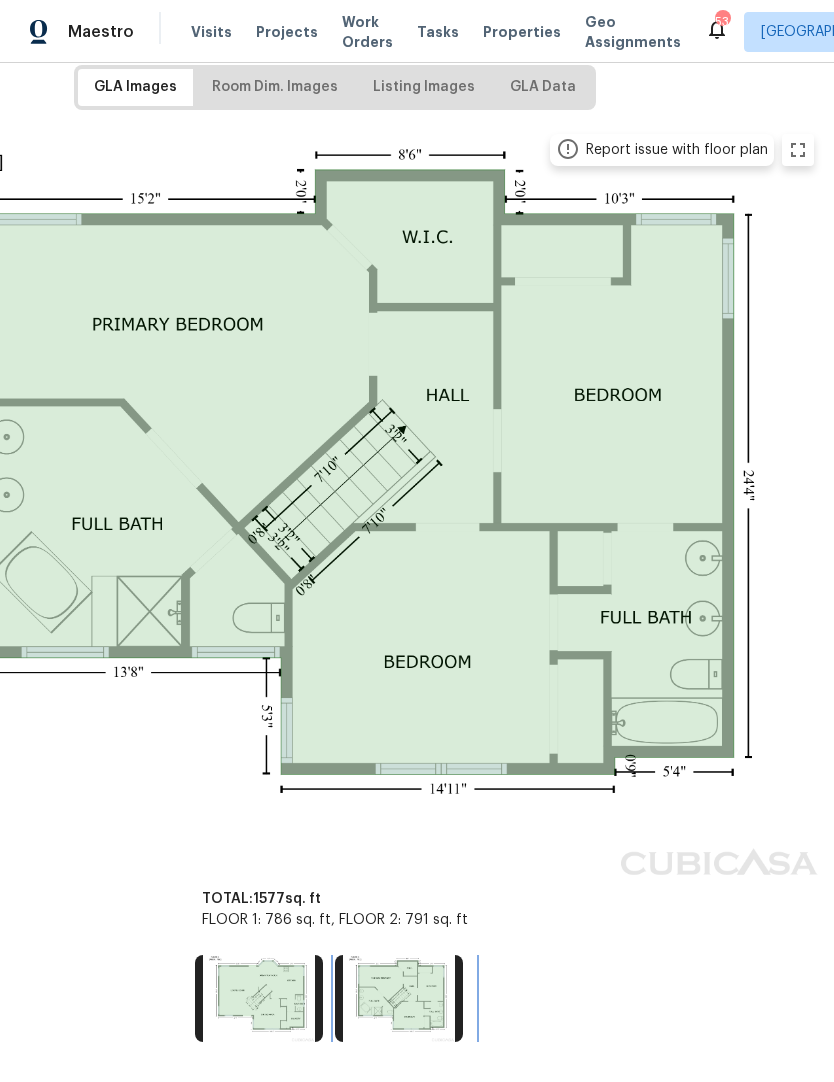 scroll, scrollTop: 323, scrollLeft: 229, axis: both 